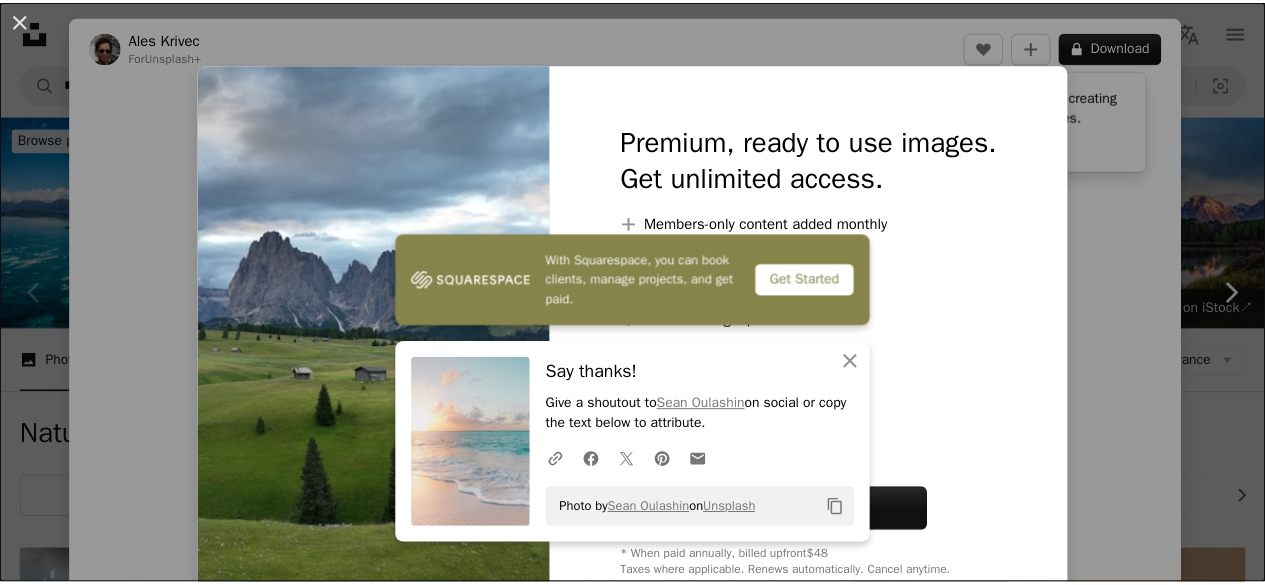 scroll, scrollTop: 600, scrollLeft: 0, axis: vertical 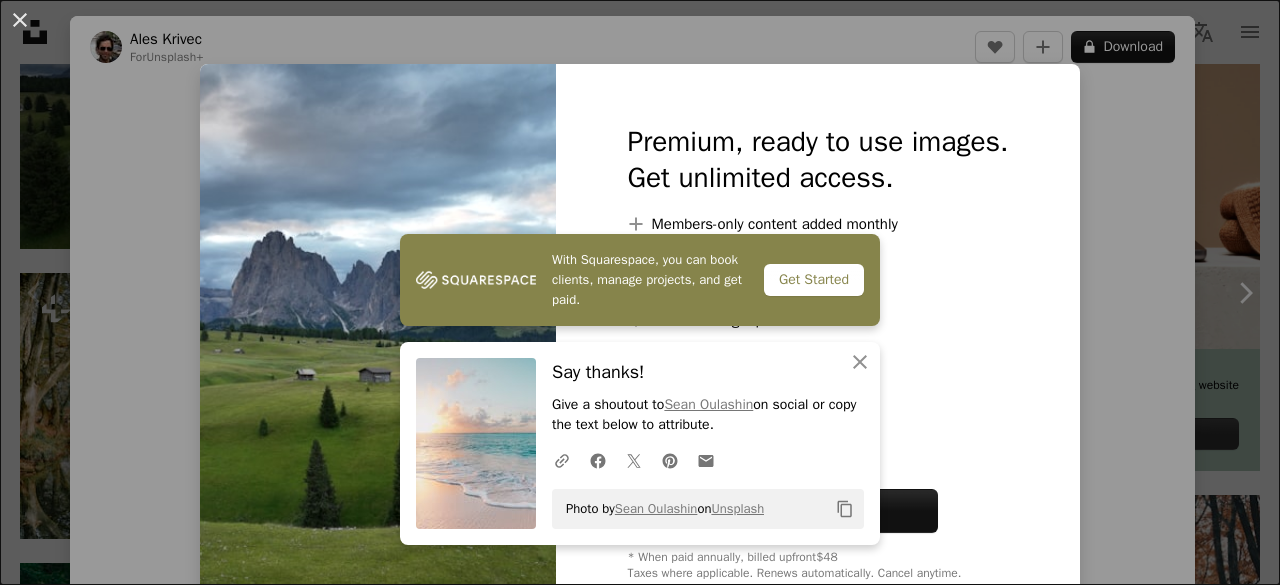 click on "An X shape With Squarespace, you can book clients, manage projects, and get paid. Get Started An X shape Close Say thanks! Give a shoutout to  [FIRST] [LAST]  on social or copy the text below to attribute. A URL sharing icon (chains) Facebook icon X (formerly Twitter) icon Pinterest icon An envelope Photo by  [FIRST] [LAST]  on  Unsplash
Copy content Premium, ready to use images. Get unlimited access. A plus sign Members-only content added monthly A plus sign Unlimited royalty-free downloads A plus sign Illustrations  New A plus sign Enhanced legal protections yearly 66%  off monthly $12   $4 USD per month * Get  Unsplash+ * When paid annually, billed upfront  $48 Taxes where applicable. Renews automatically. Cancel anytime." at bounding box center [640, 292] 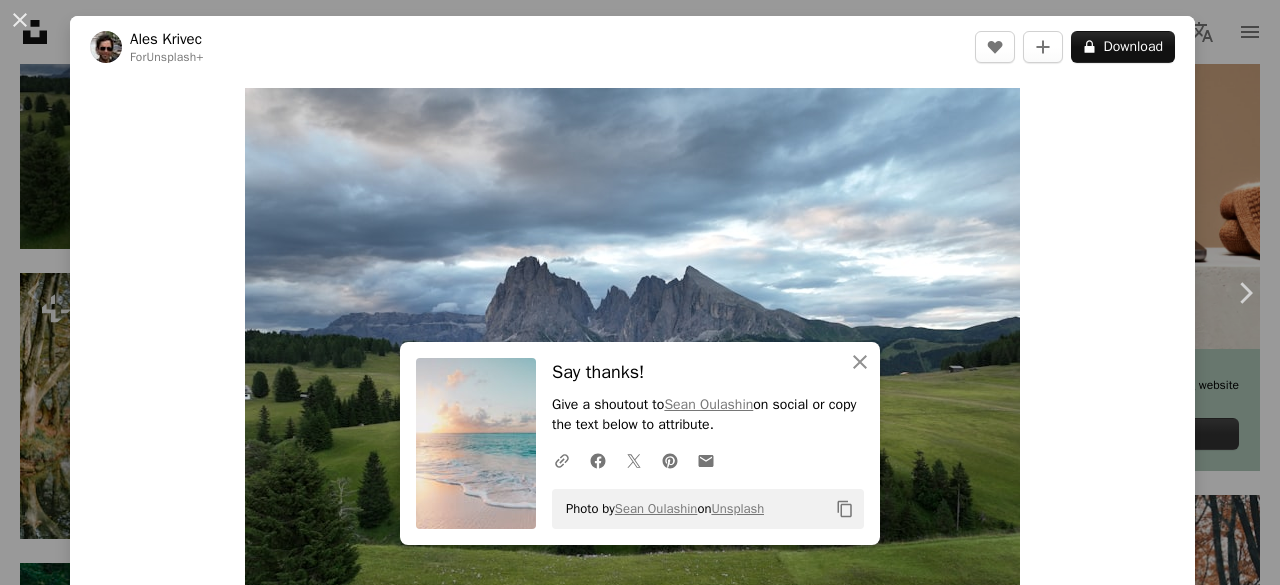 click on "An X shape" at bounding box center (20, 20) 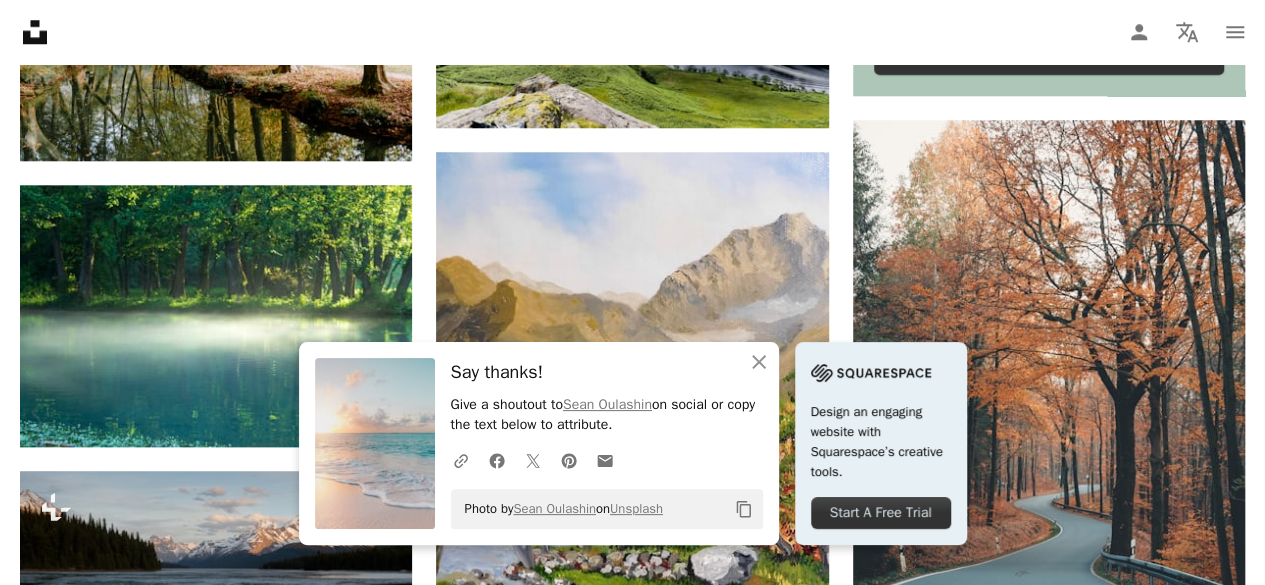 scroll, scrollTop: 1000, scrollLeft: 0, axis: vertical 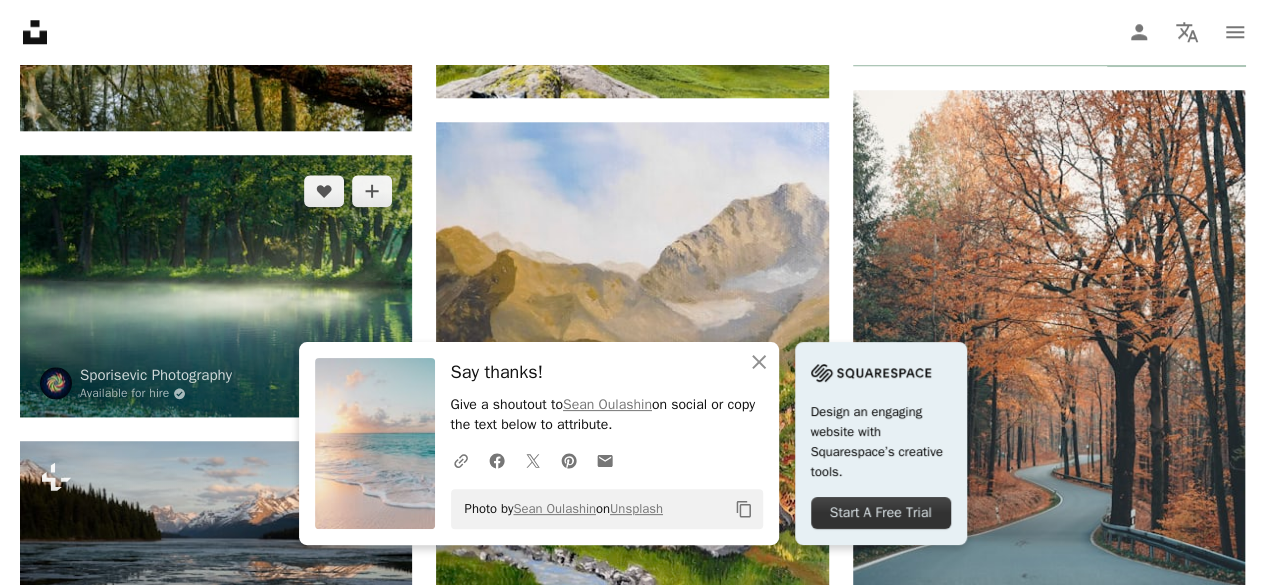 click at bounding box center (216, 286) 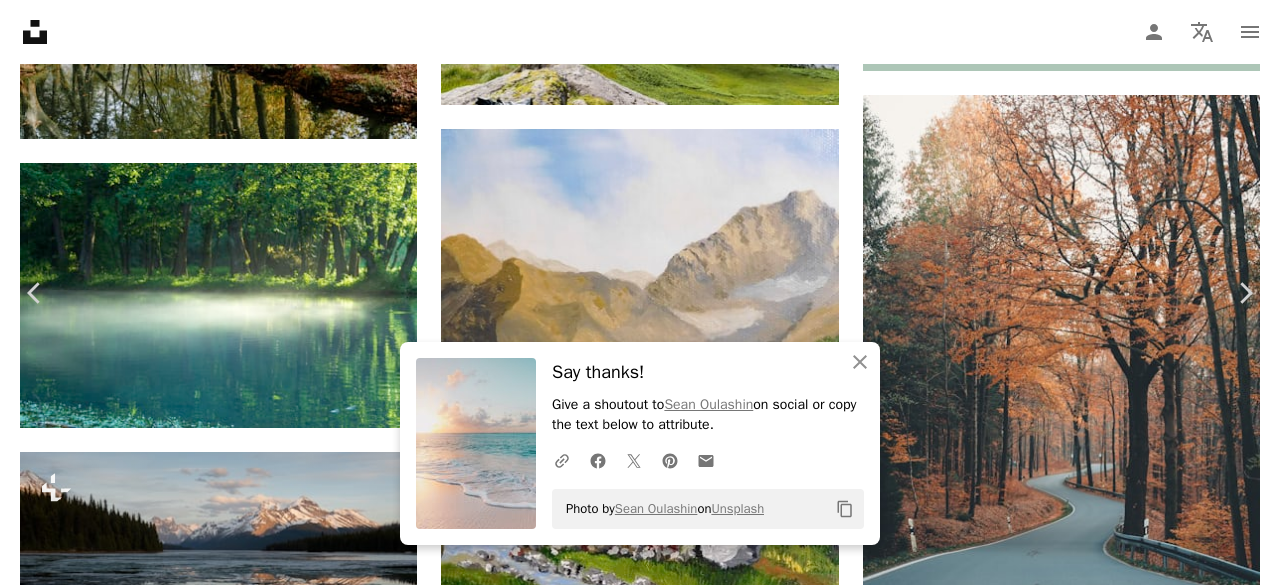 click on "Chevron down" 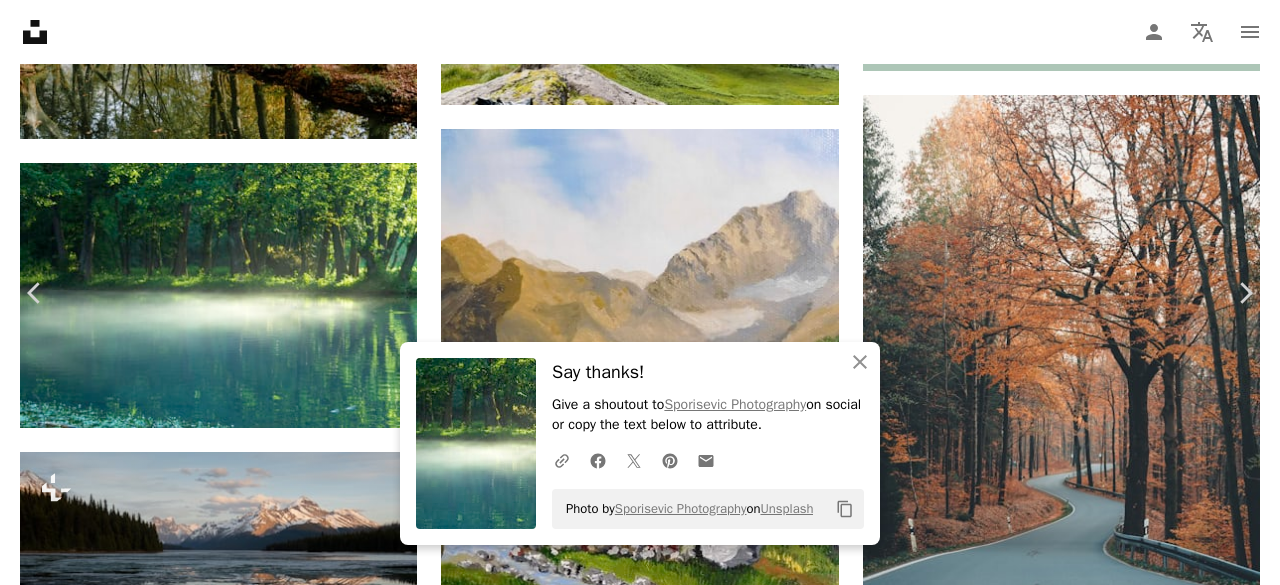 click on "An X shape" at bounding box center [20, 20] 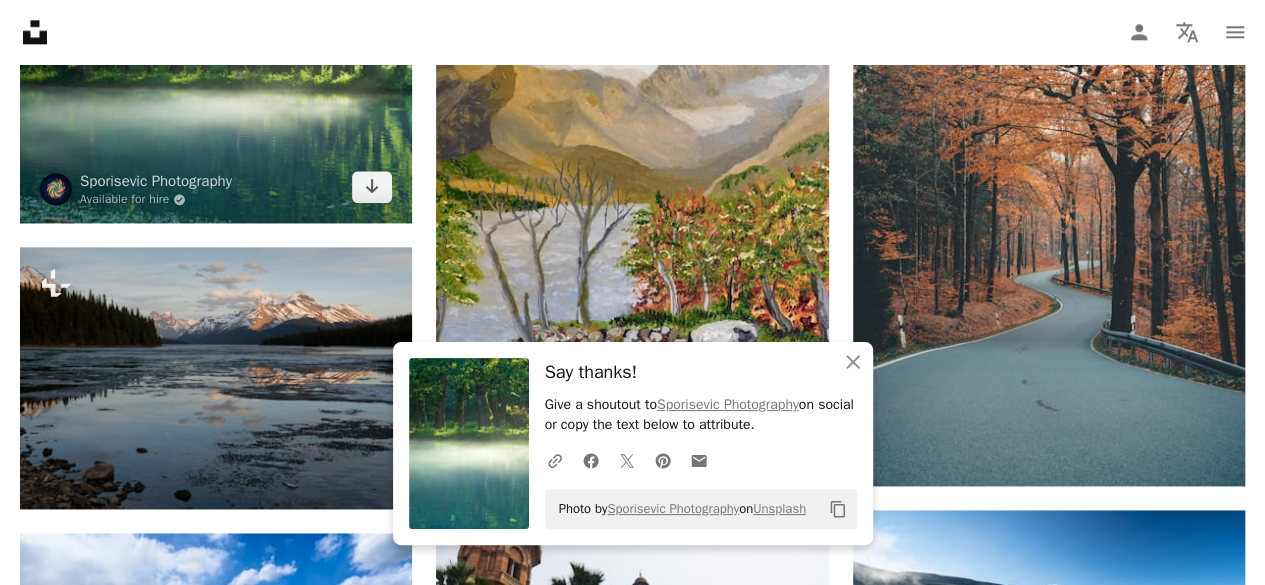 scroll, scrollTop: 1200, scrollLeft: 0, axis: vertical 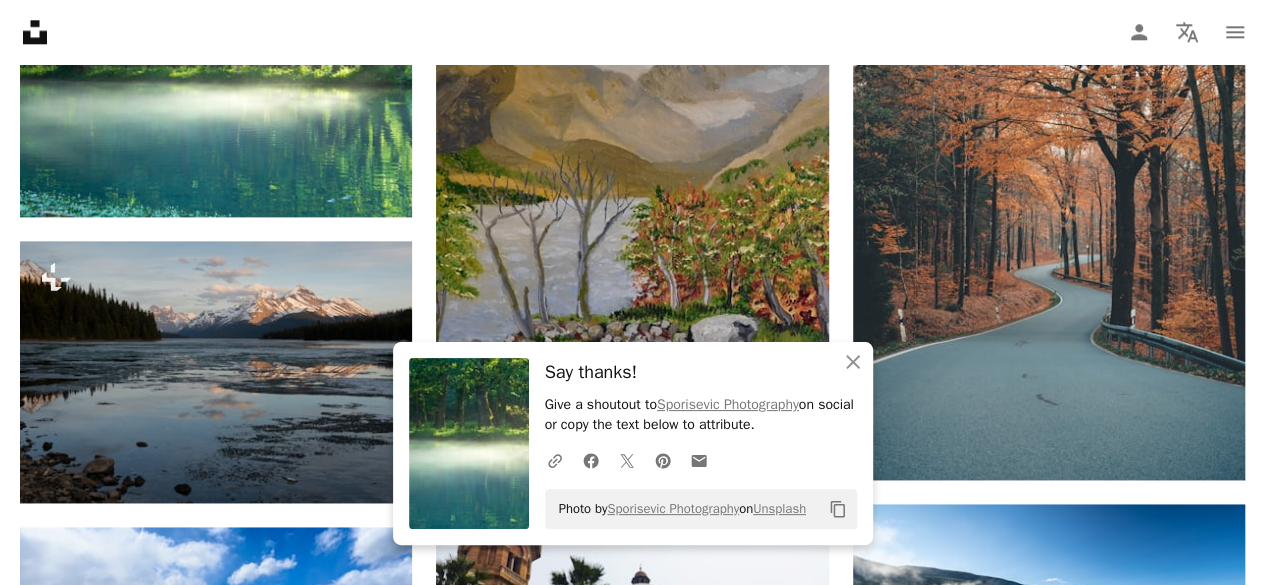 click at bounding box center [632, 213] 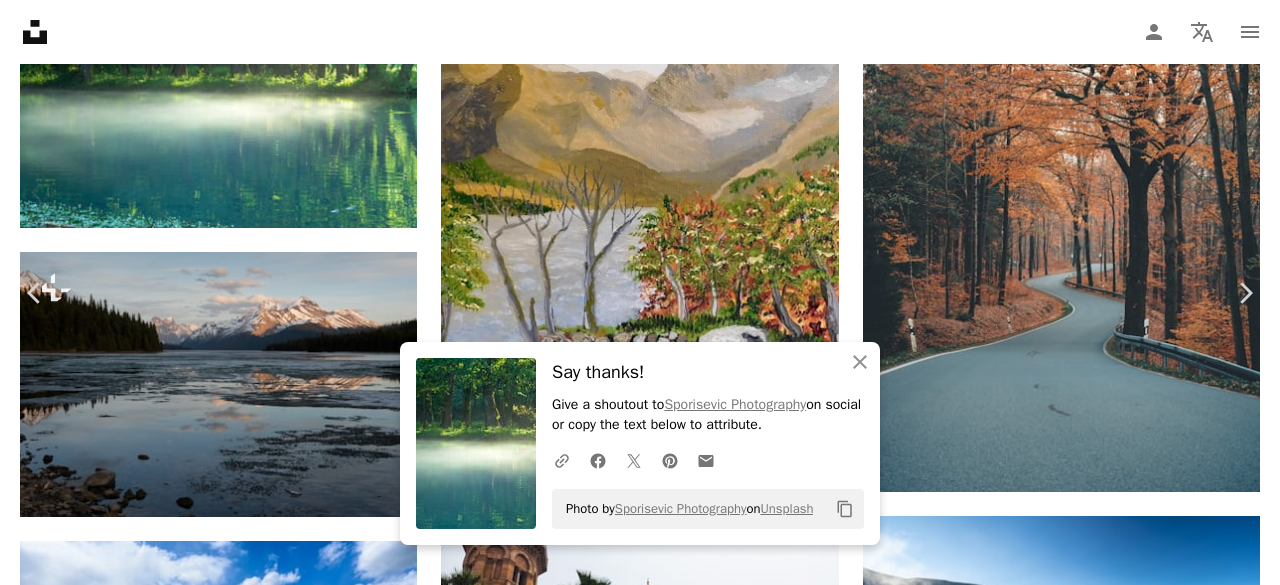 click on "Chevron down" 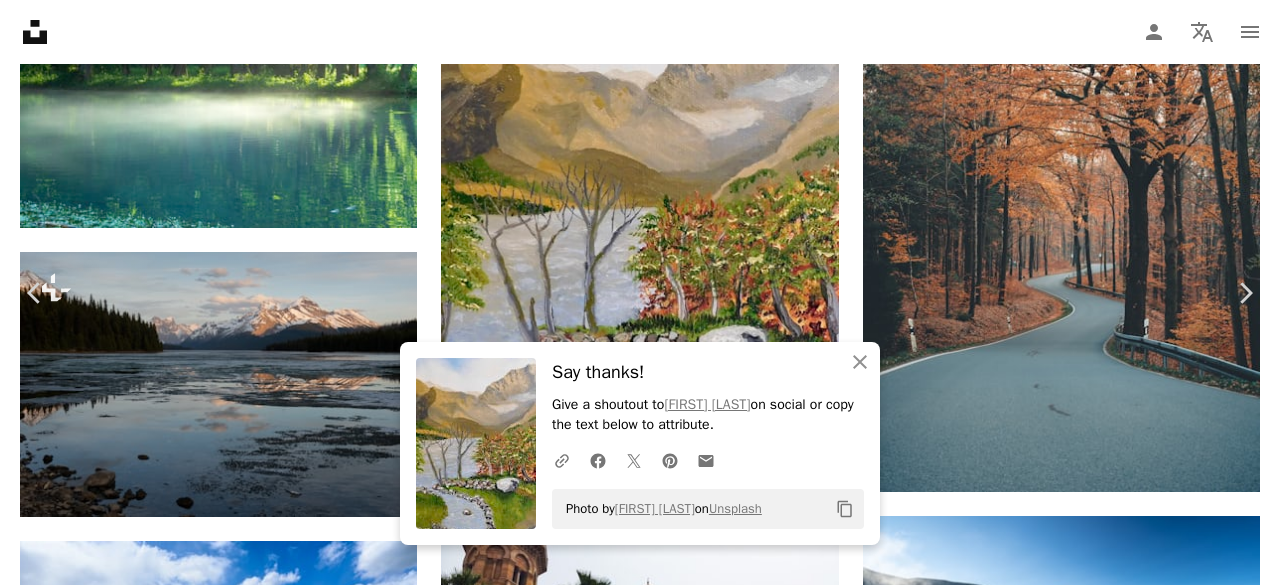 type 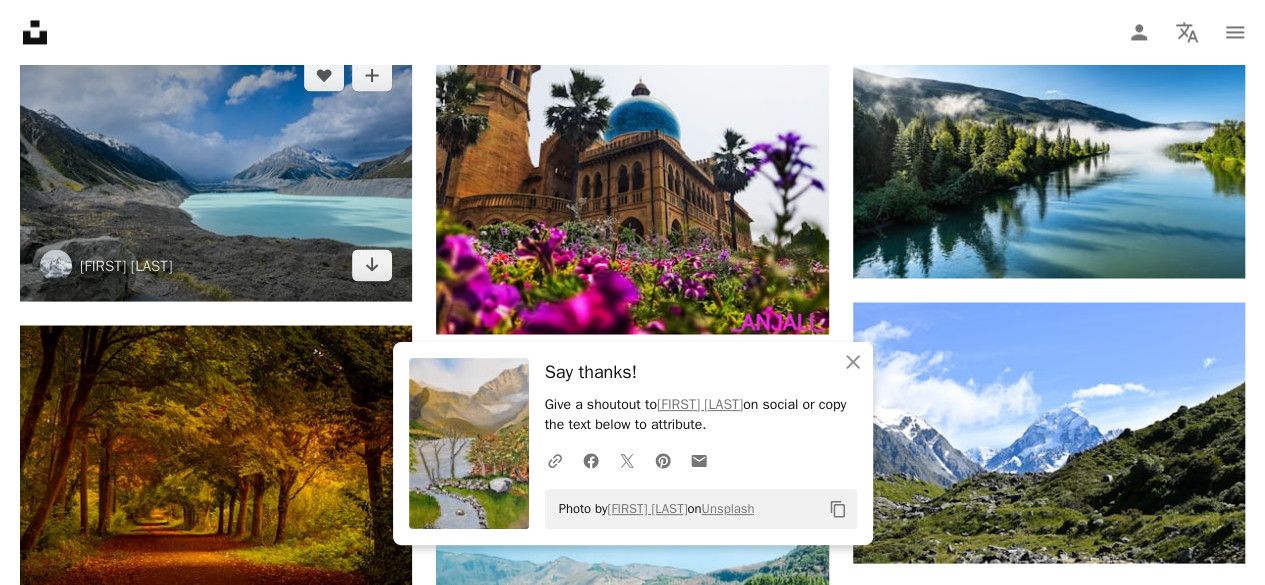 scroll, scrollTop: 1600, scrollLeft: 0, axis: vertical 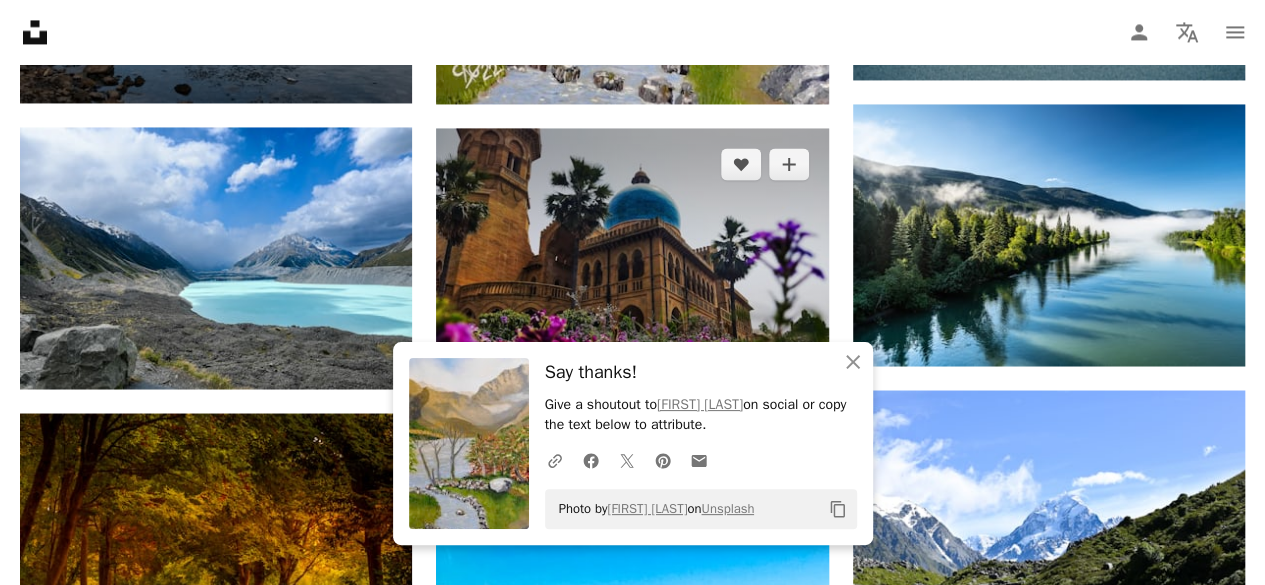 click at bounding box center (632, 275) 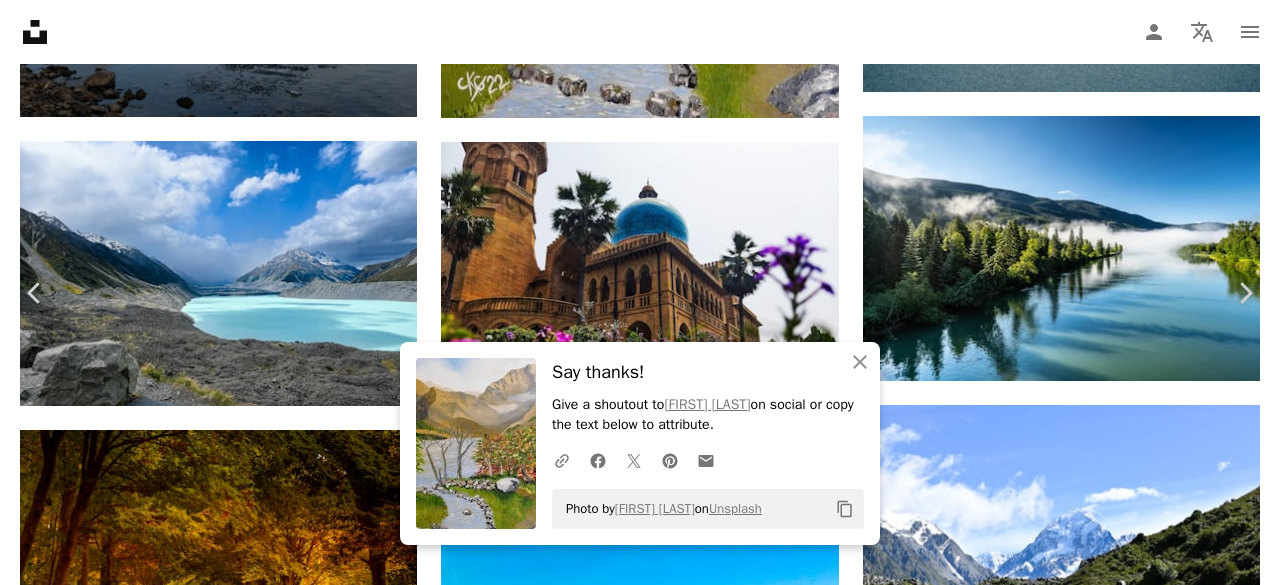 click 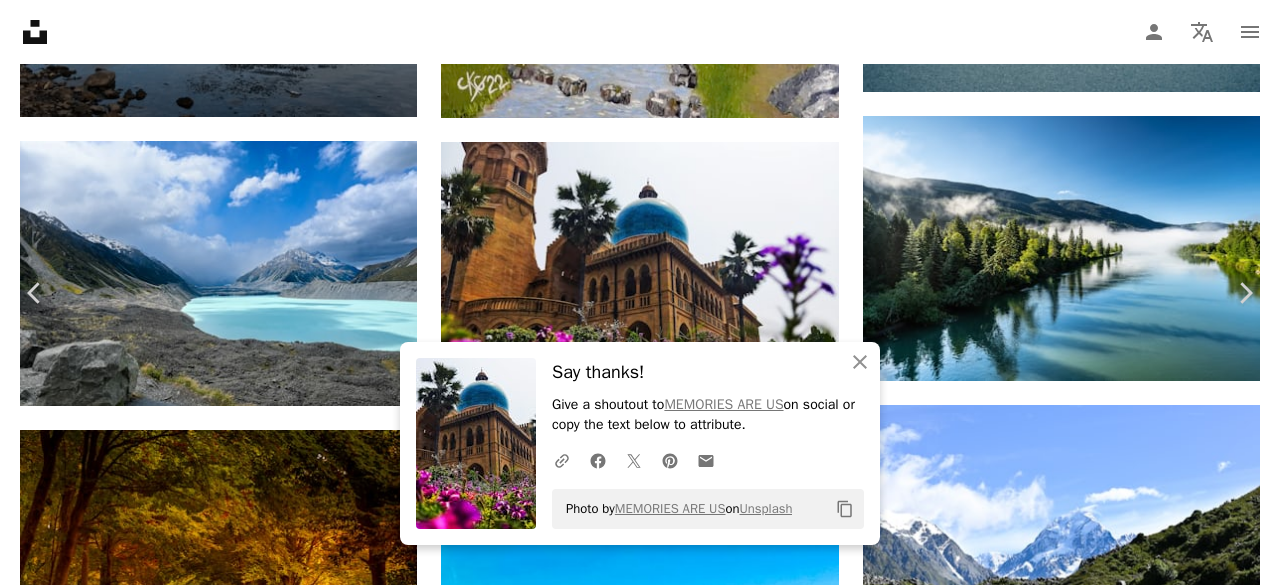 click on "An X shape" at bounding box center (20, 20) 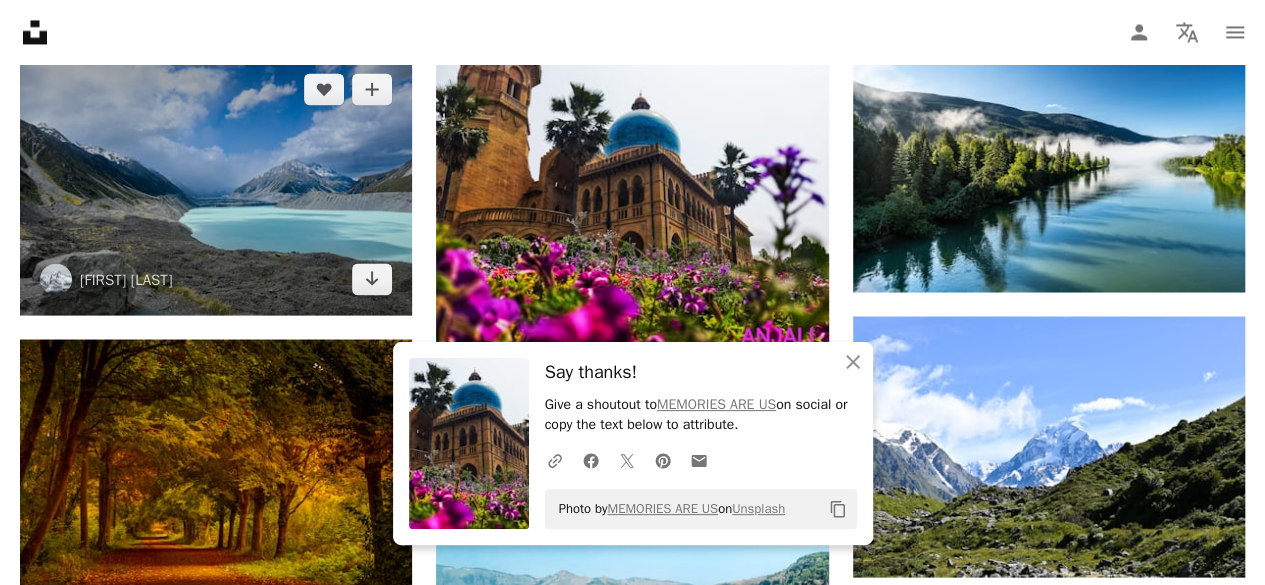 scroll, scrollTop: 1700, scrollLeft: 0, axis: vertical 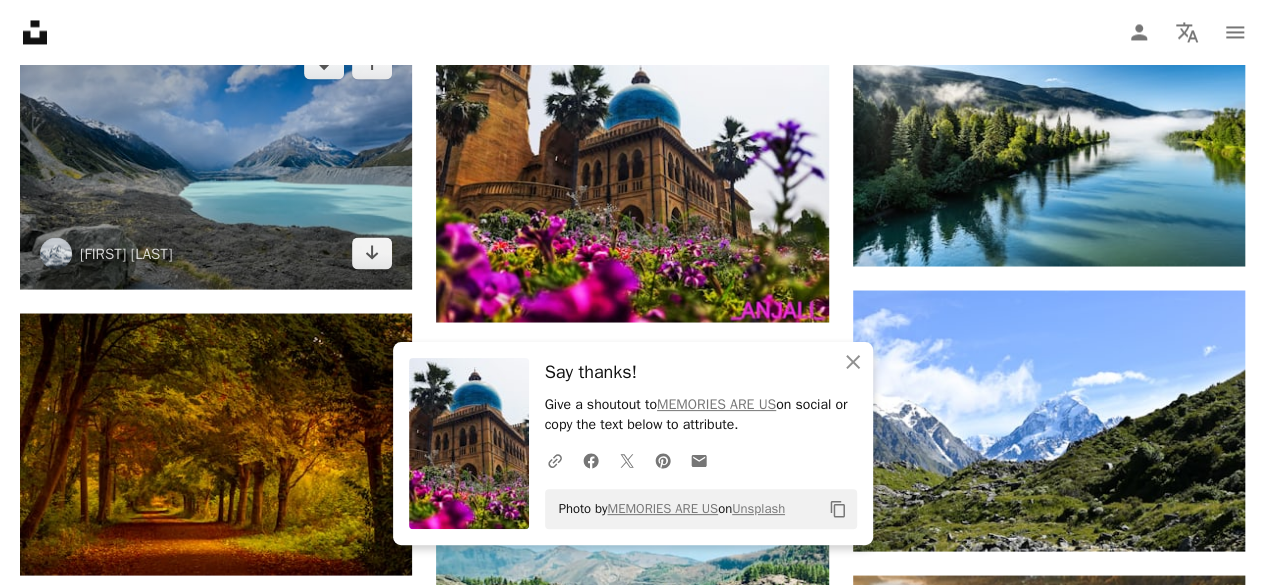 click at bounding box center (216, 158) 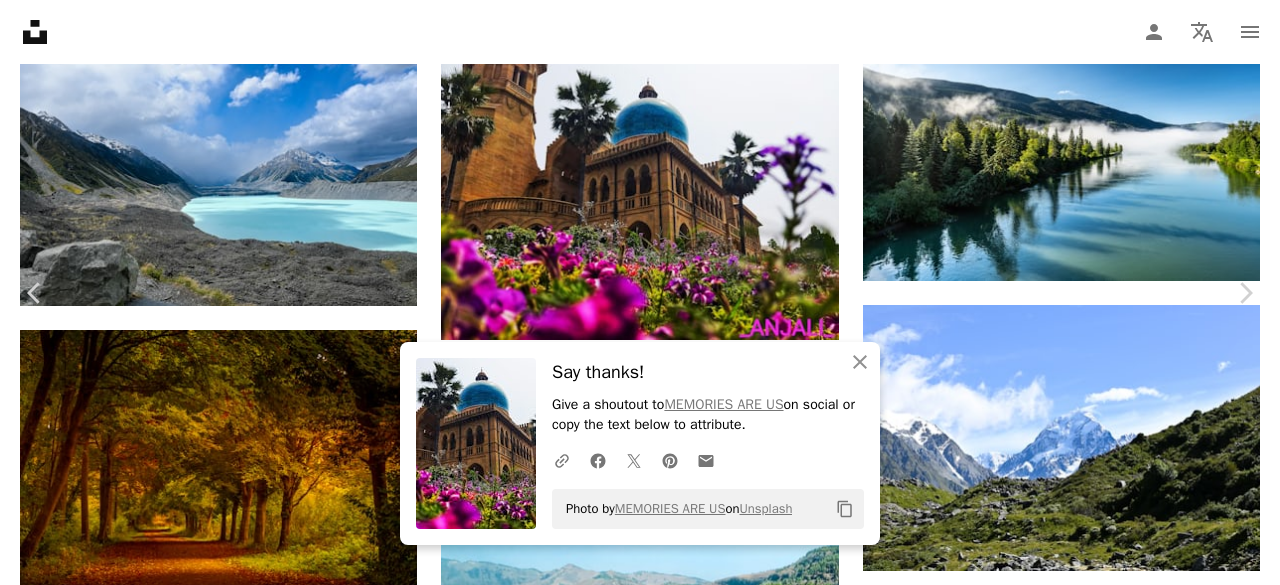 click on "Chevron down" at bounding box center (1158, 2749) 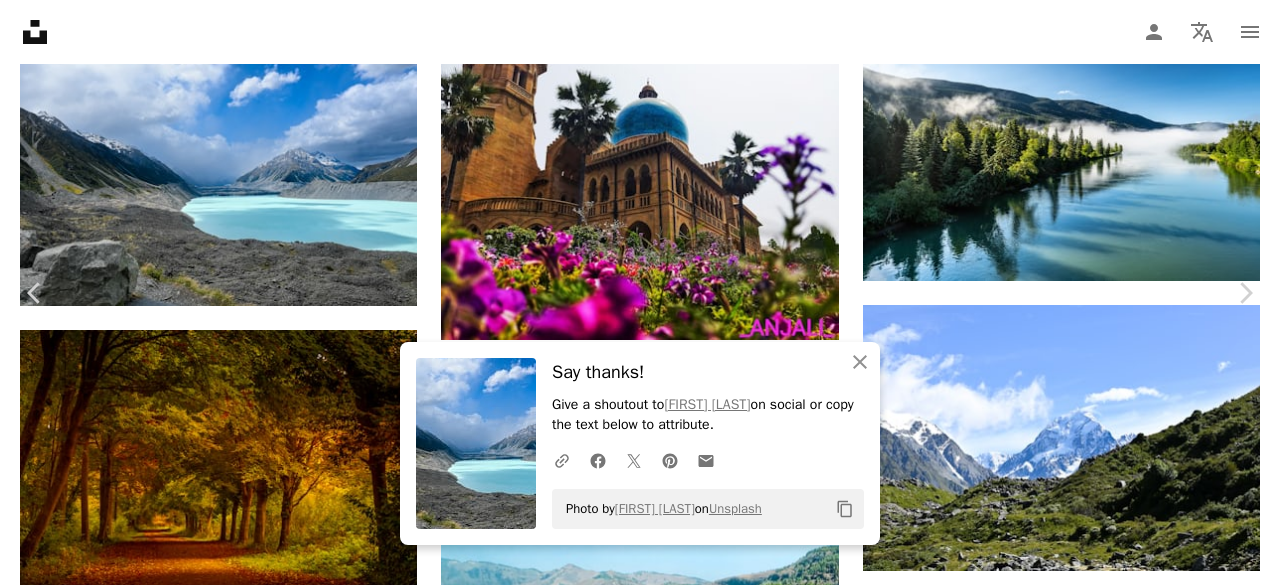 type 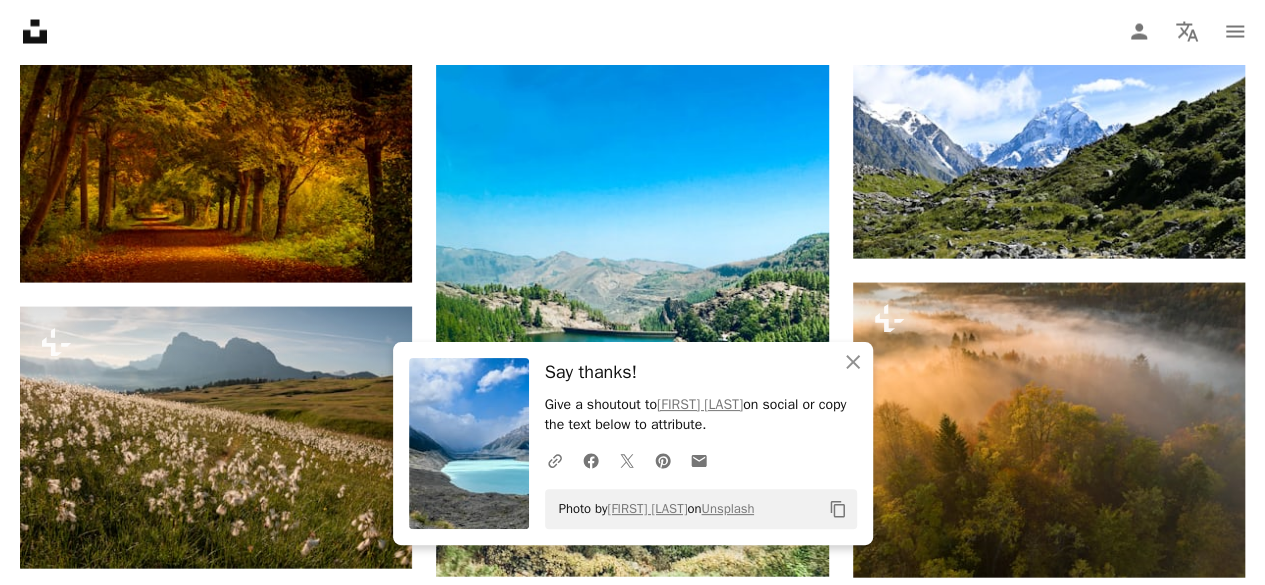 scroll, scrollTop: 2100, scrollLeft: 0, axis: vertical 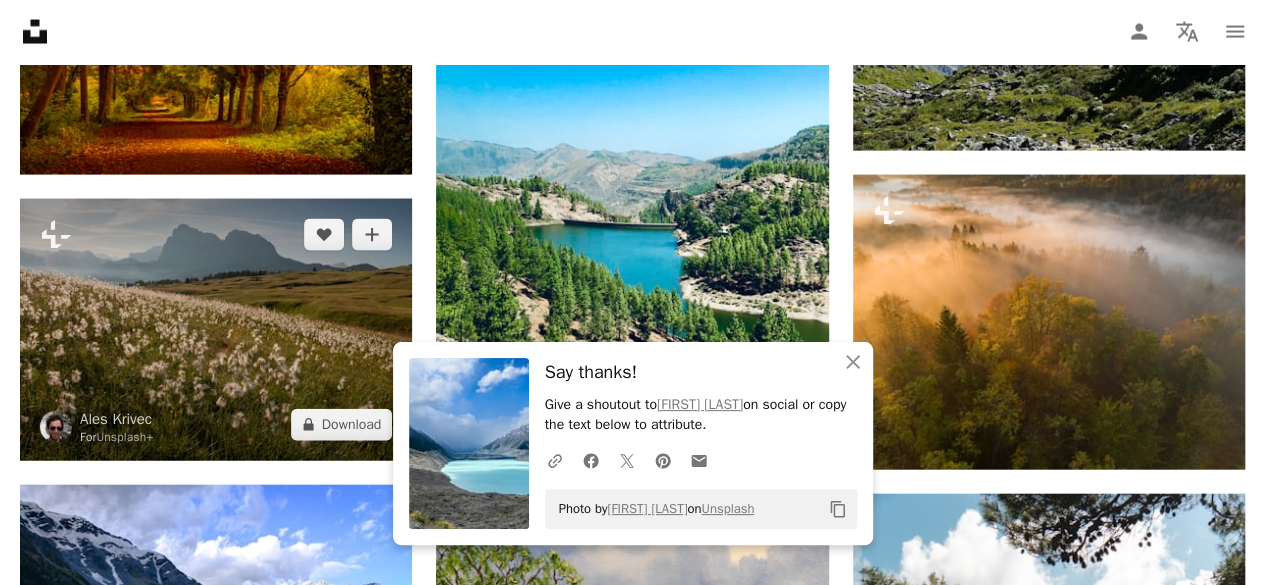 click at bounding box center (216, 330) 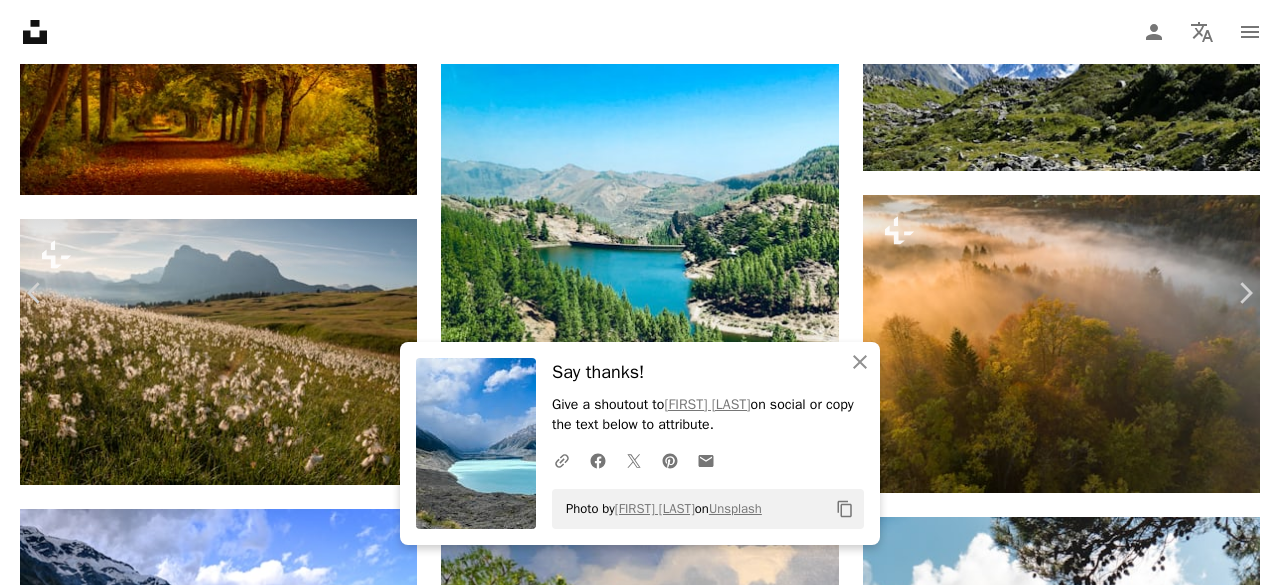 click on "An X shape" at bounding box center (20, 20) 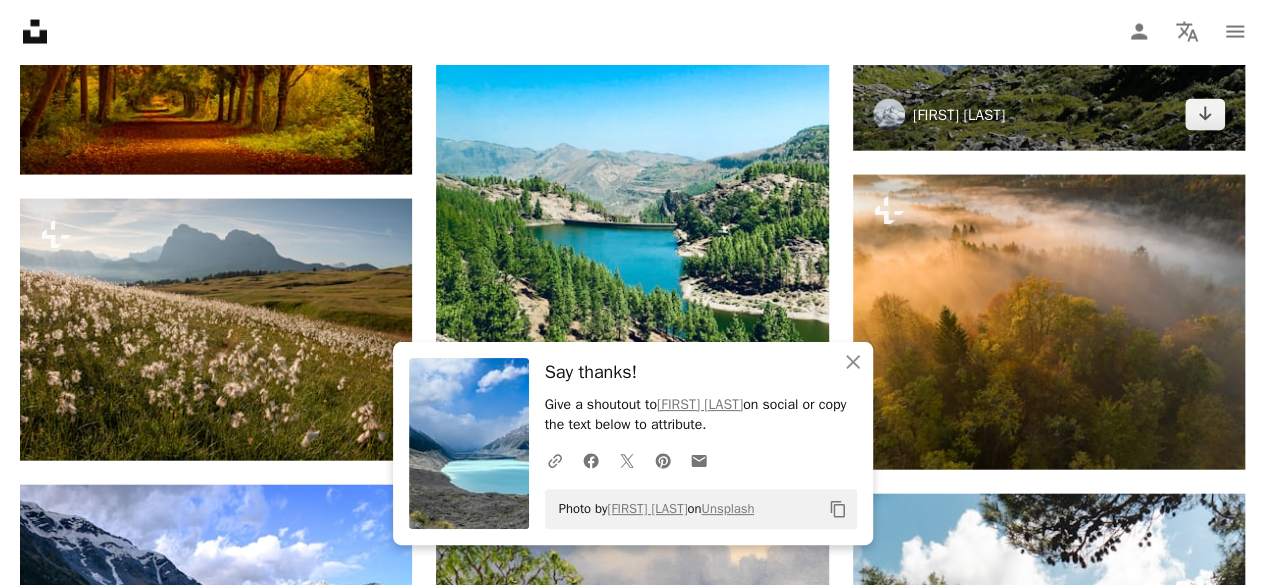 click on "[FIRST] [LAST]" at bounding box center [959, 115] 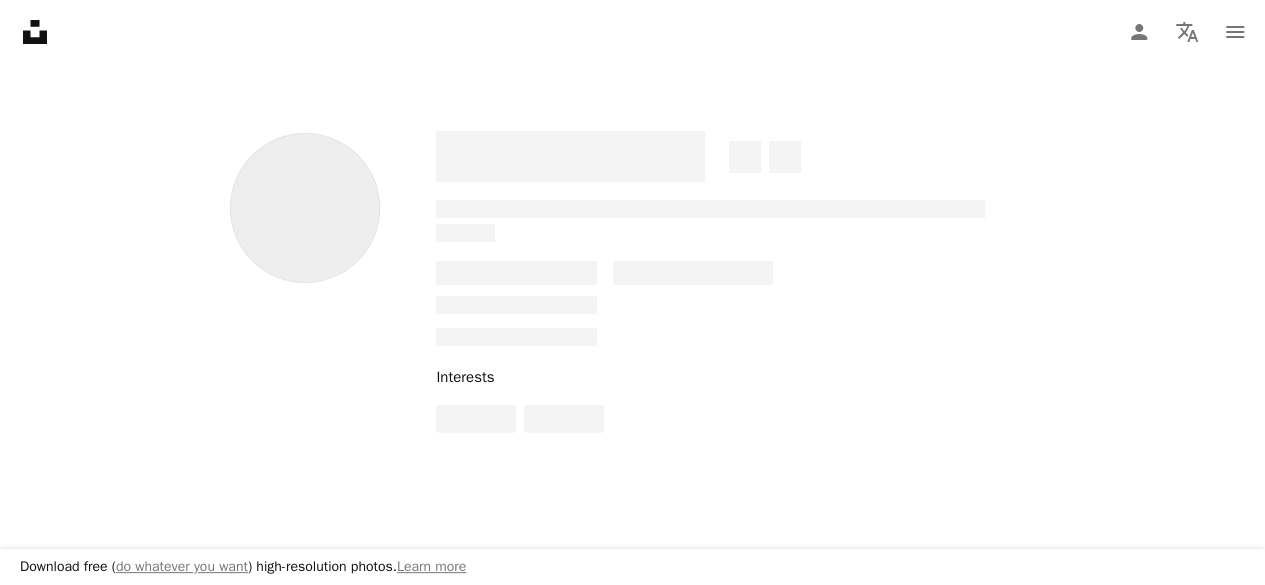 scroll, scrollTop: 0, scrollLeft: 0, axis: both 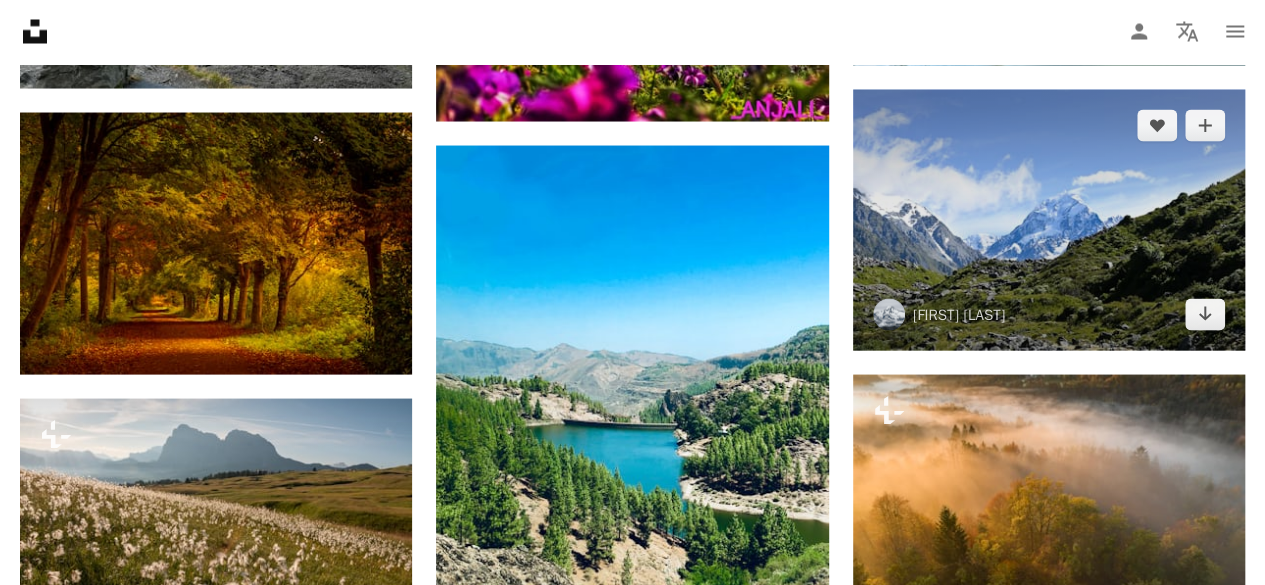 click at bounding box center [1049, 221] 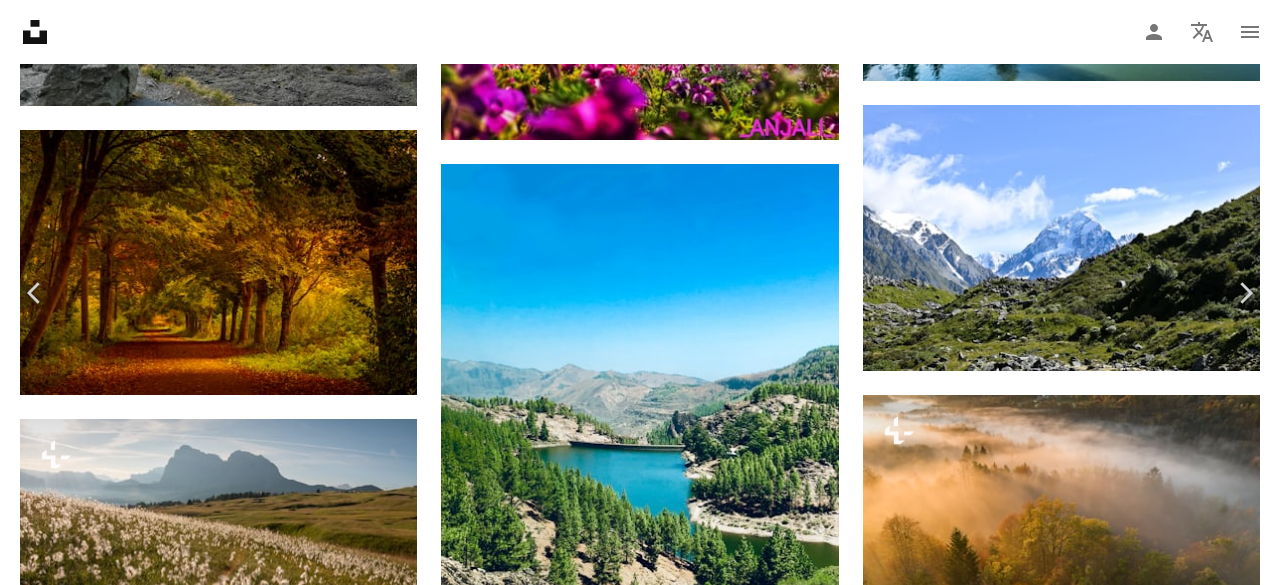 click on "Chevron down" 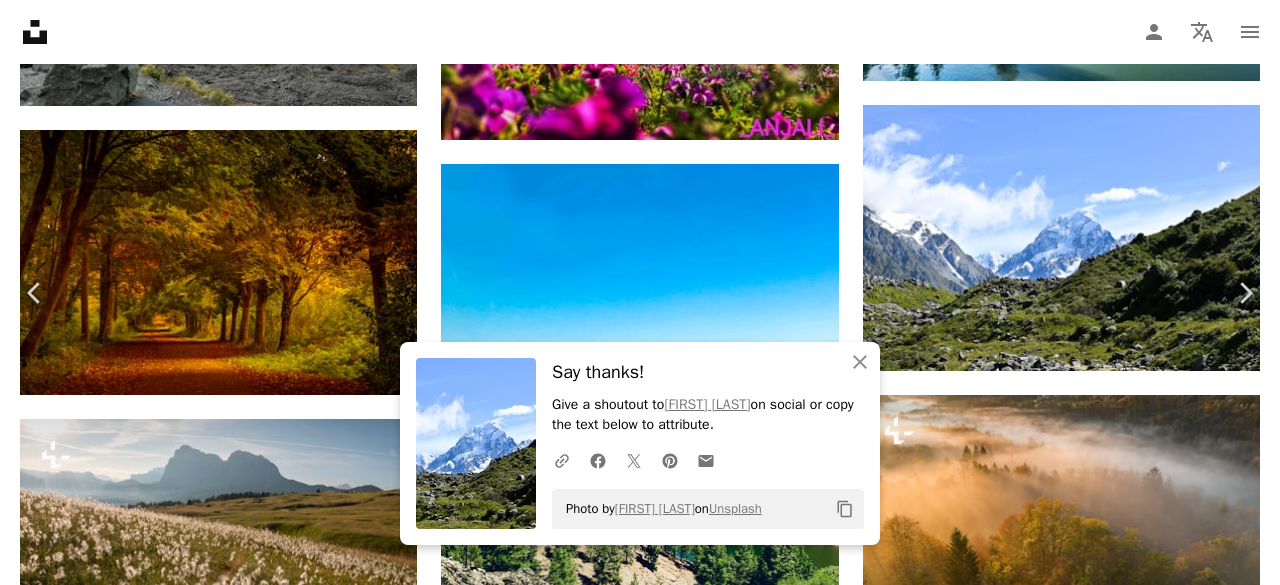 type 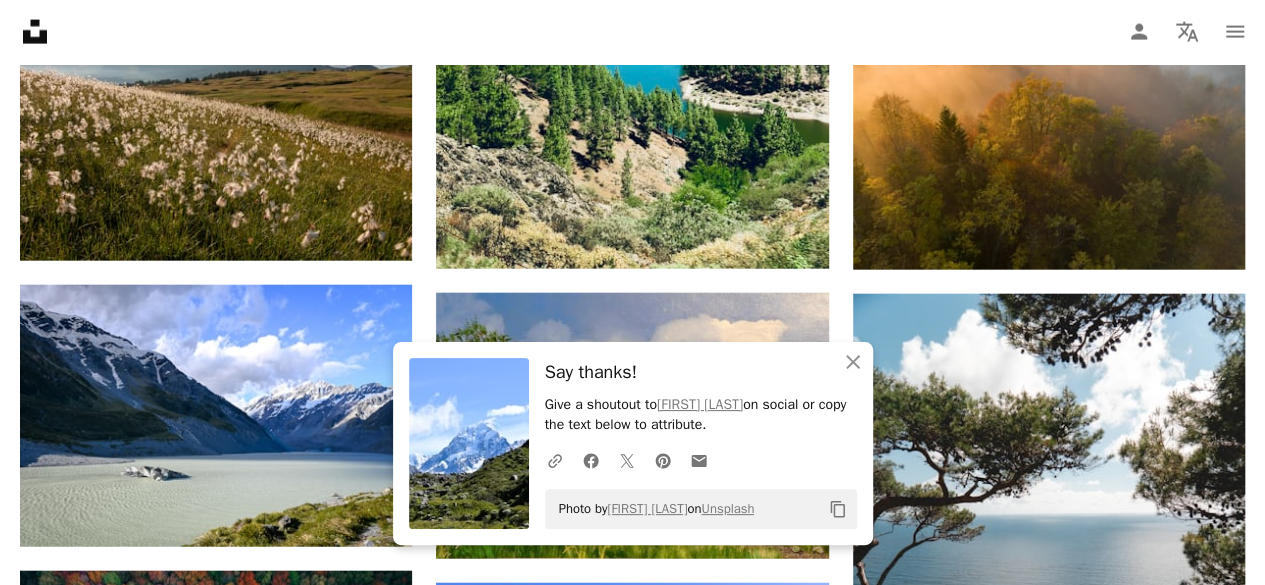 scroll, scrollTop: 2400, scrollLeft: 0, axis: vertical 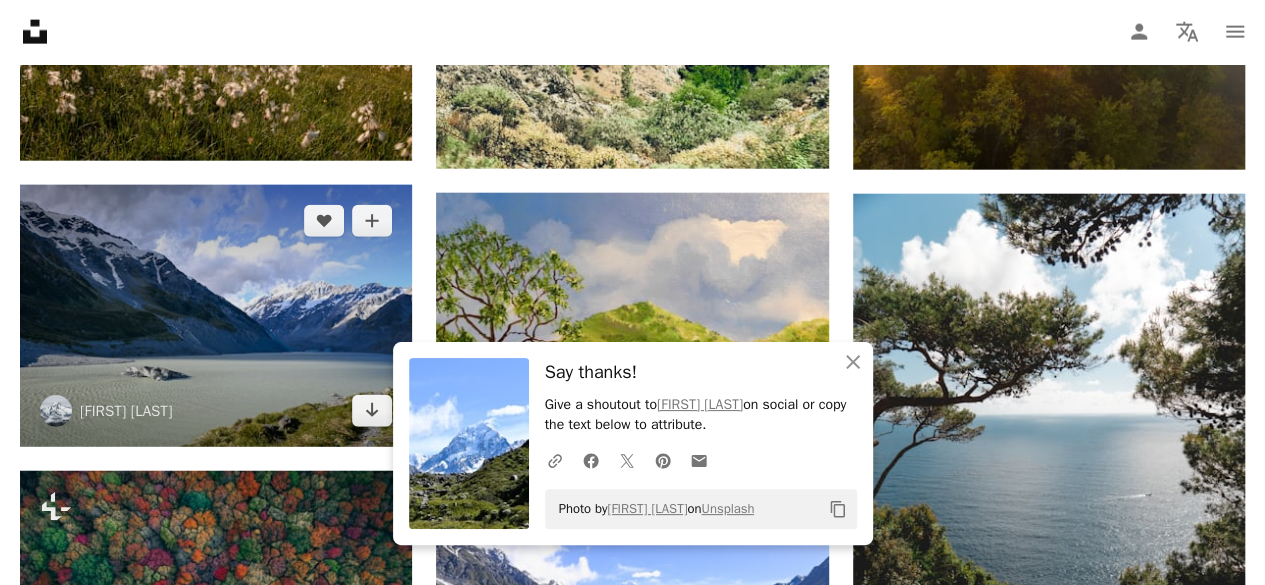 click at bounding box center (216, 316) 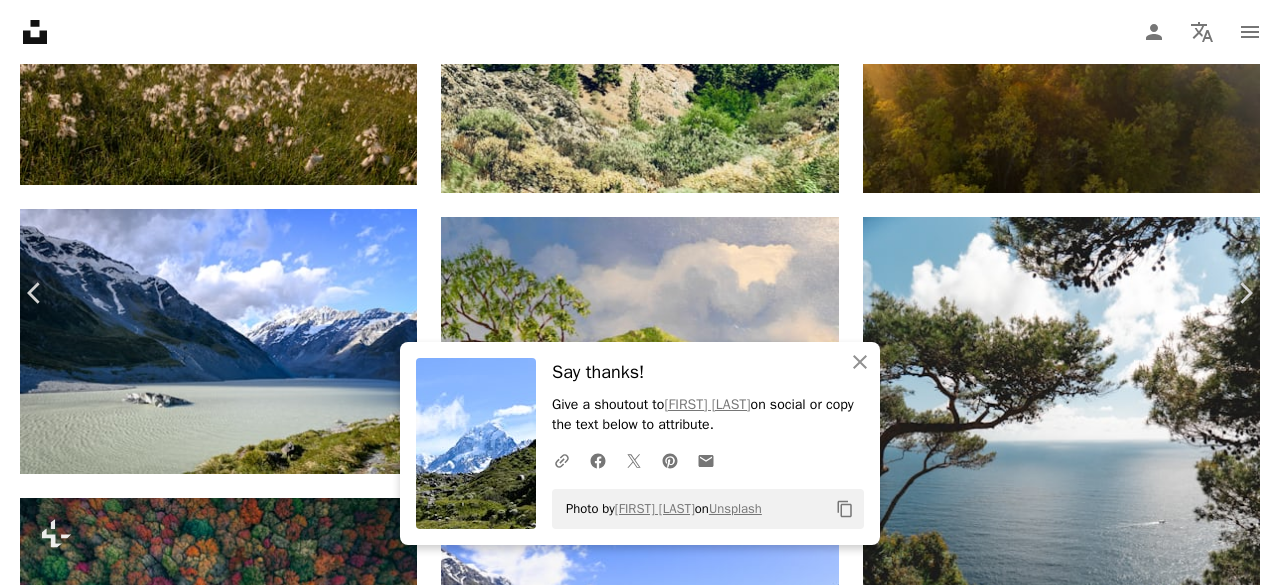 click 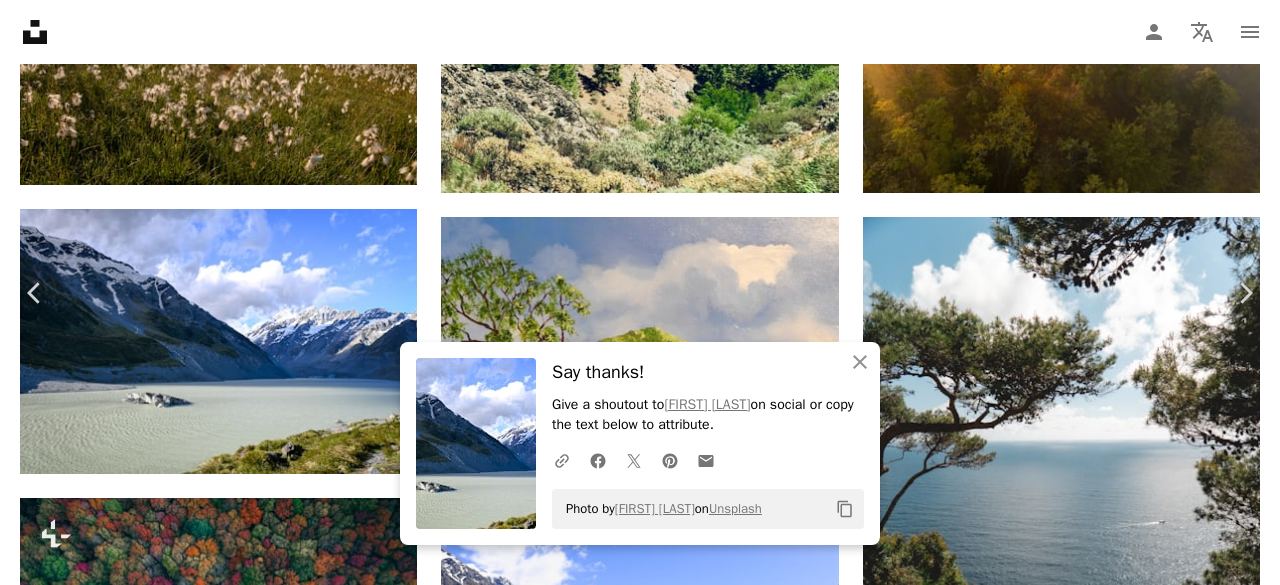 click on "An X shape" at bounding box center [20, 20] 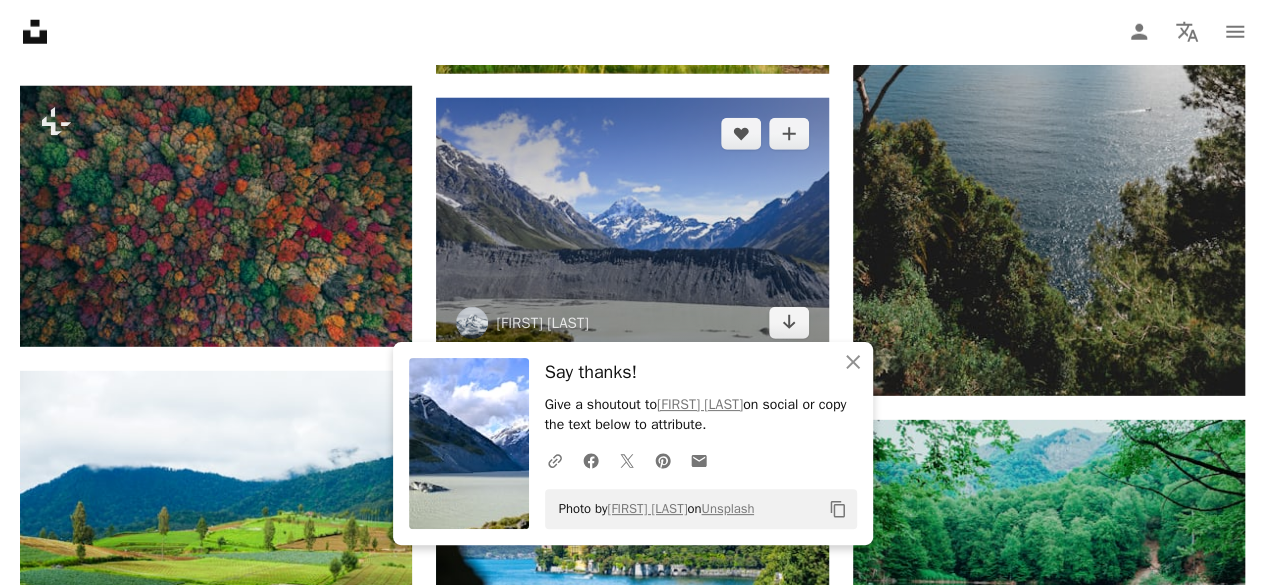 scroll, scrollTop: 2900, scrollLeft: 0, axis: vertical 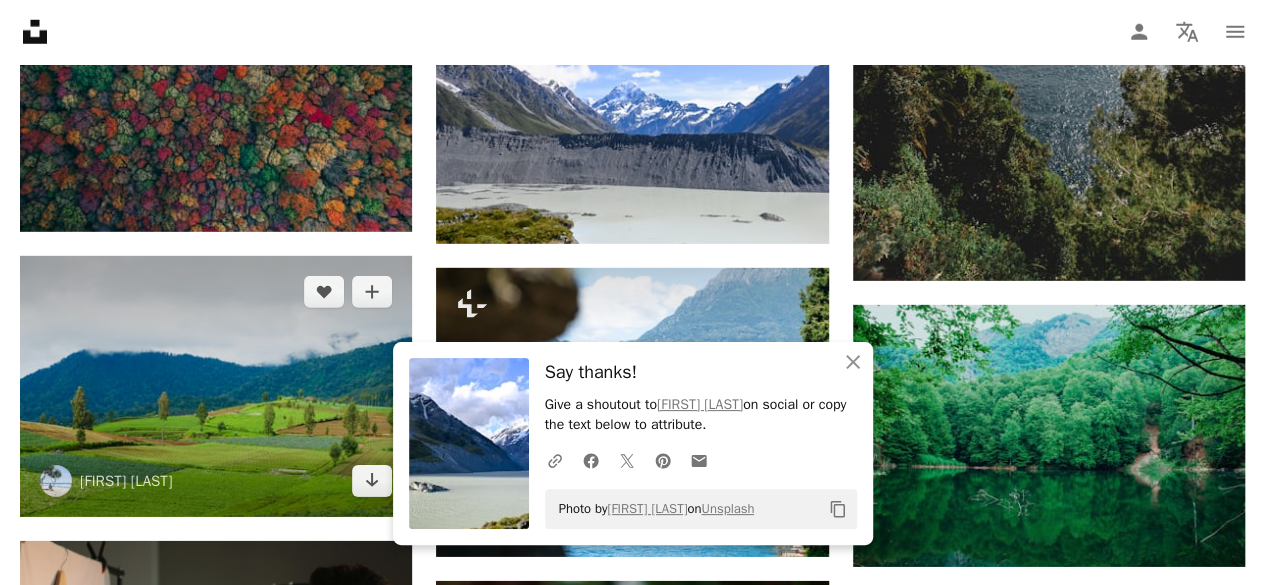 click at bounding box center [216, 387] 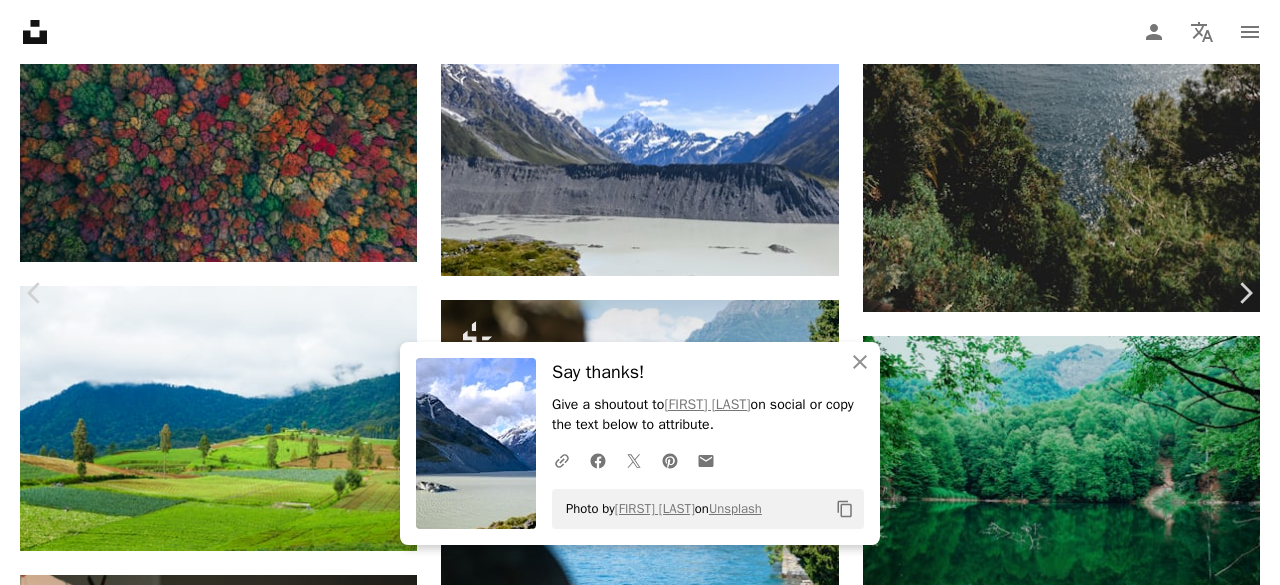 click on "Chevron down" 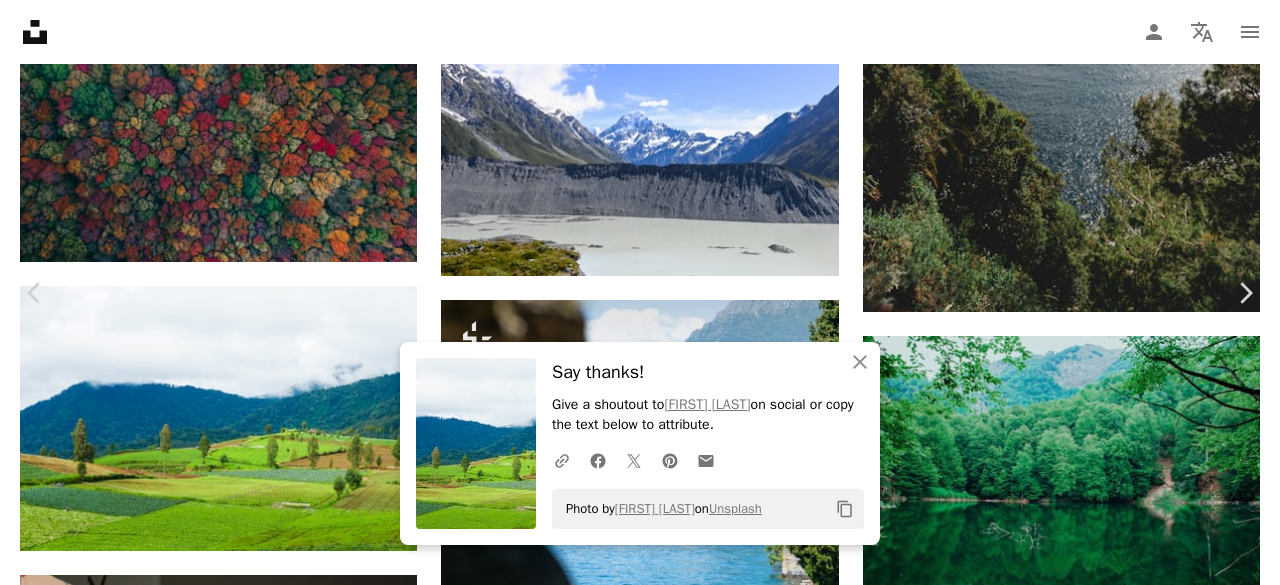 click on "An X shape" at bounding box center (20, 20) 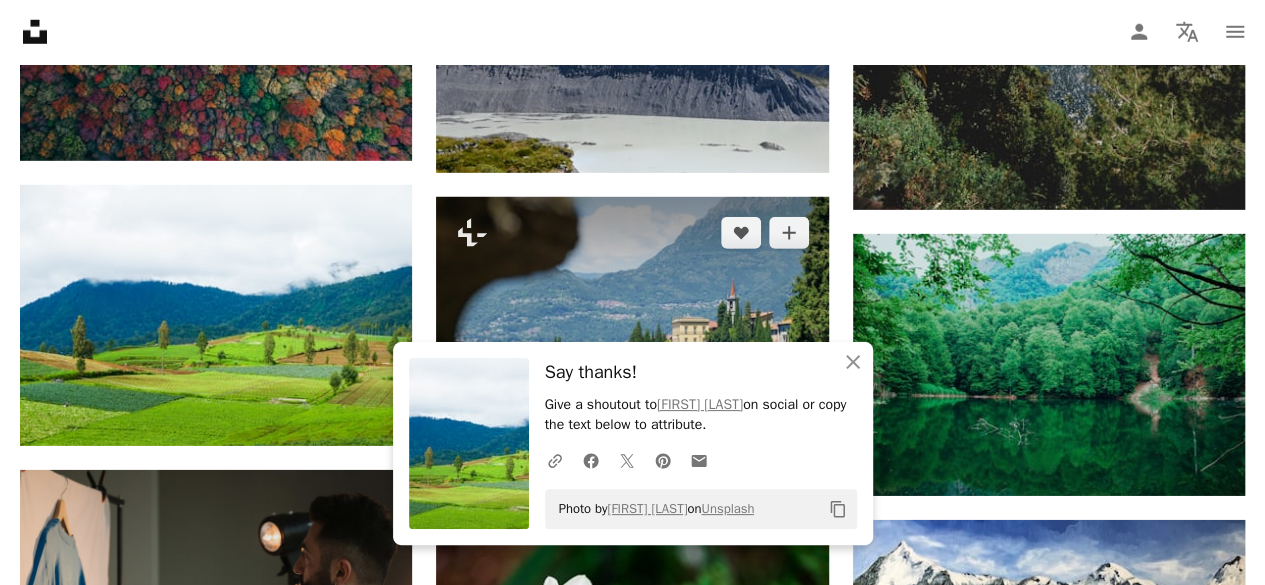 scroll, scrollTop: 3100, scrollLeft: 0, axis: vertical 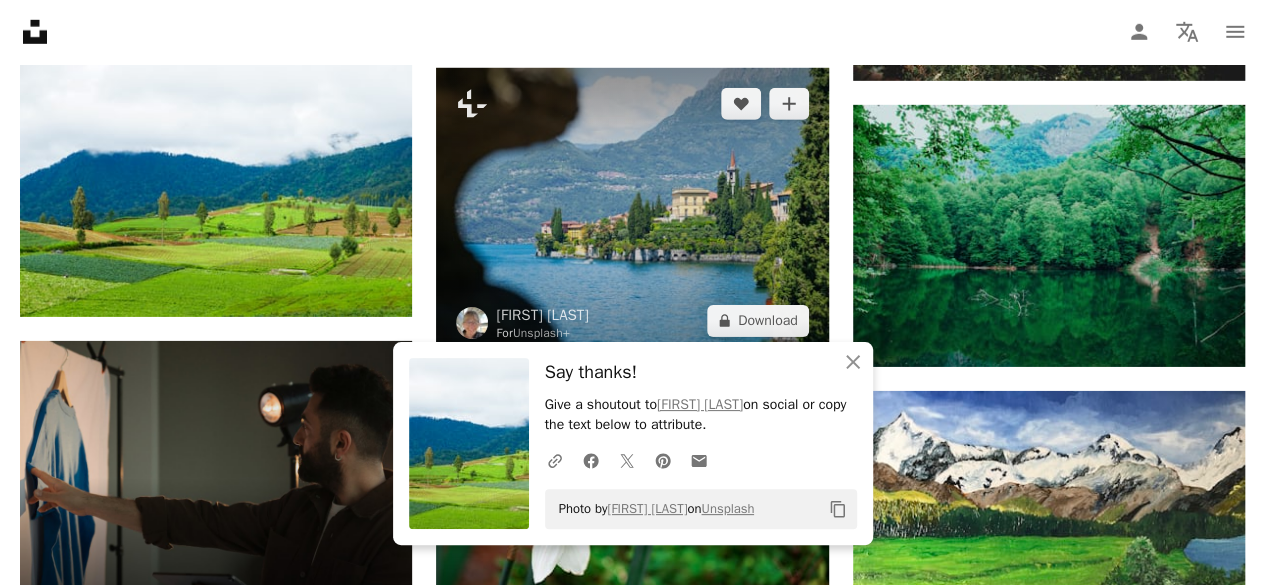 click at bounding box center (632, 212) 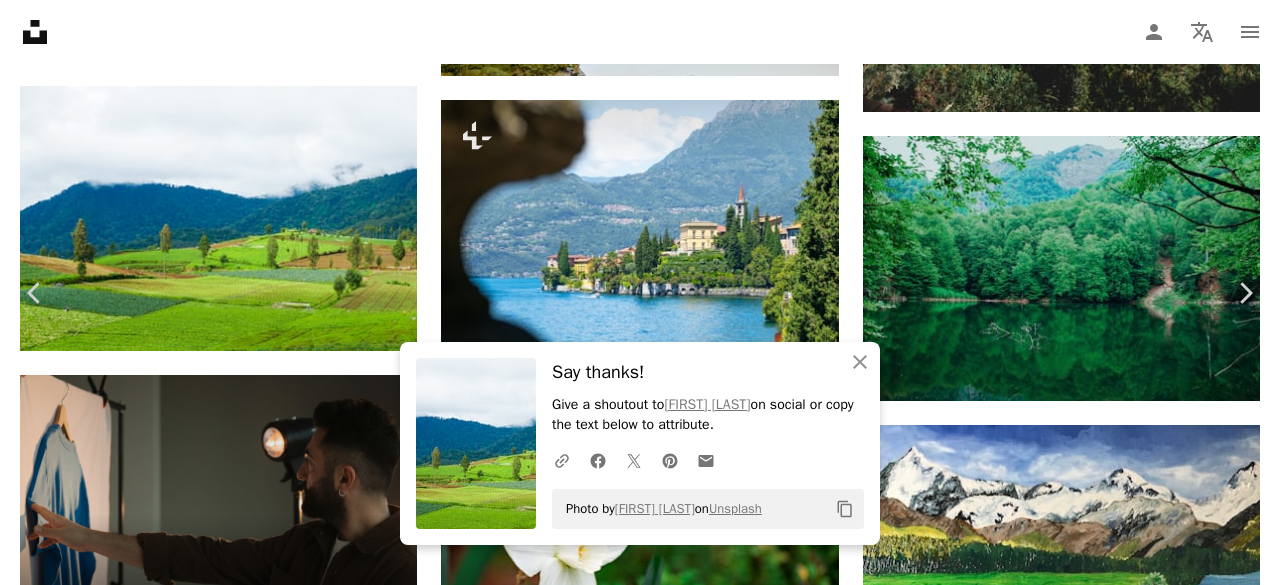 click on "An X shape" at bounding box center [20, 20] 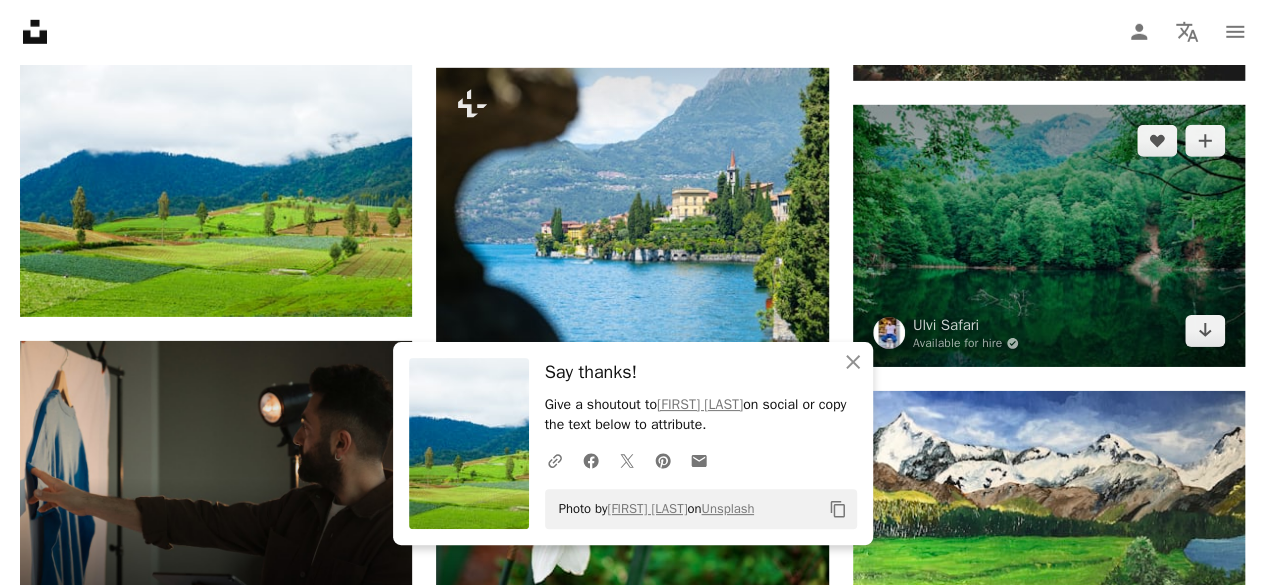 click at bounding box center [1049, 236] 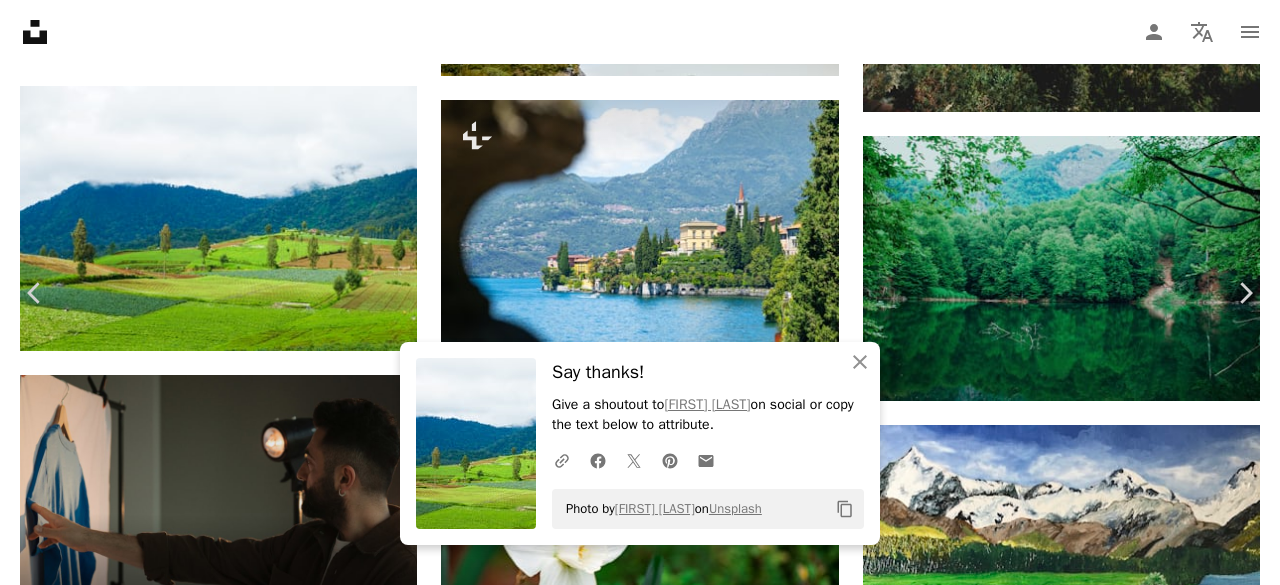 click 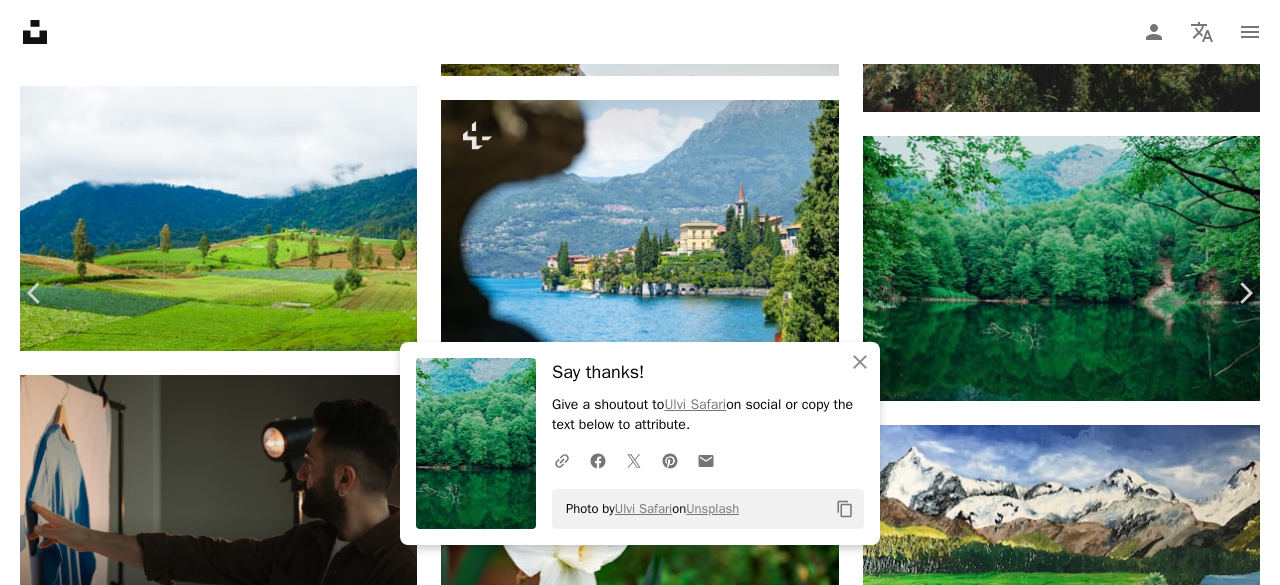 click on "An X shape" at bounding box center [20, 20] 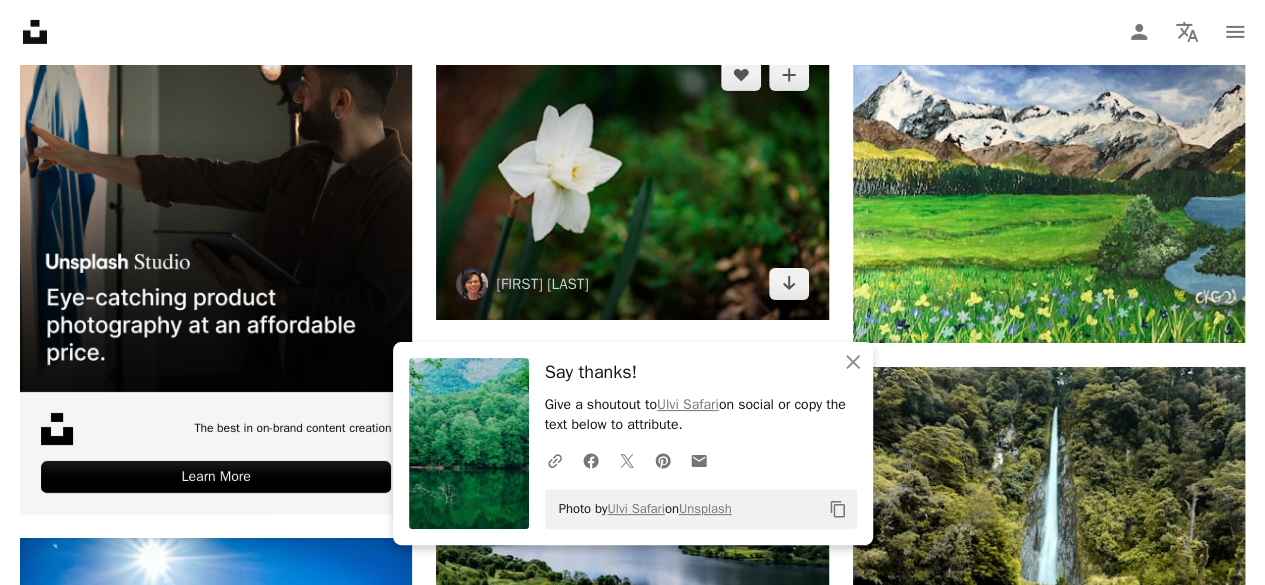 scroll, scrollTop: 3500, scrollLeft: 0, axis: vertical 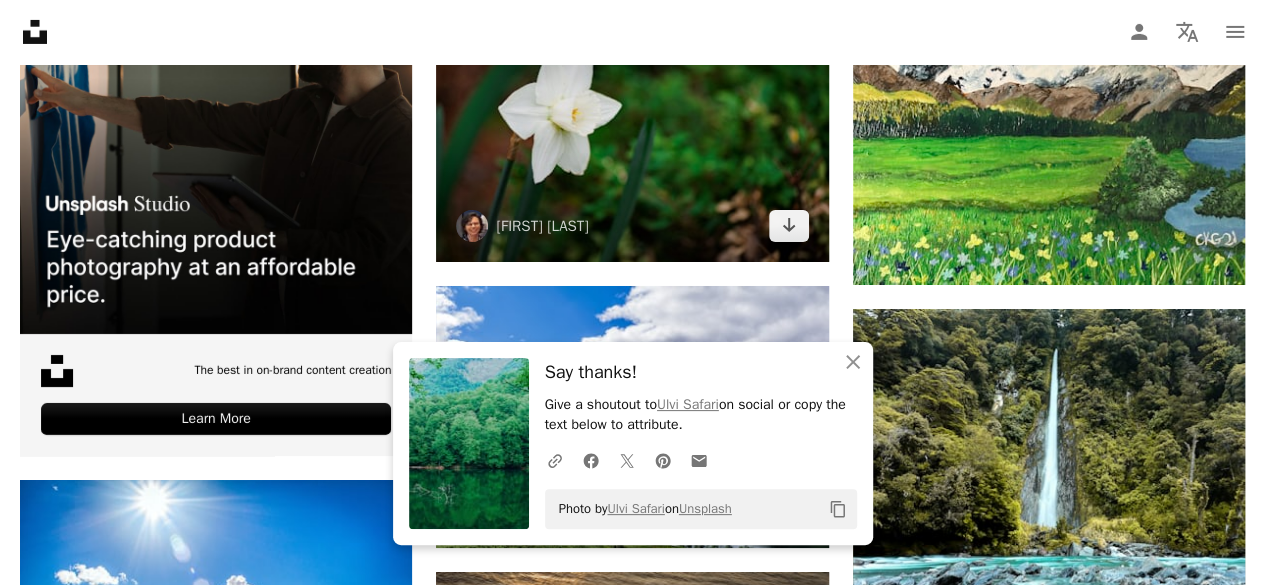 click at bounding box center [632, 122] 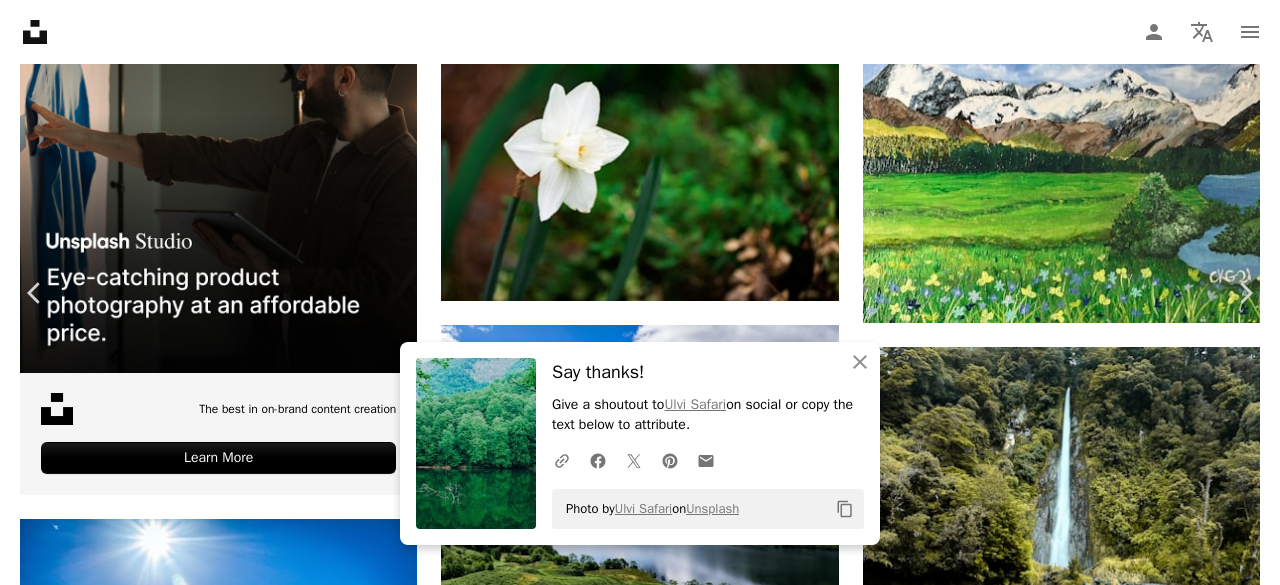 click on "Chevron down" 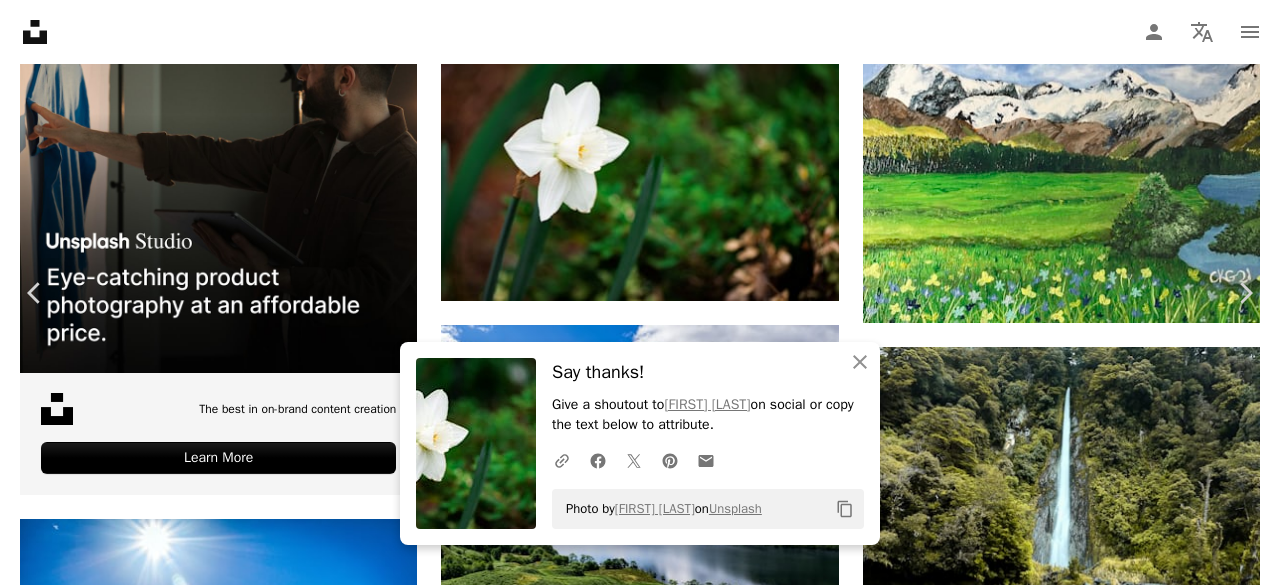 click on "An X shape" at bounding box center (20, 20) 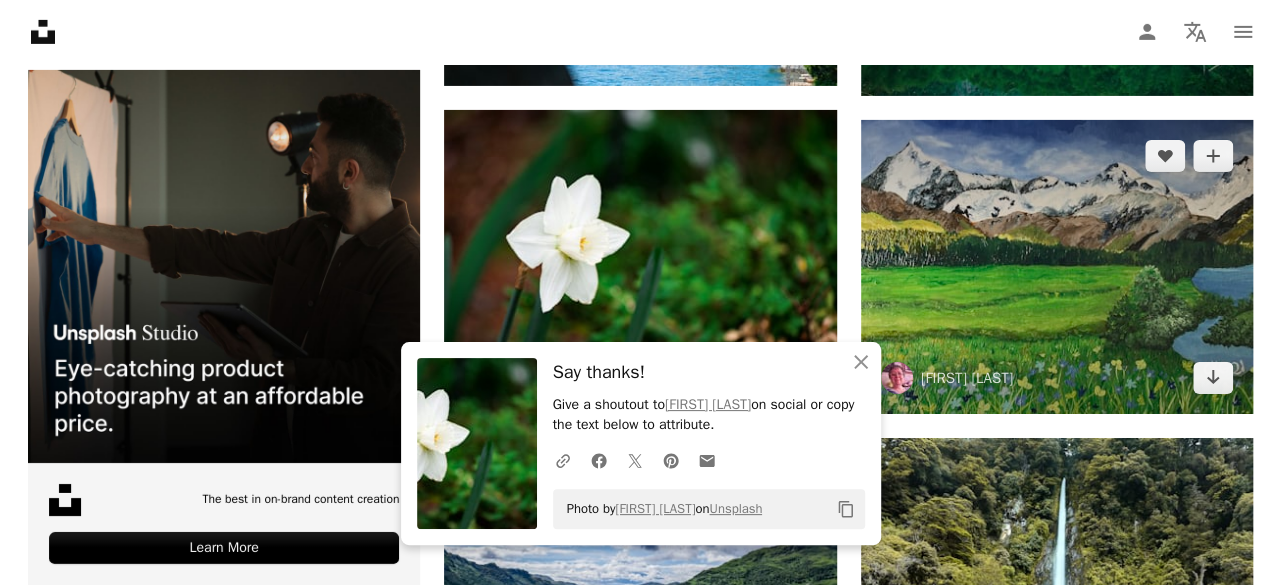 scroll, scrollTop: 3300, scrollLeft: 0, axis: vertical 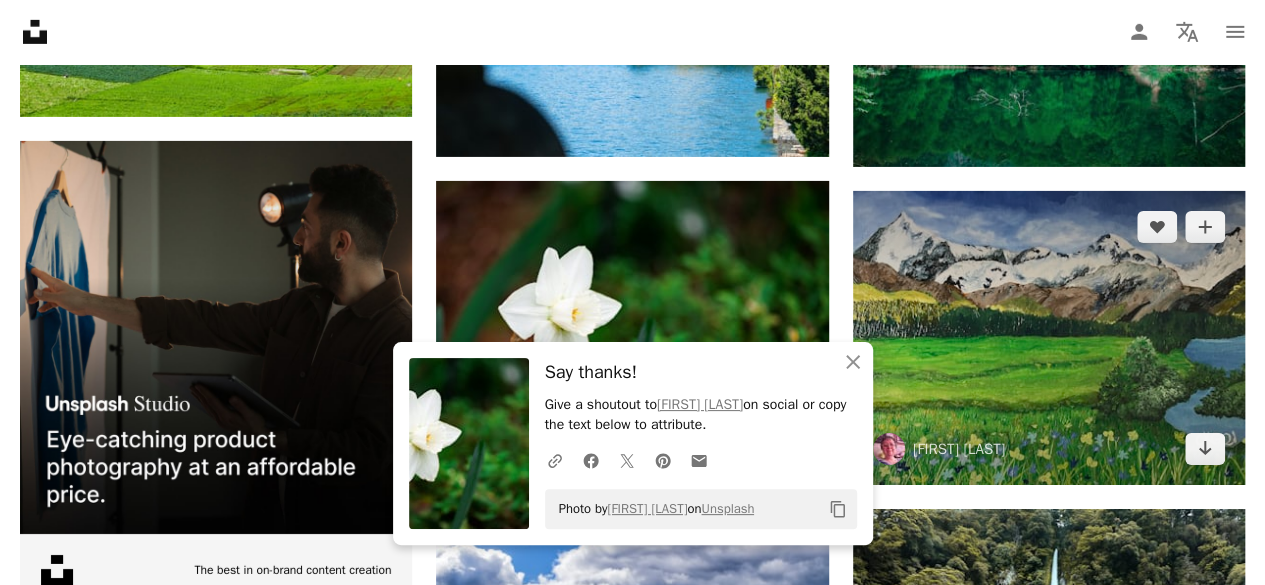 click at bounding box center (1049, 338) 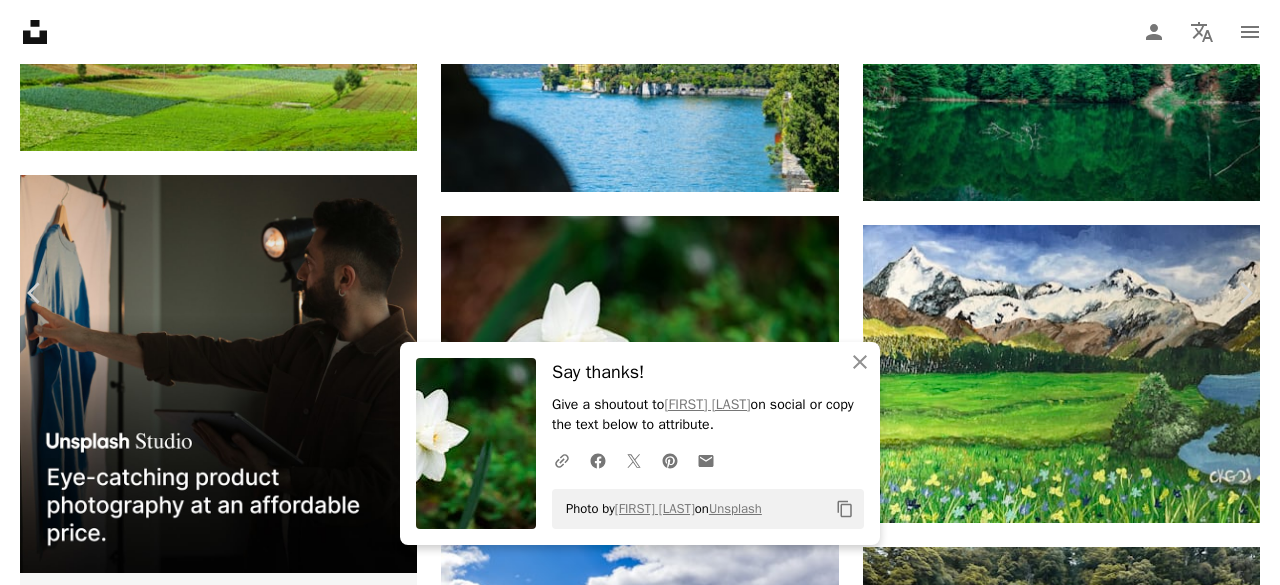 click on "Chevron down" at bounding box center (1158, 3378) 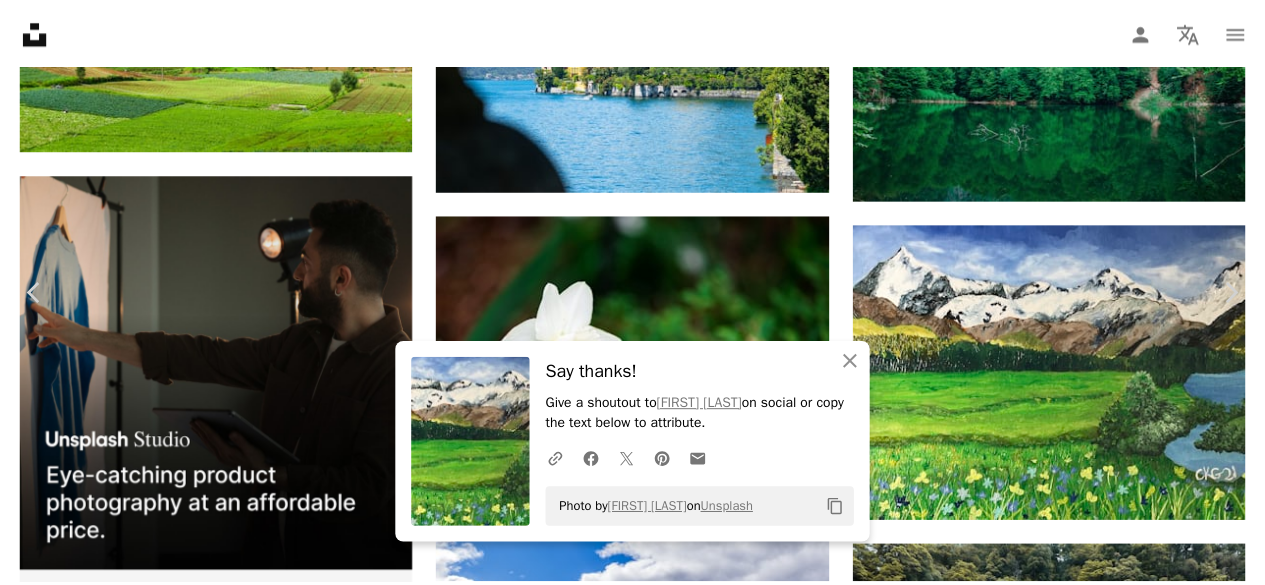 scroll, scrollTop: 100, scrollLeft: 0, axis: vertical 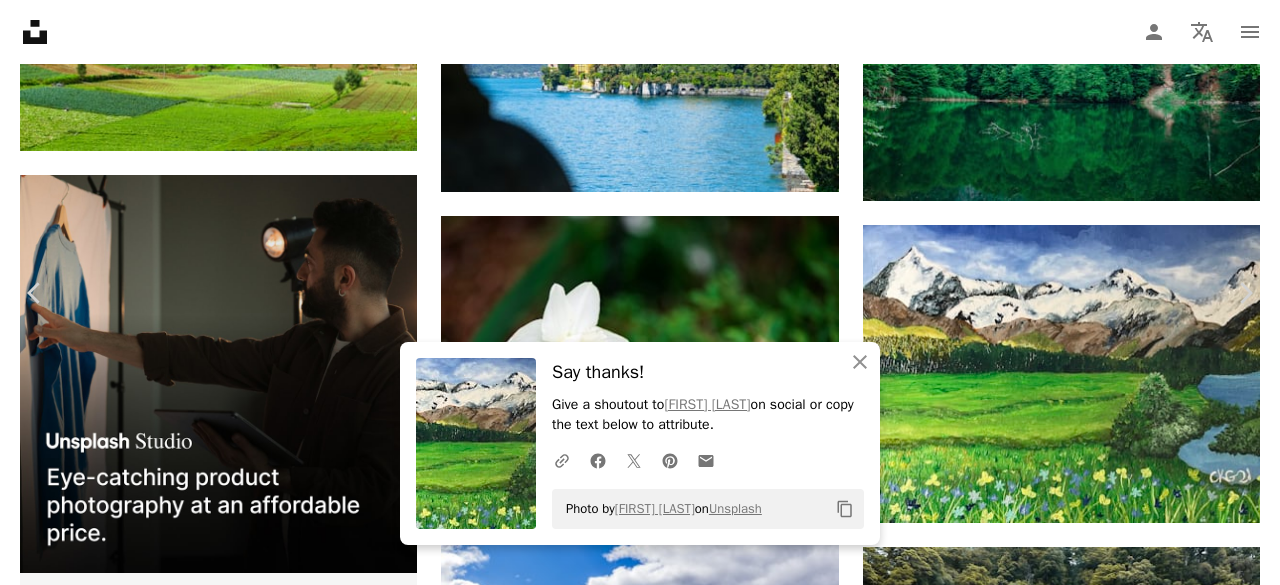 click on "An X shape" at bounding box center (20, 20) 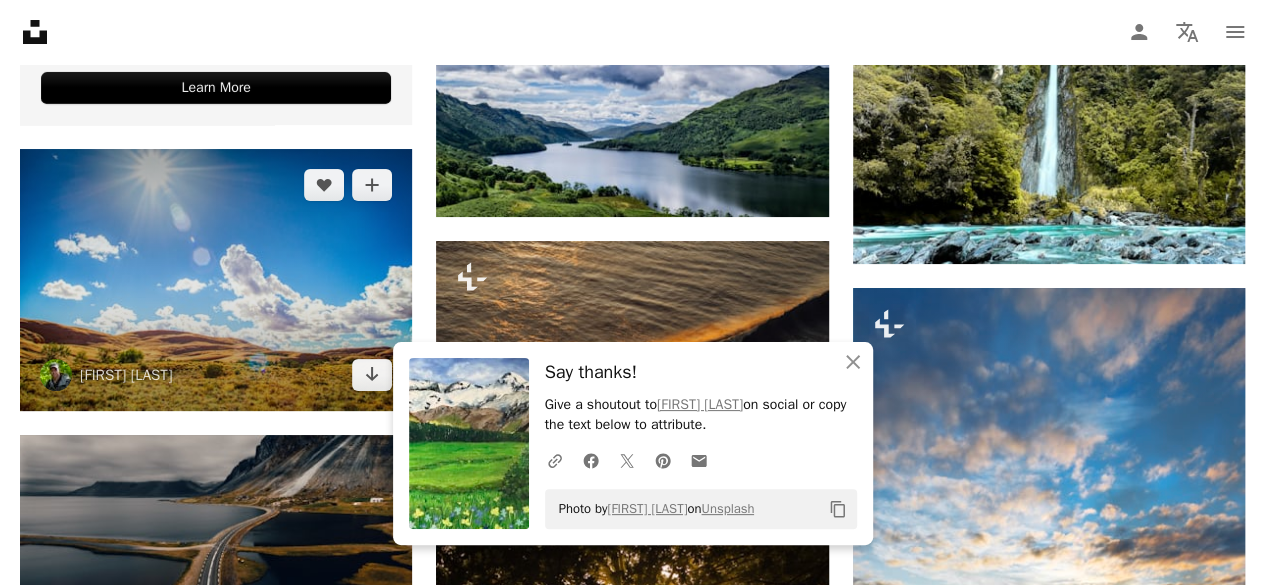 scroll, scrollTop: 3800, scrollLeft: 0, axis: vertical 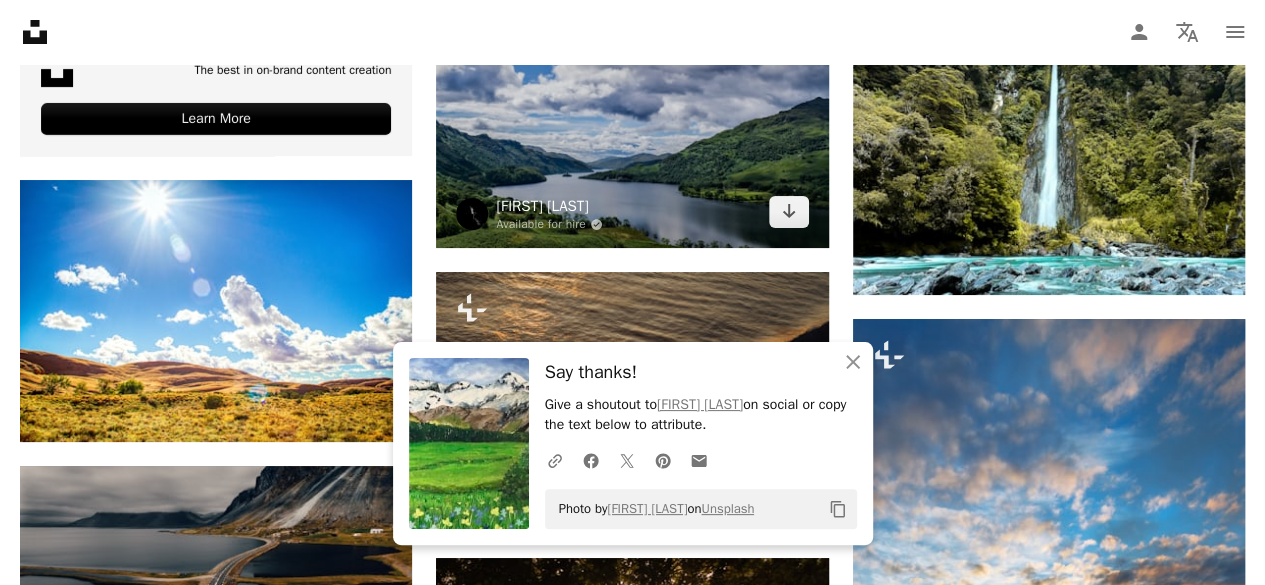 click on "[FIRST] [LAST]" at bounding box center [549, 206] 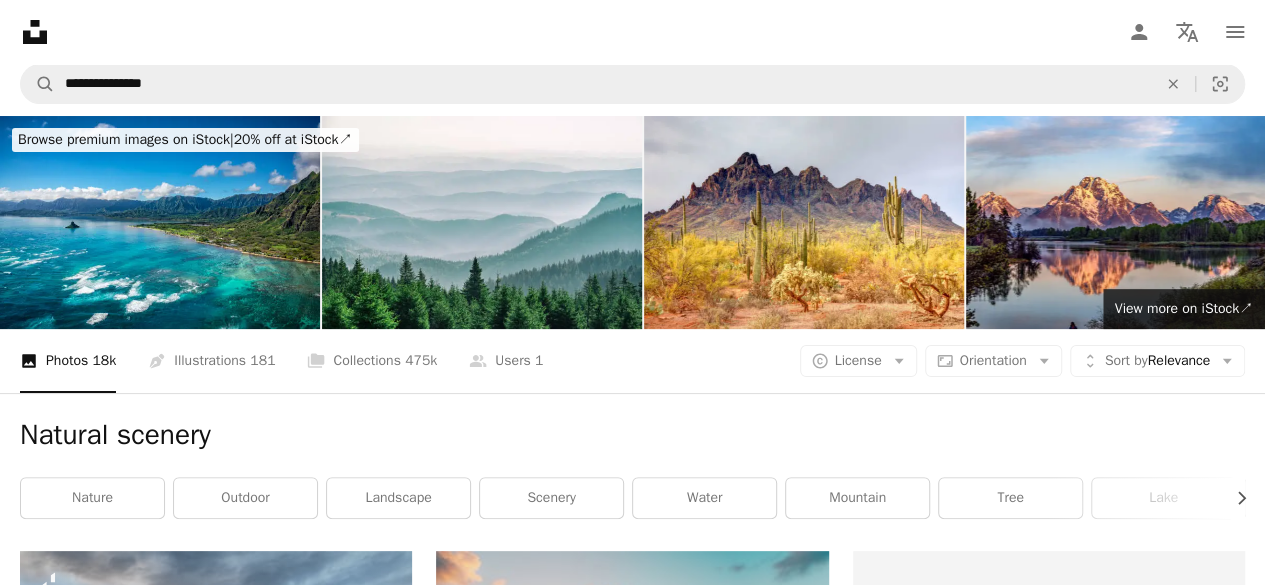 scroll, scrollTop: 3800, scrollLeft: 0, axis: vertical 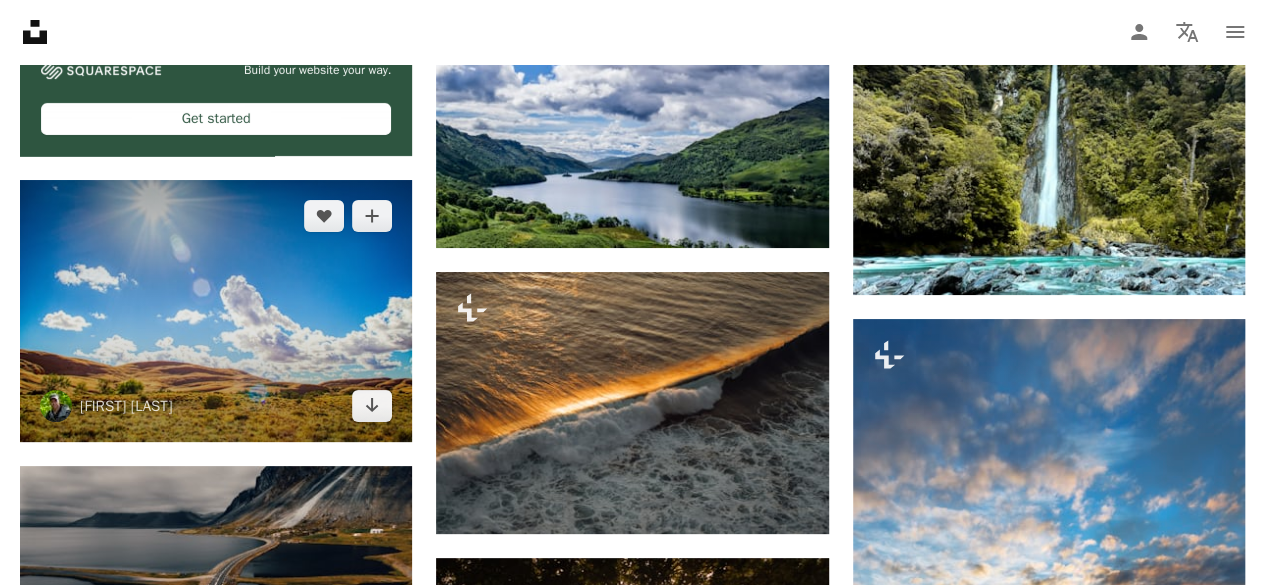 click at bounding box center (216, 311) 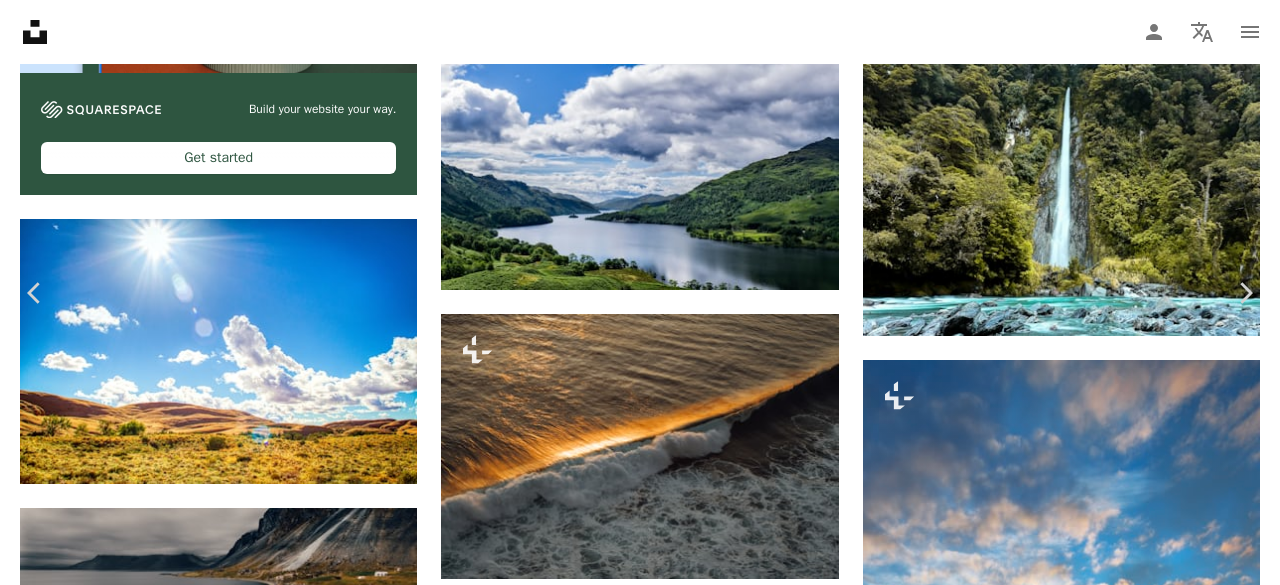 click on "Chevron down" 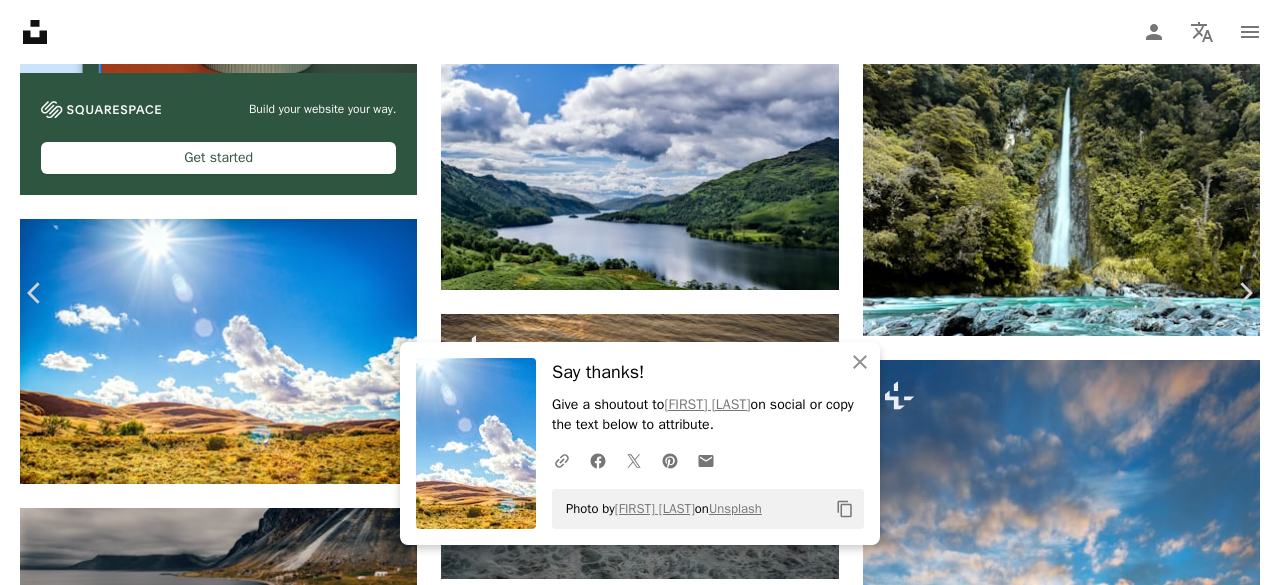 click on "An X shape" at bounding box center (20, 20) 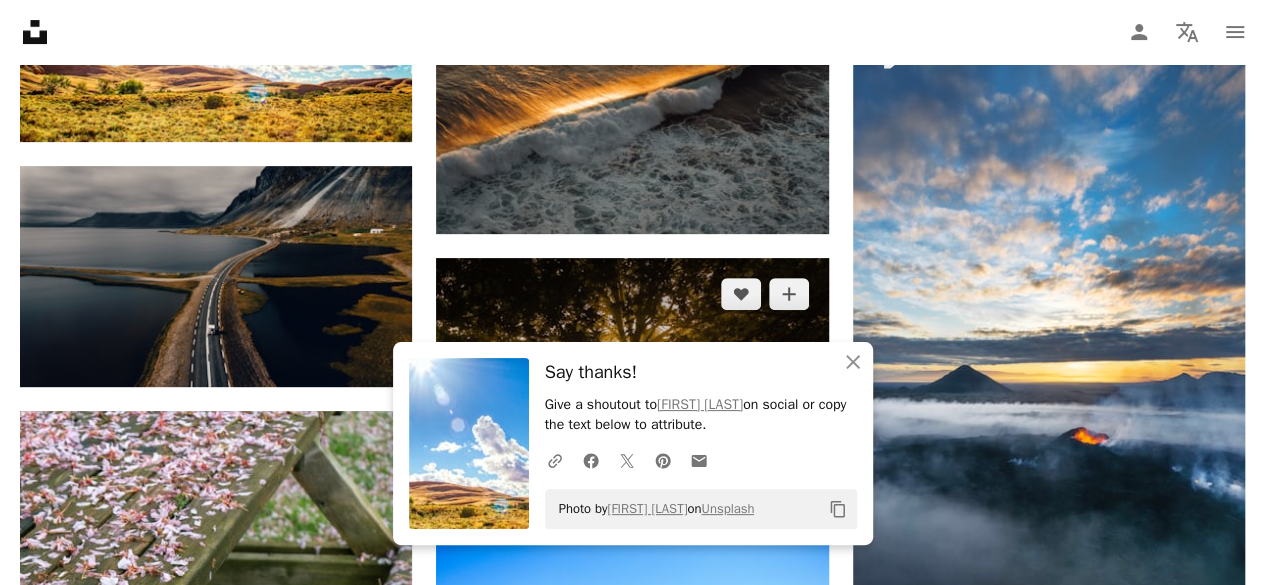 scroll, scrollTop: 3900, scrollLeft: 0, axis: vertical 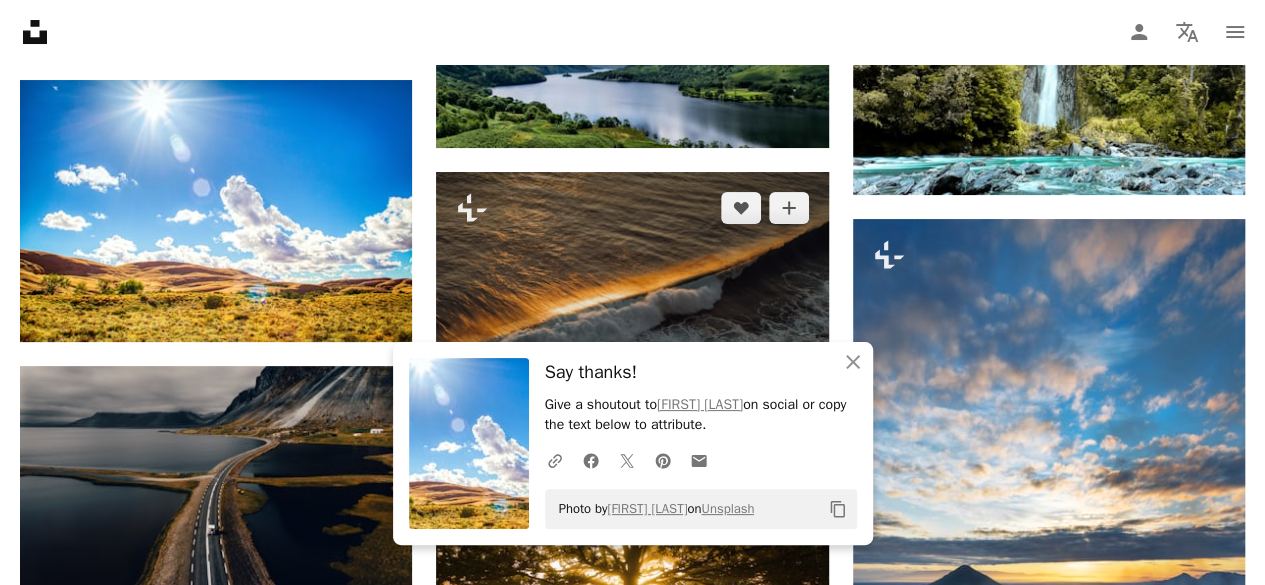 click at bounding box center [632, 303] 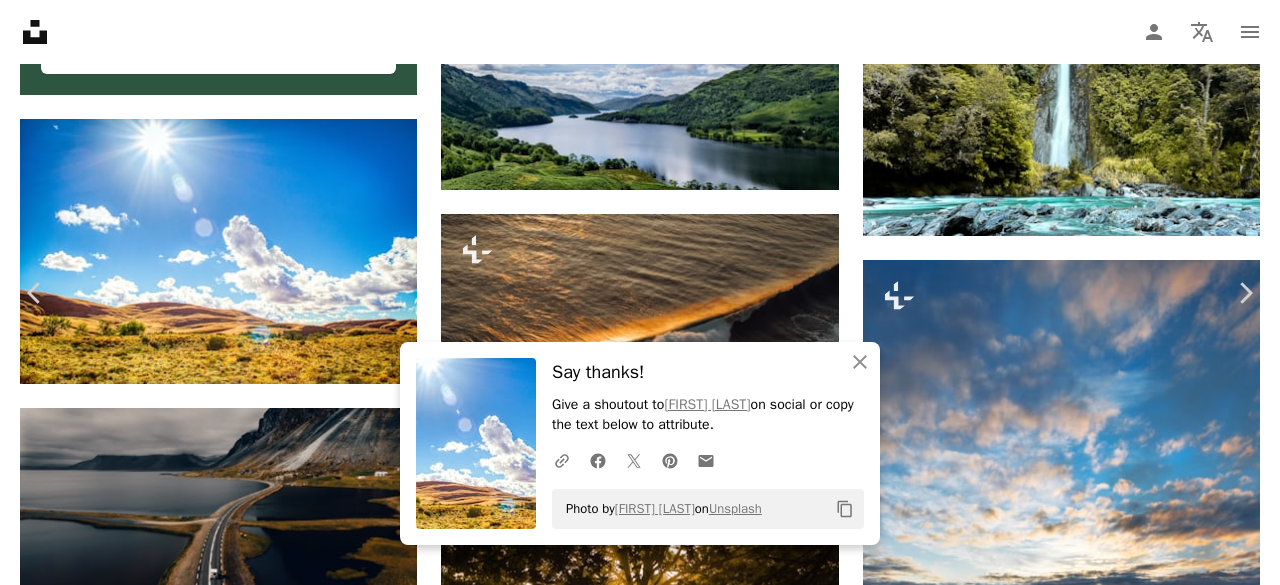 click on "An X shape" at bounding box center [20, 20] 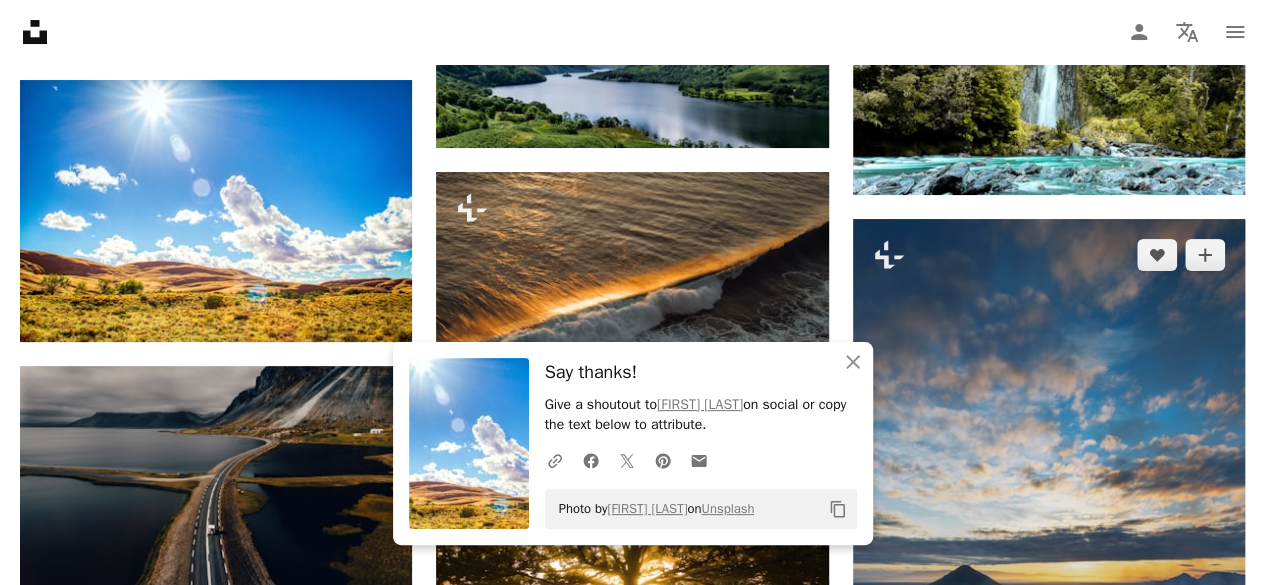 click at bounding box center (1049, 513) 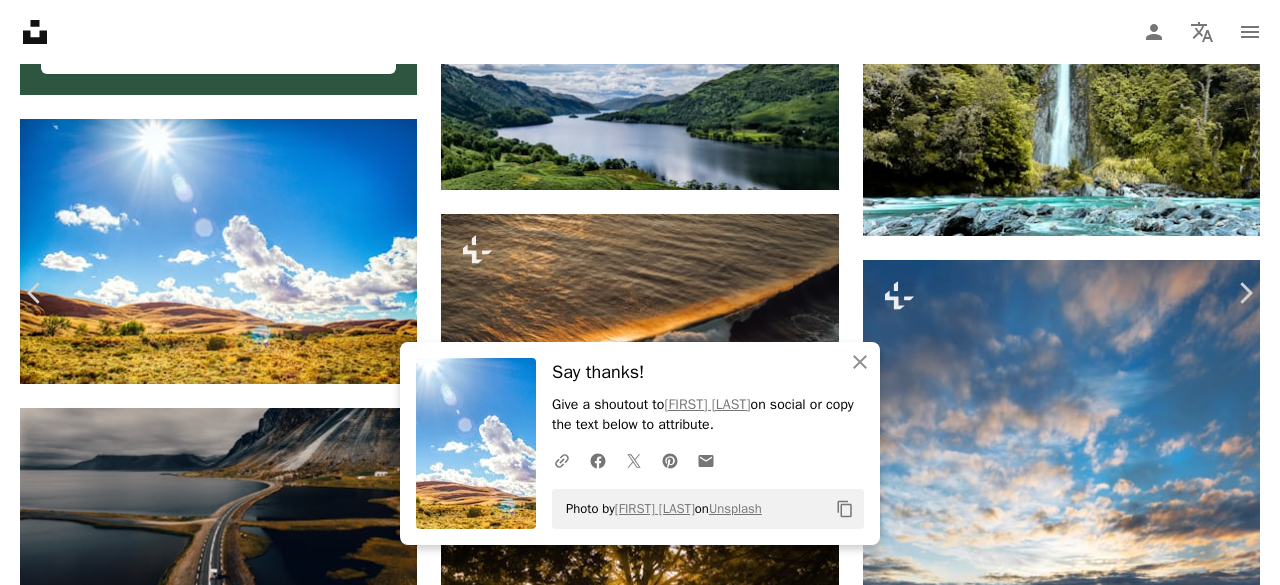 click on "An X shape" at bounding box center (20, 20) 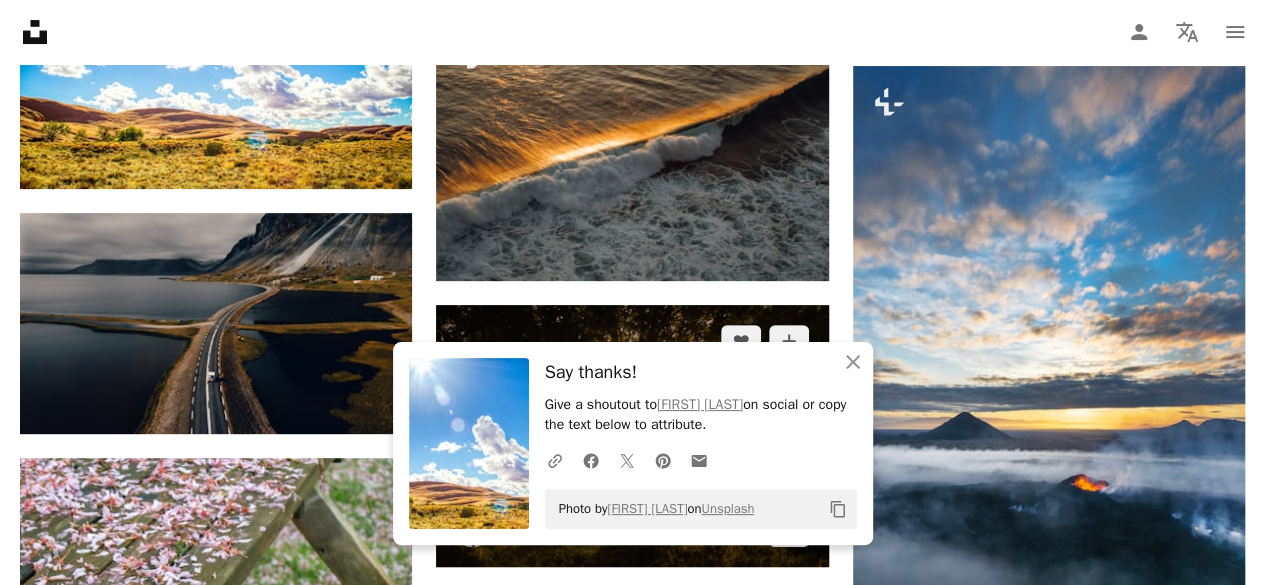 scroll, scrollTop: 4100, scrollLeft: 0, axis: vertical 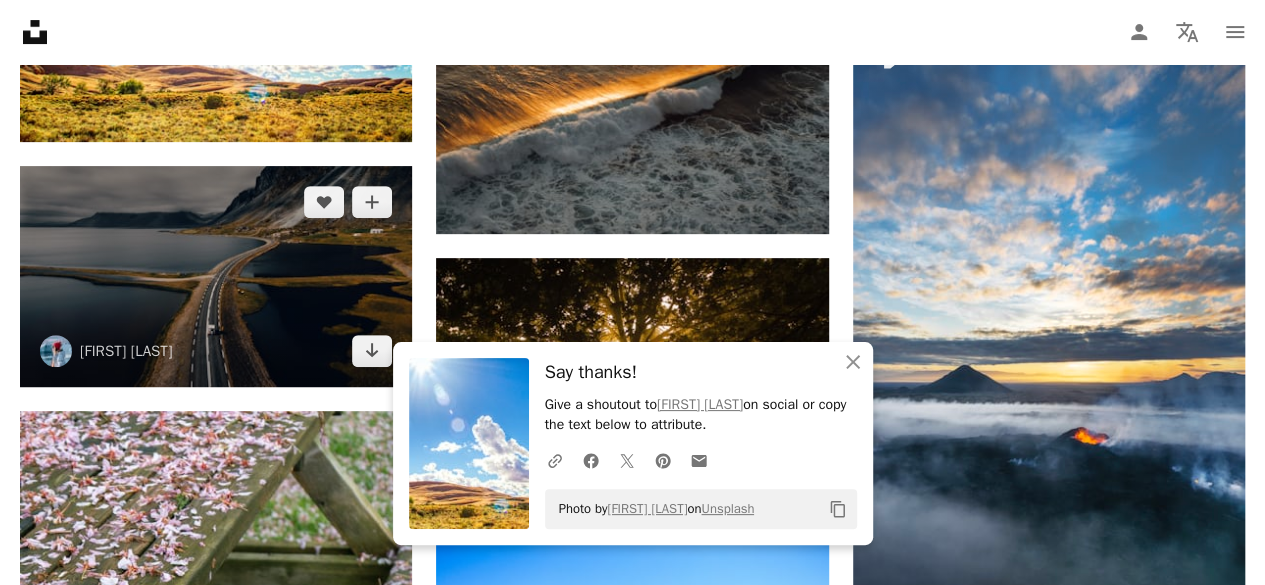 click at bounding box center [216, 276] 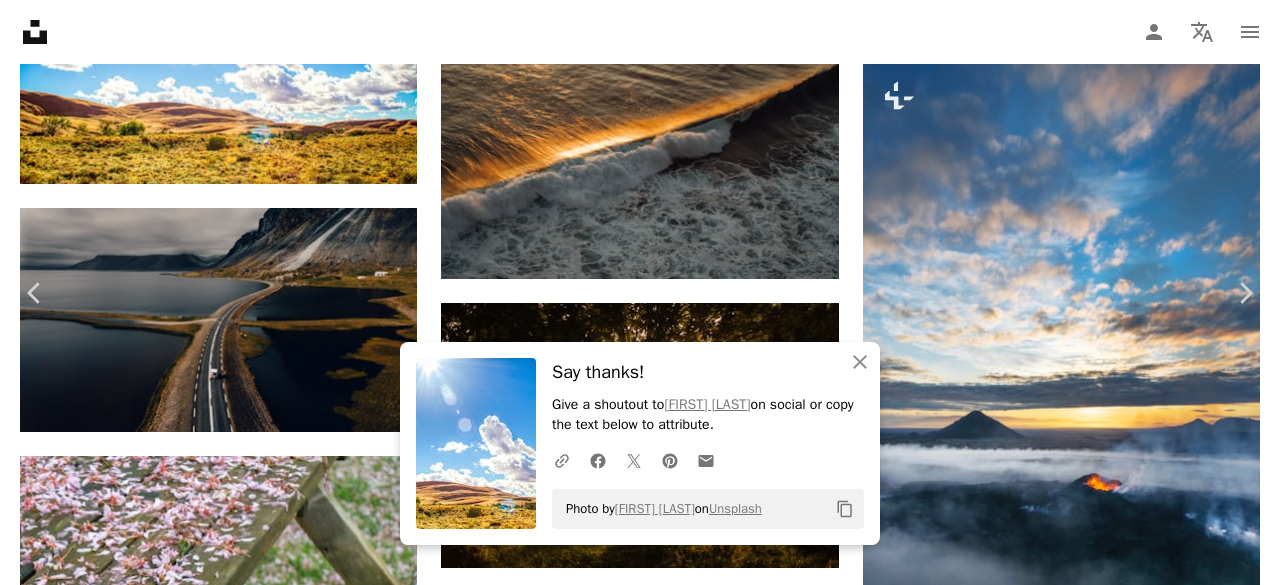 click on "Chevron down" 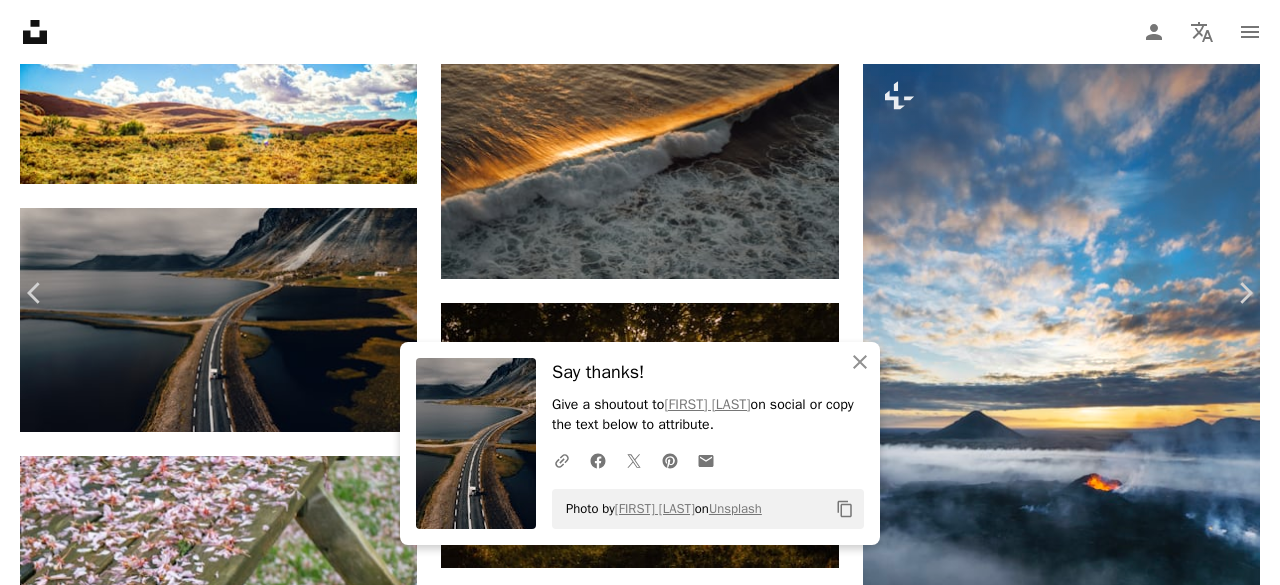 click on "An X shape" at bounding box center [20, 20] 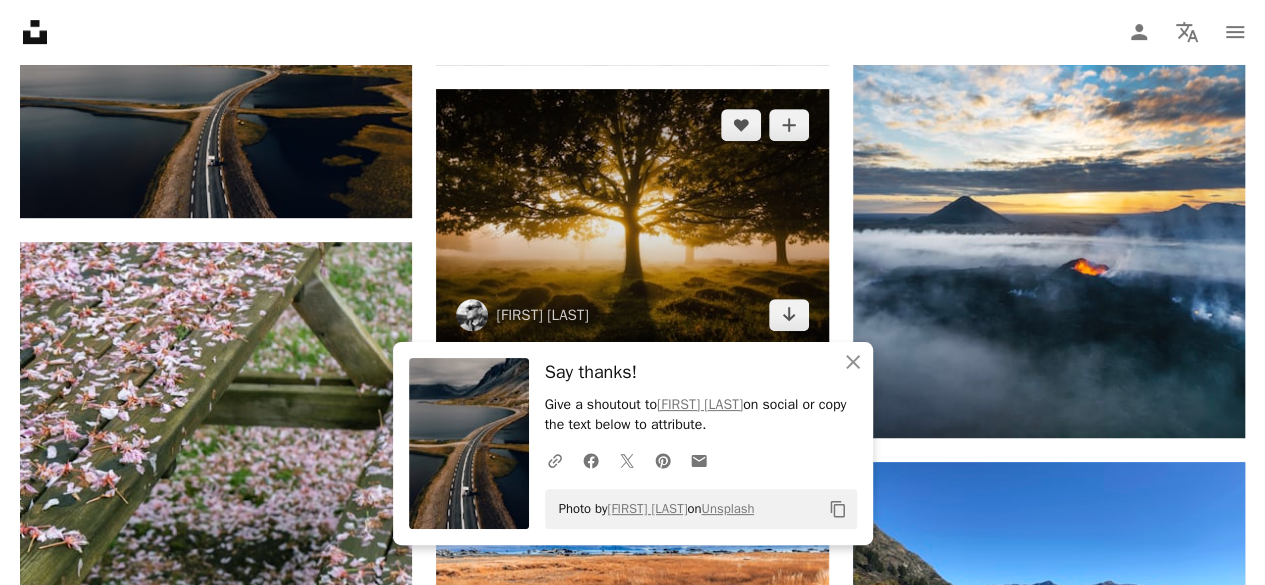 scroll, scrollTop: 4300, scrollLeft: 0, axis: vertical 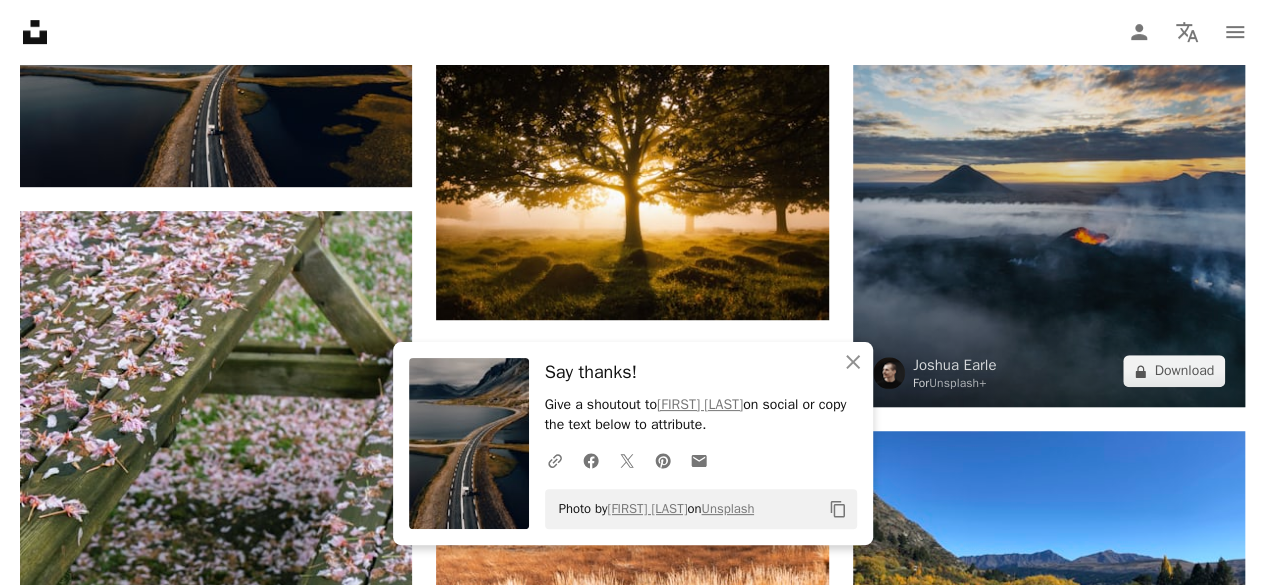 click at bounding box center (1049, 113) 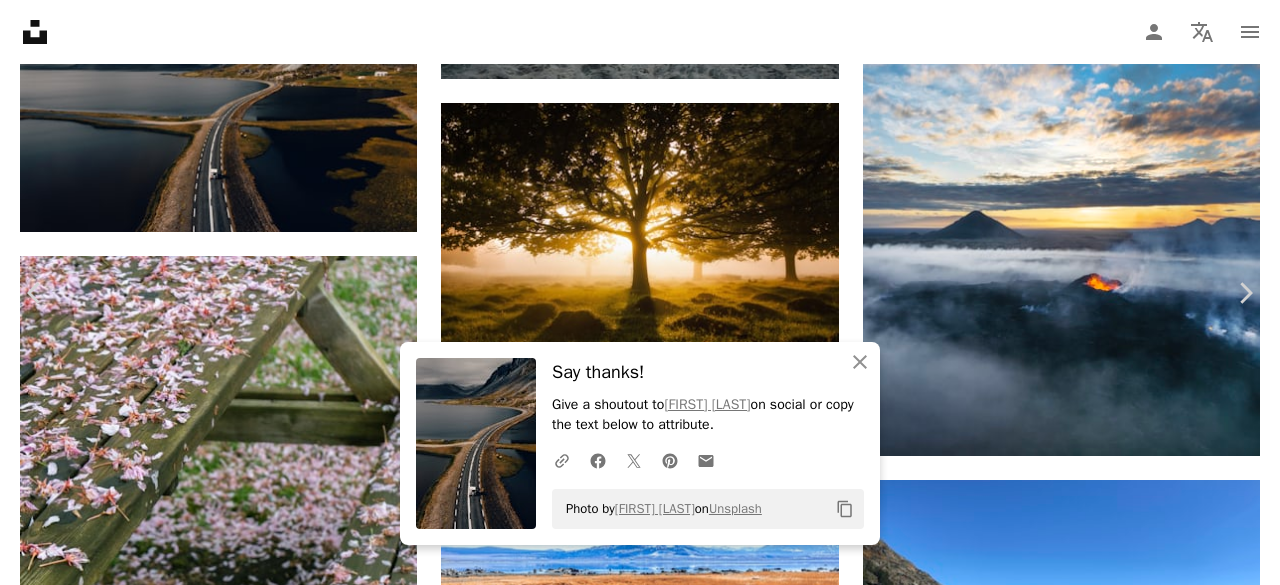 click on "An X shape" at bounding box center (20, 20) 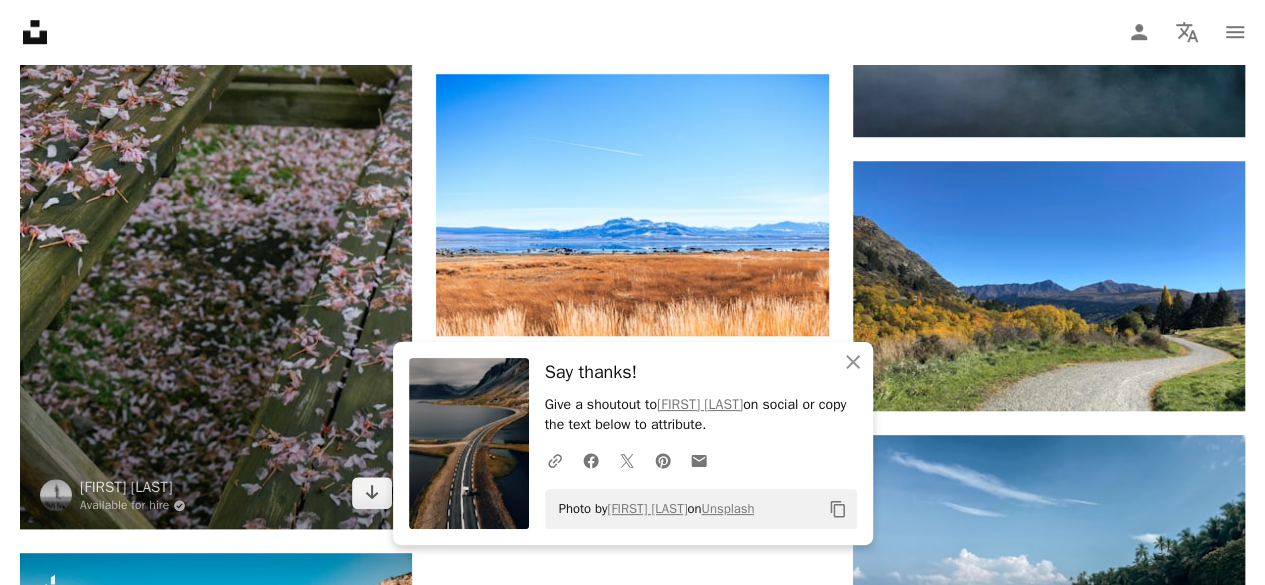 scroll, scrollTop: 4600, scrollLeft: 0, axis: vertical 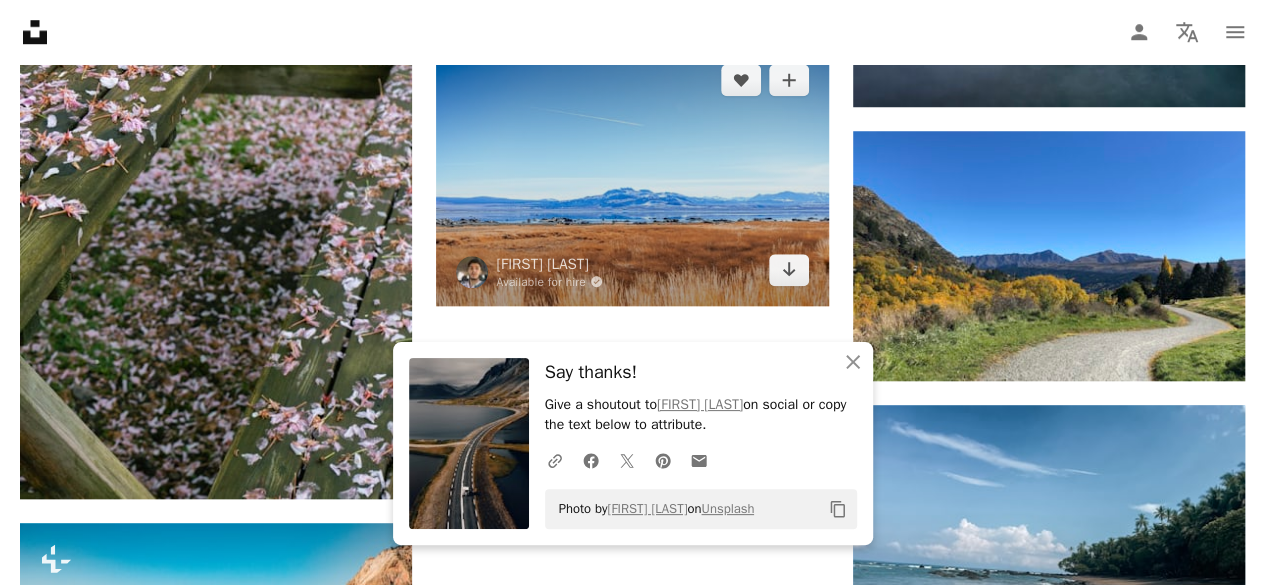 click at bounding box center (632, 175) 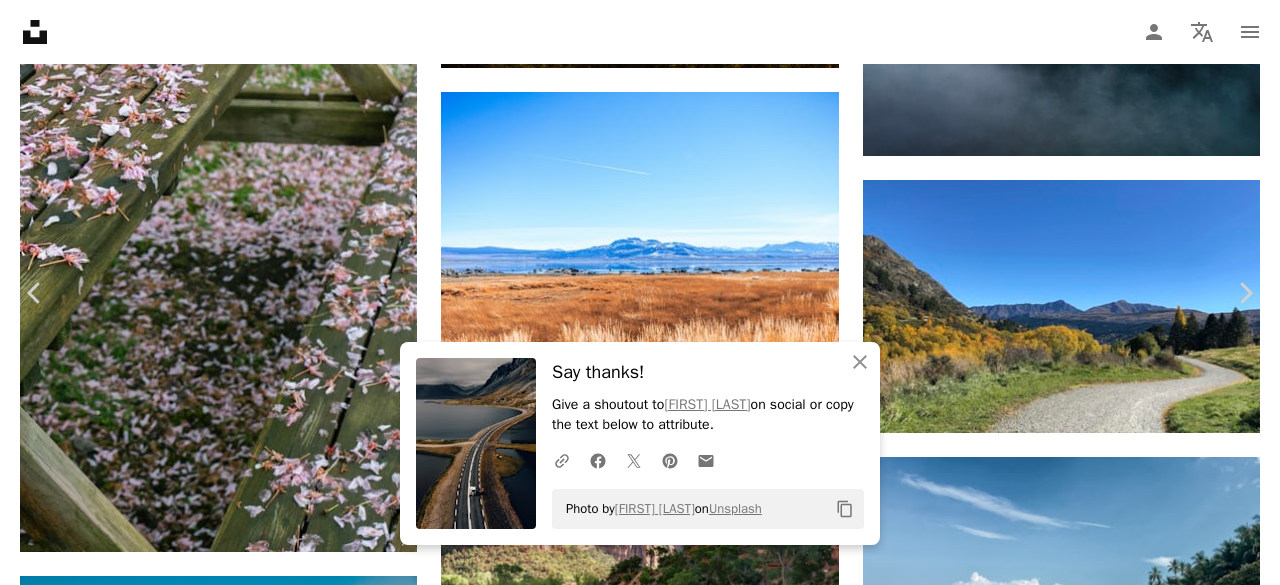 click on "[FIRST] [LAST] Available for hire A checkmark inside of a circle A heart A plus sign Download free Chevron down" at bounding box center [632, 5241] 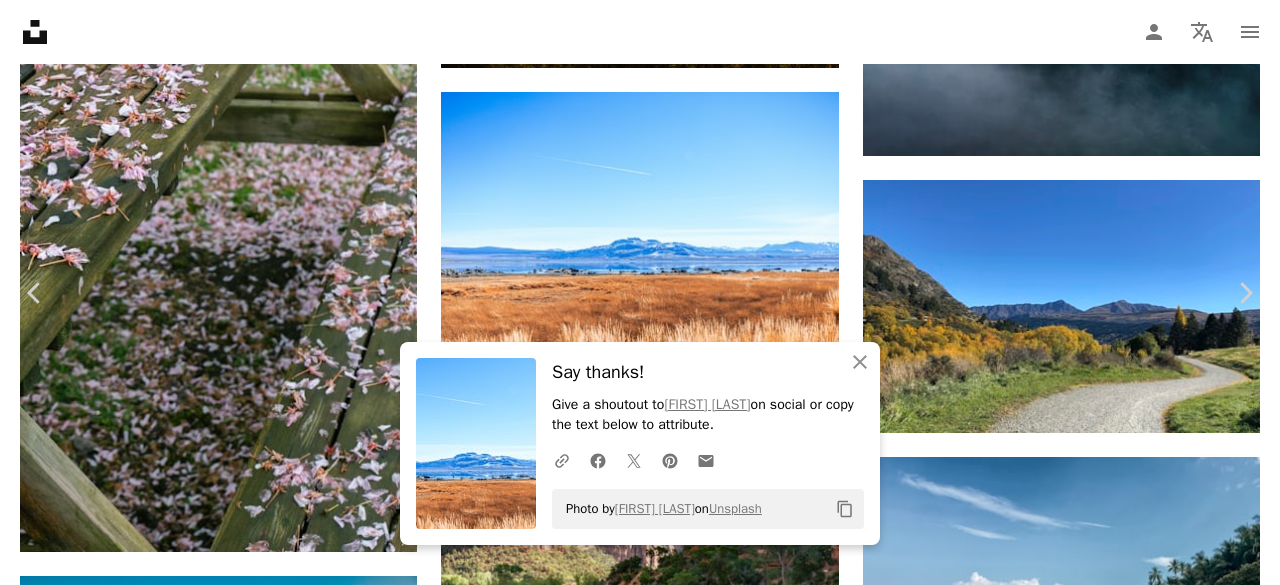 click on "An X shape" at bounding box center (20, 20) 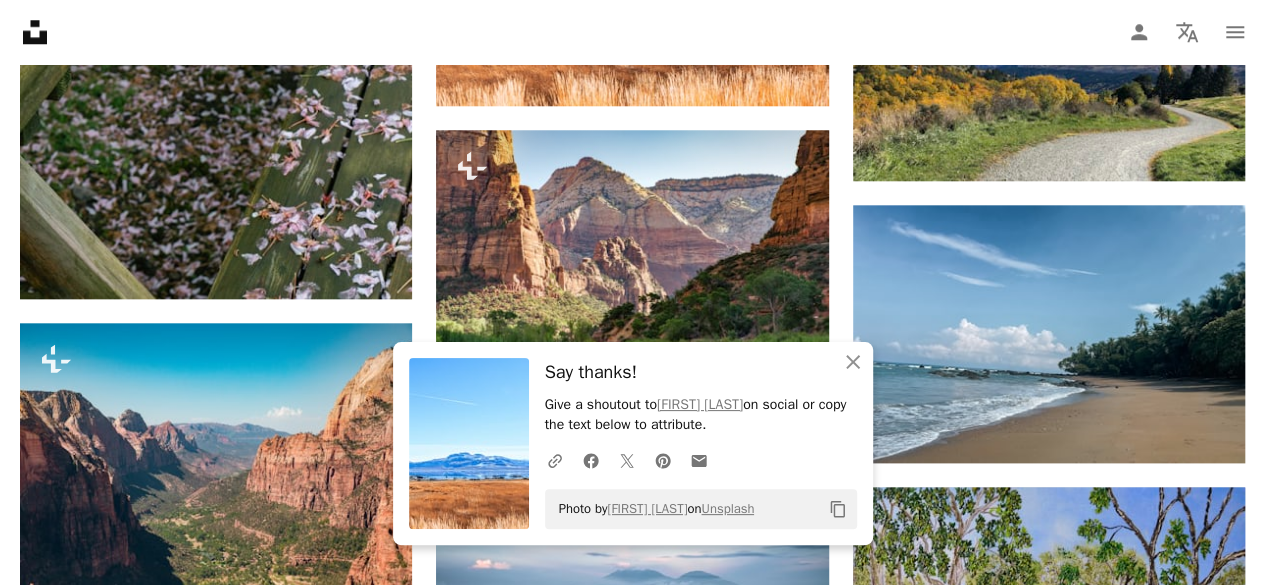 scroll, scrollTop: 4900, scrollLeft: 0, axis: vertical 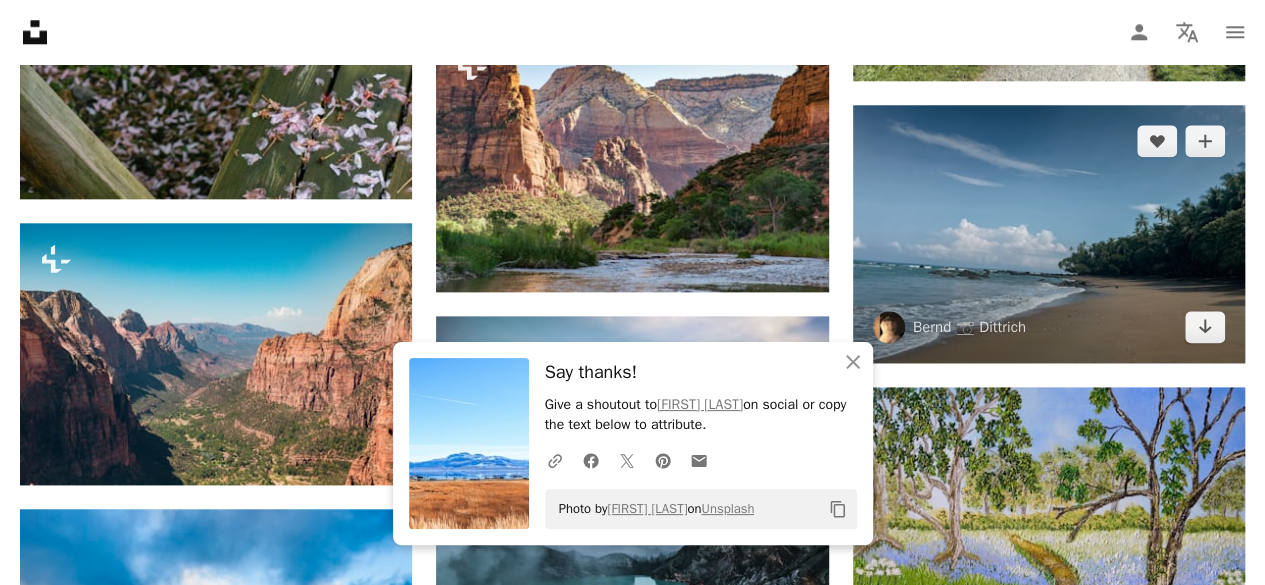 click at bounding box center (1049, 234) 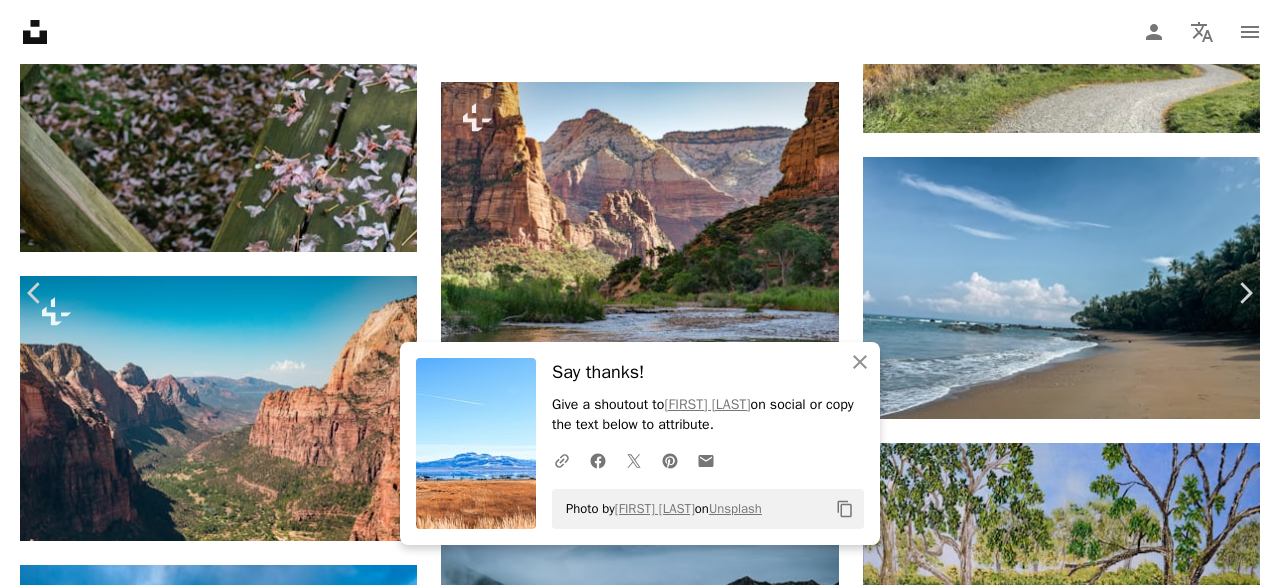 click on "Chevron down" 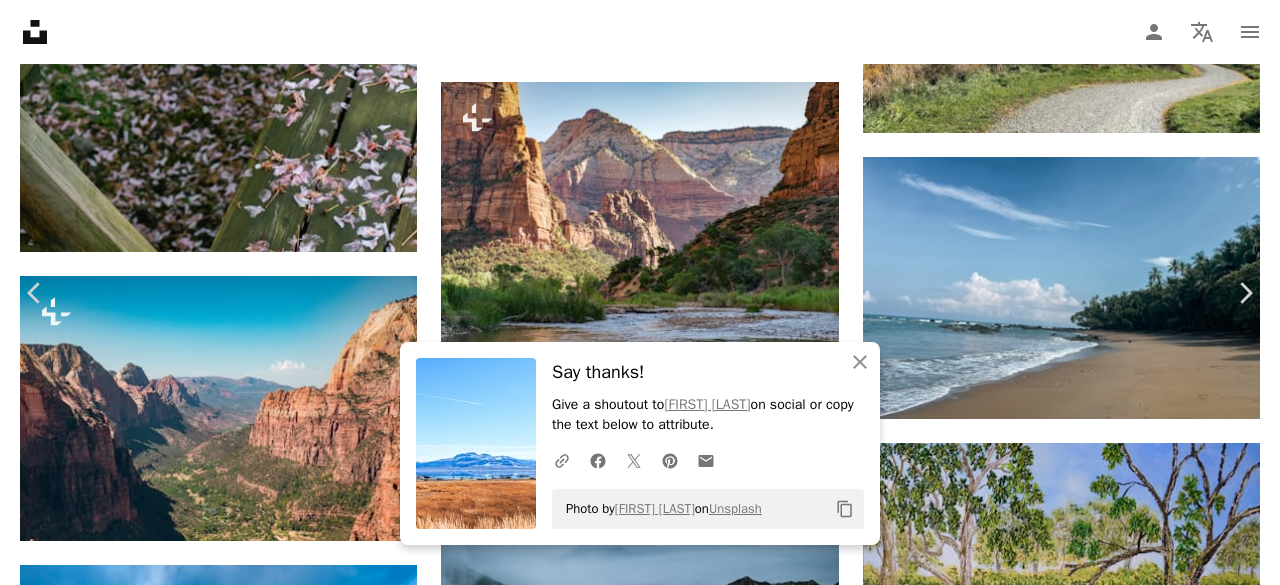 click on "Small   ( 640 x 420 )" at bounding box center (1062, 4990) 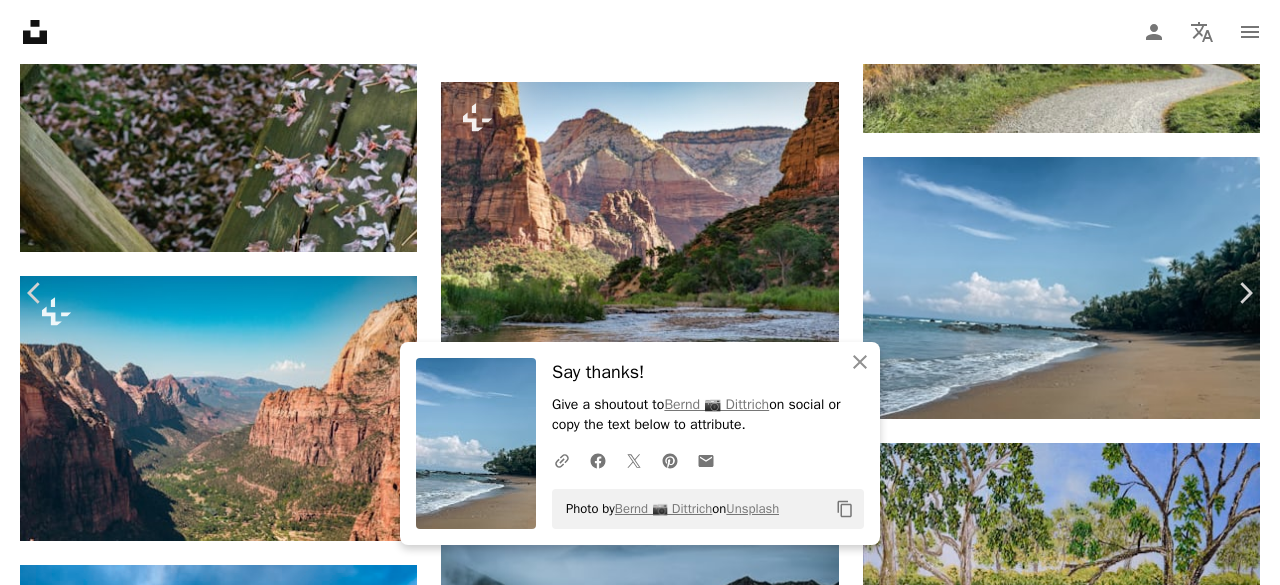 click on "An X shape" at bounding box center (20, 20) 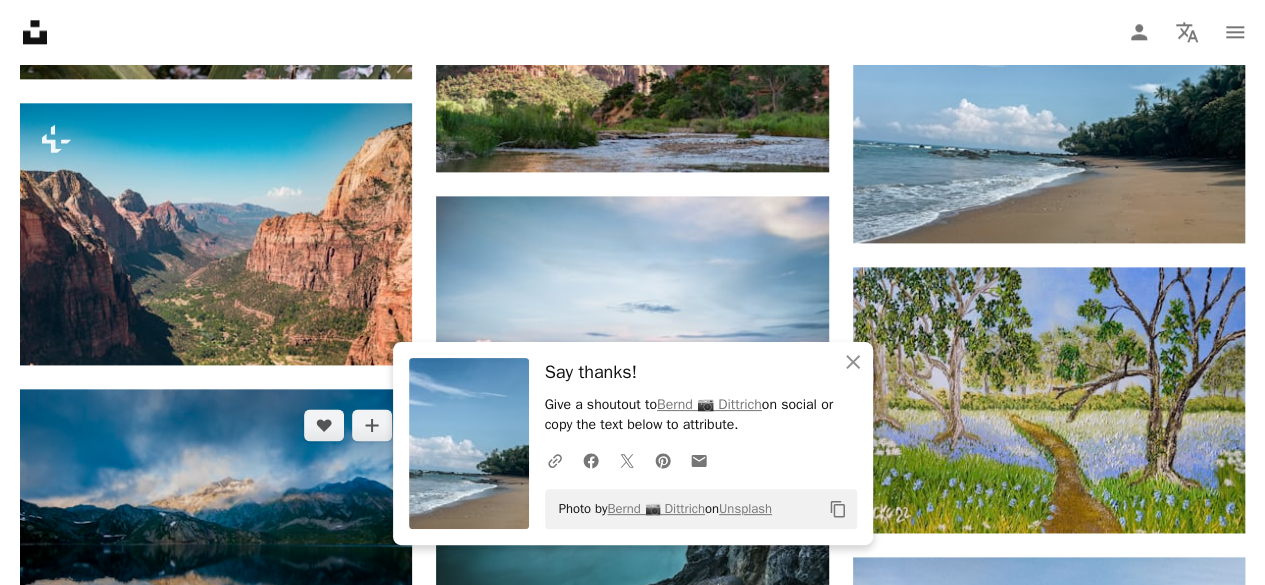 scroll, scrollTop: 5000, scrollLeft: 0, axis: vertical 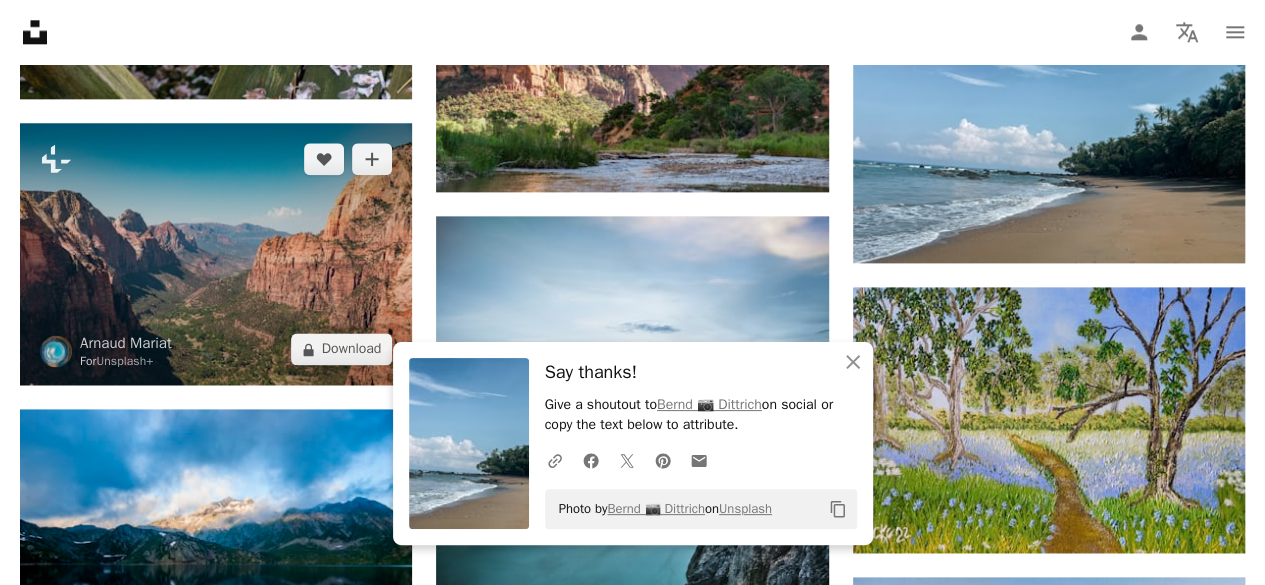 click at bounding box center [216, 254] 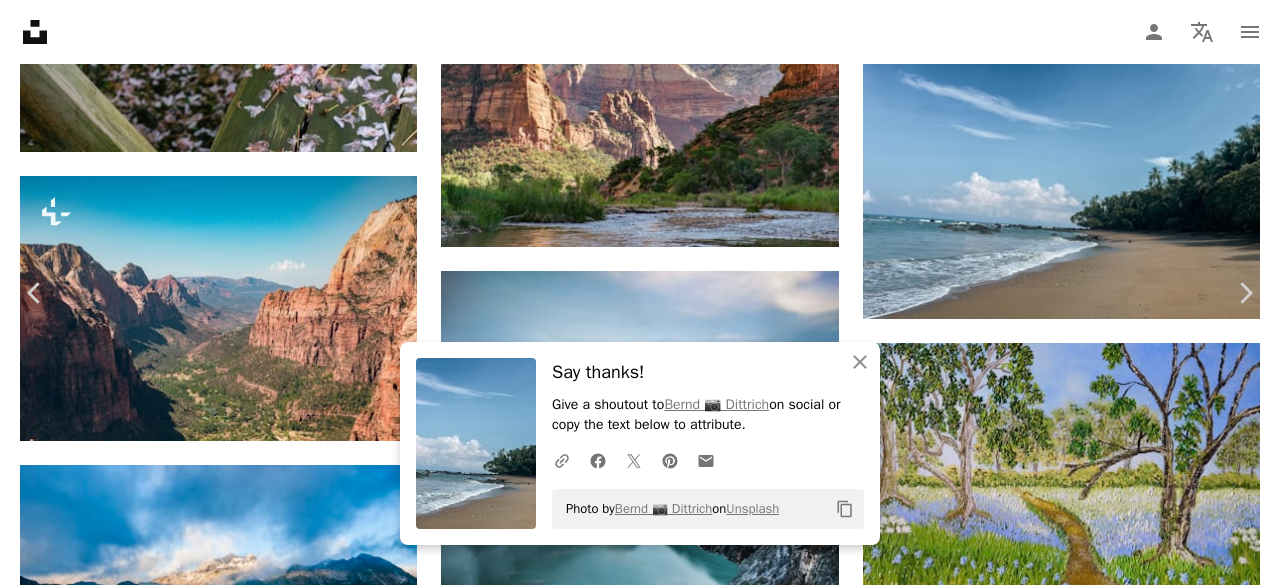 click on "An X shape" at bounding box center [20, 20] 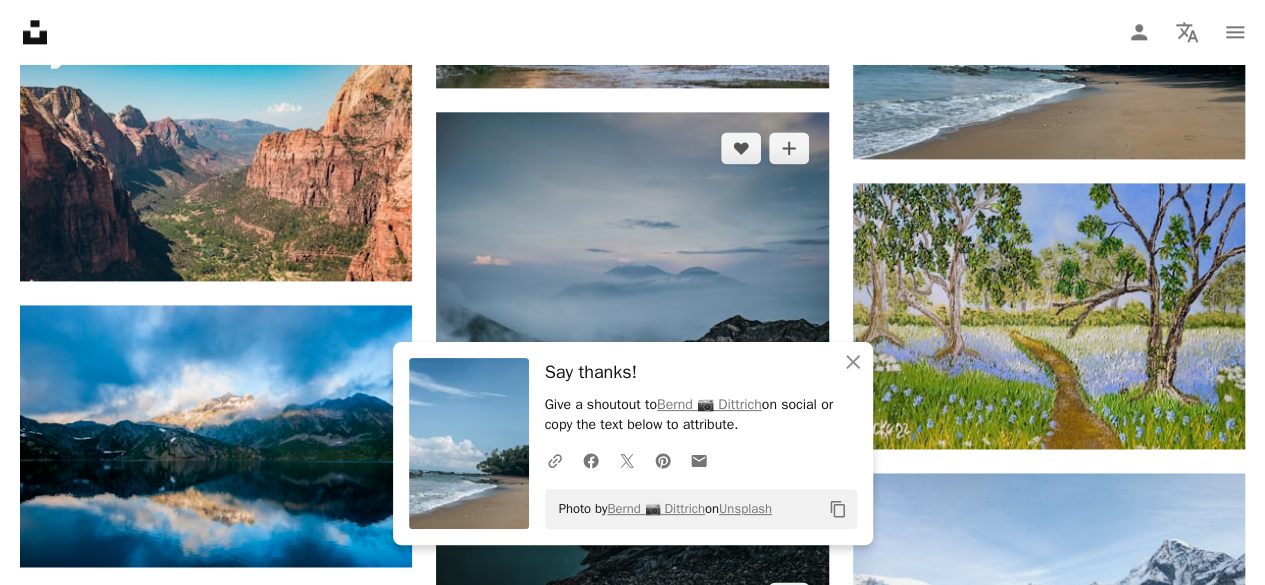 scroll, scrollTop: 5200, scrollLeft: 0, axis: vertical 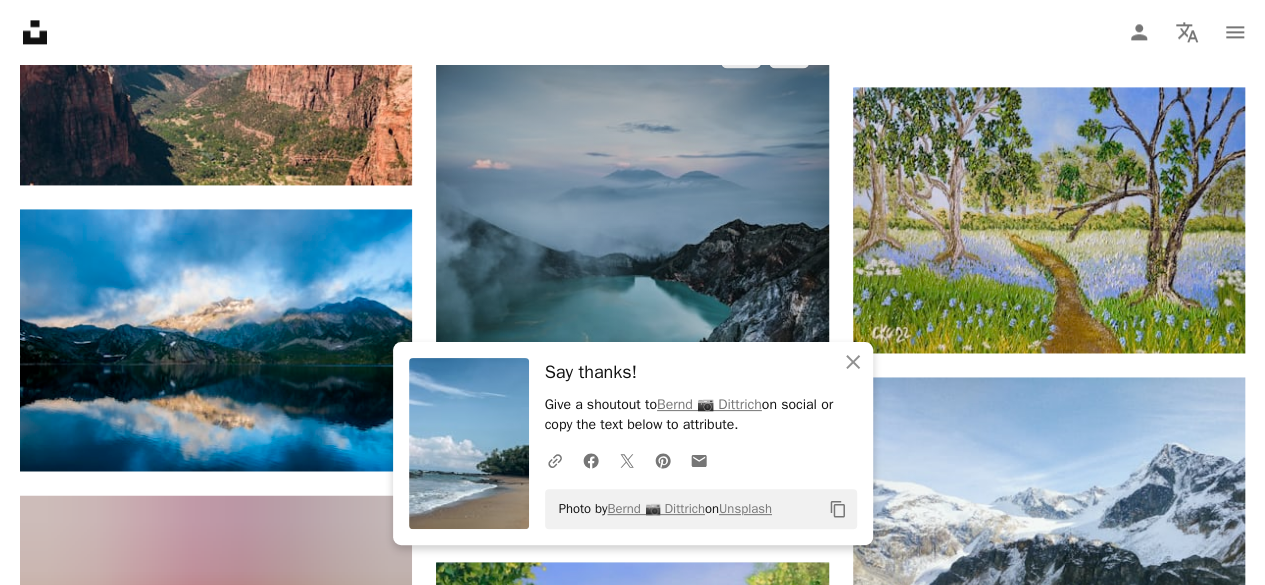 click at bounding box center (632, 277) 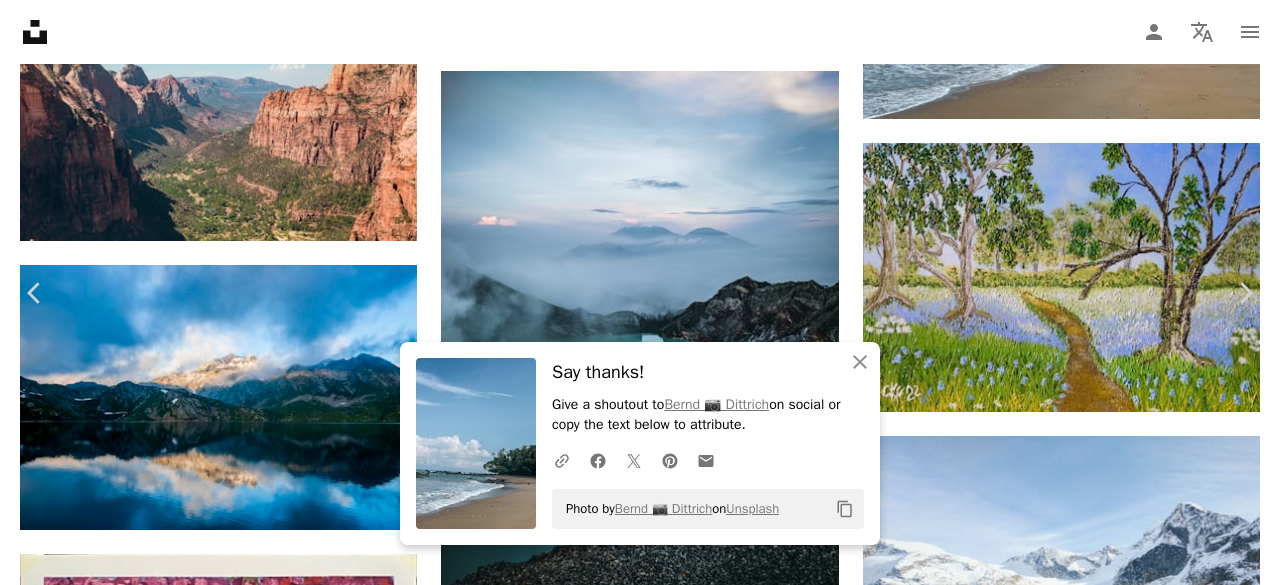 click on "[FIRST] [LAST] [INITIAL] [INITIAL] Download free Chevron down" at bounding box center [632, 4640] 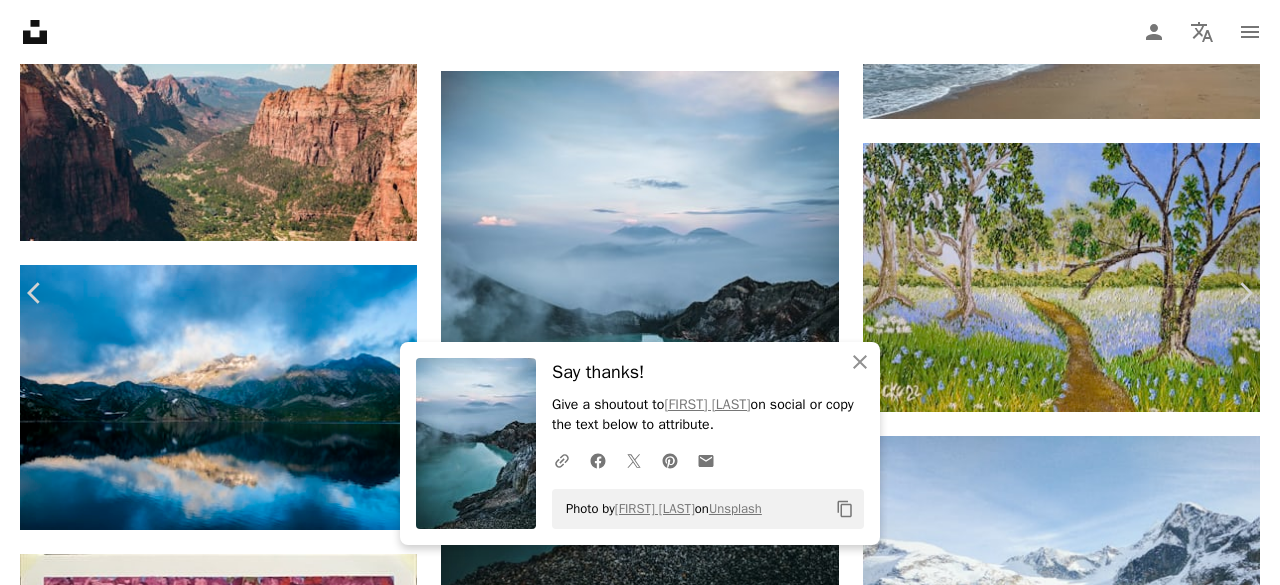 click on "An X shape" at bounding box center [20, 20] 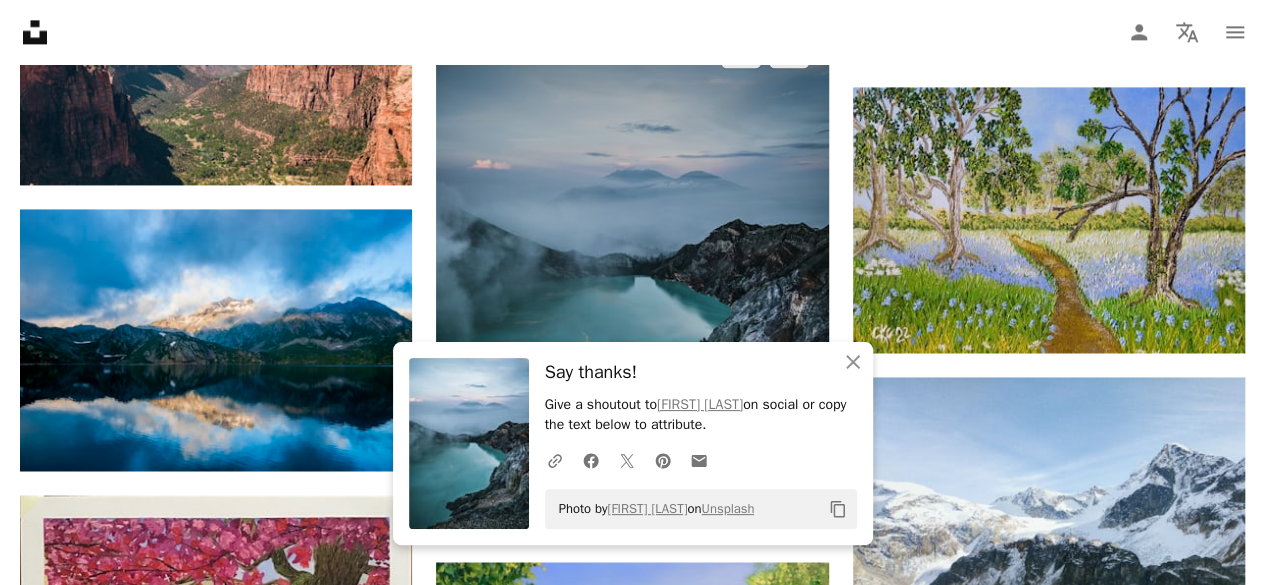 click at bounding box center (632, 277) 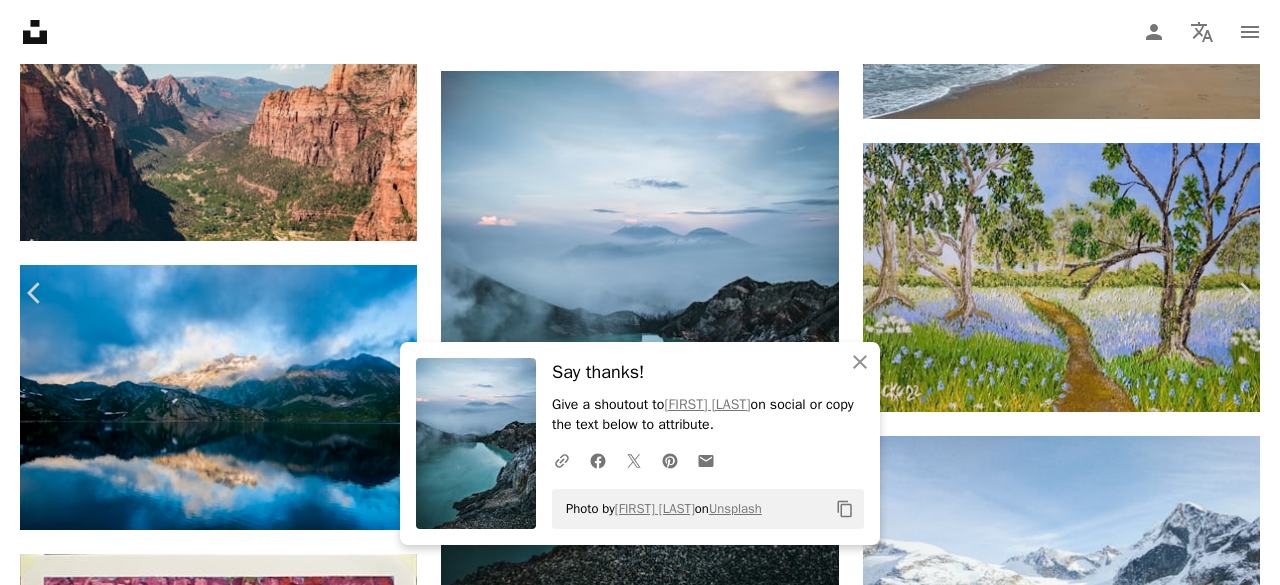 click on "Chevron down" 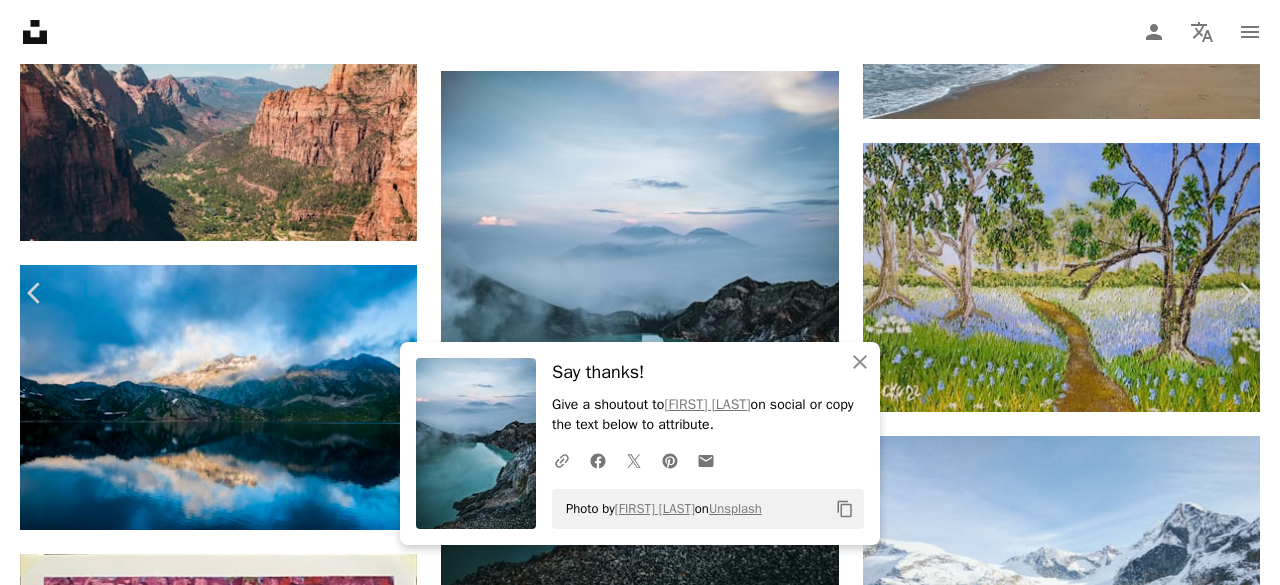 click on "An X shape" at bounding box center (20, 20) 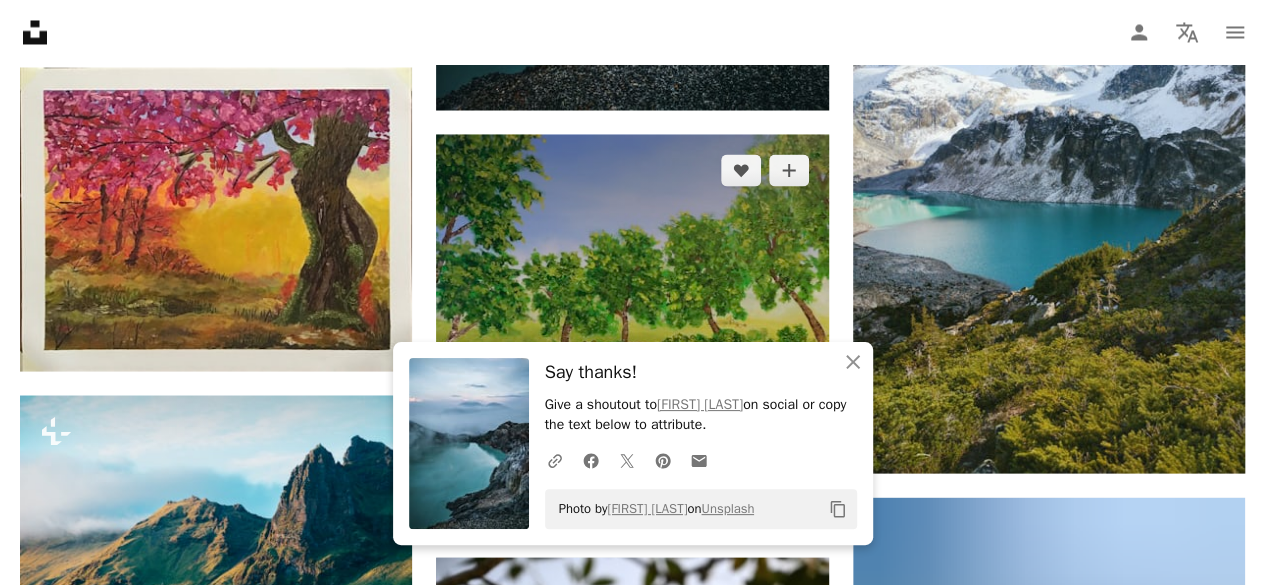 scroll, scrollTop: 5600, scrollLeft: 0, axis: vertical 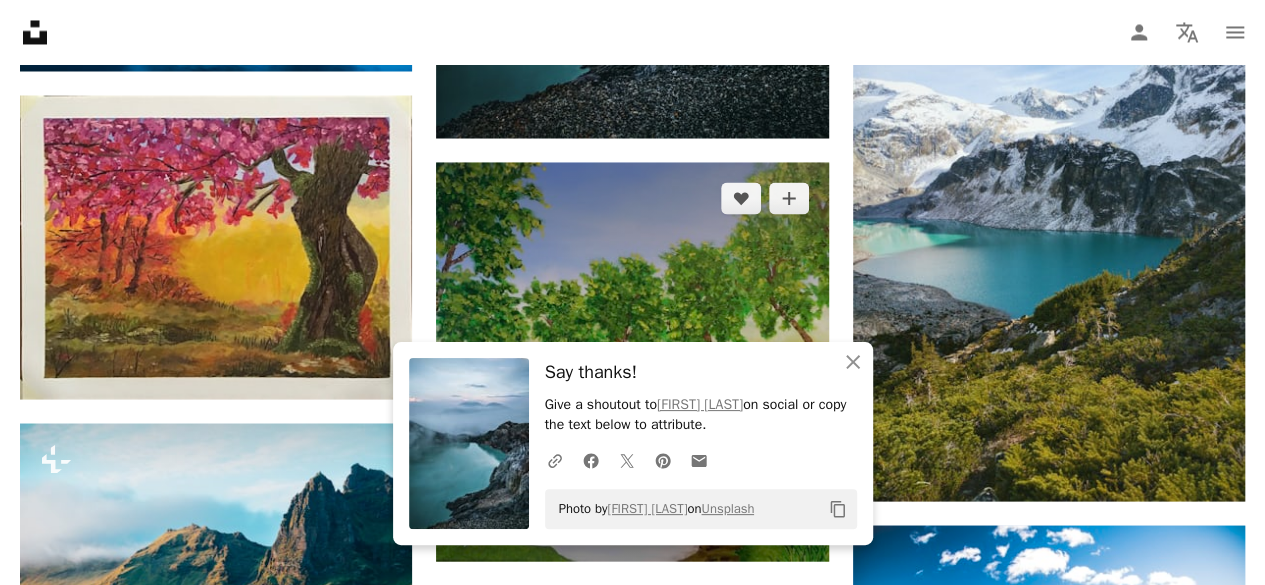 click at bounding box center (632, 361) 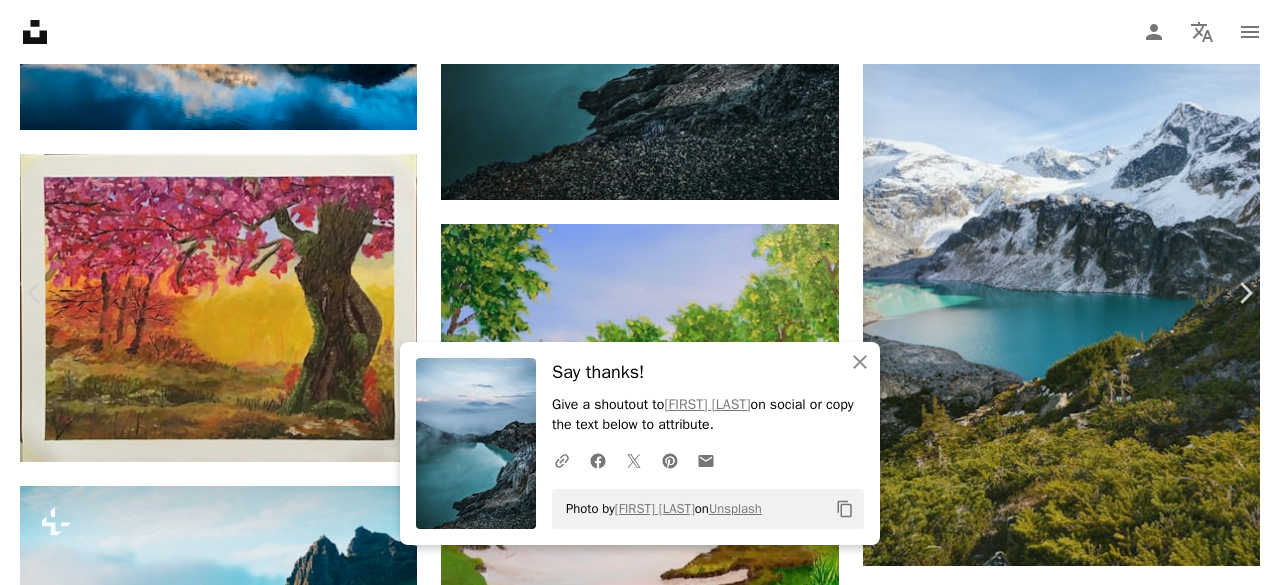 click on "Chevron down" 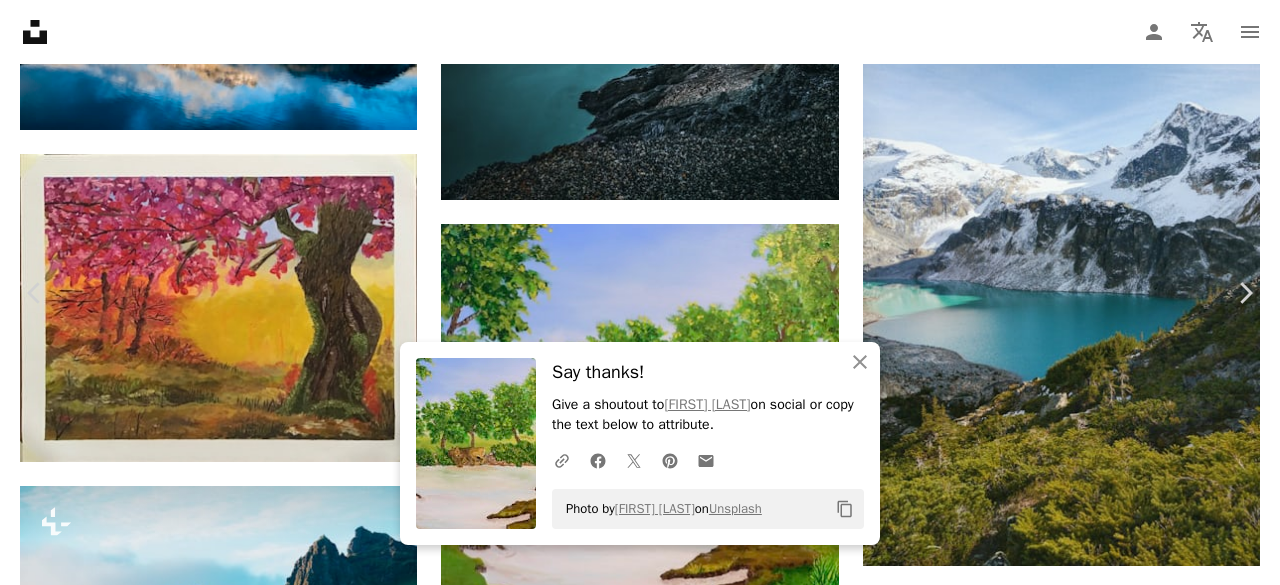 click on "An X shape" at bounding box center (20, 20) 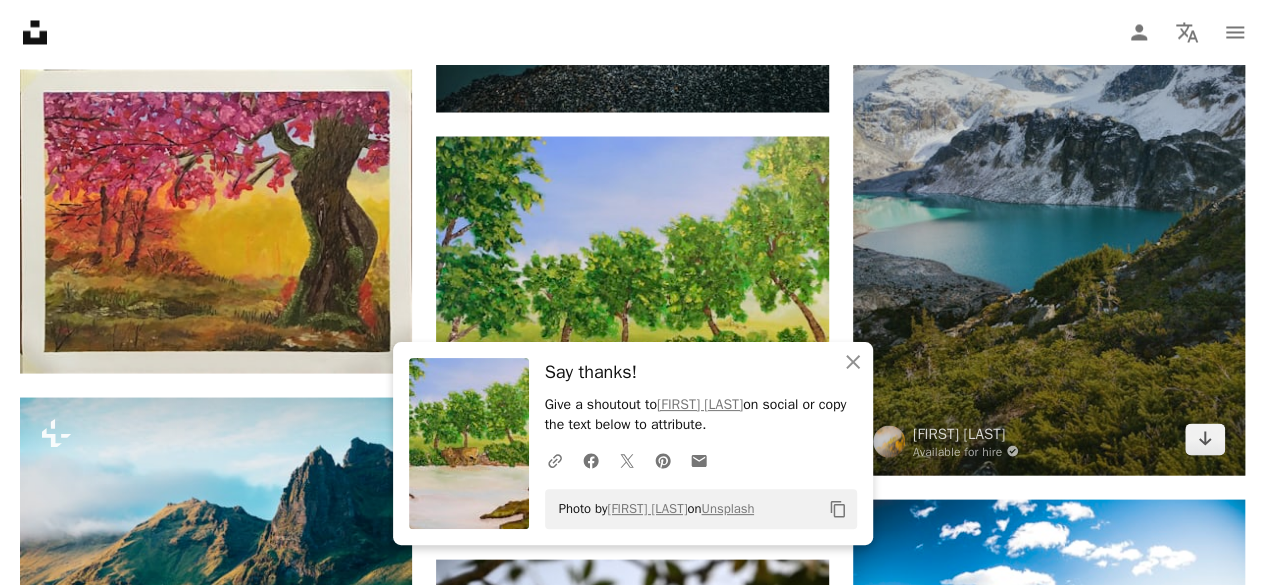 scroll, scrollTop: 5600, scrollLeft: 0, axis: vertical 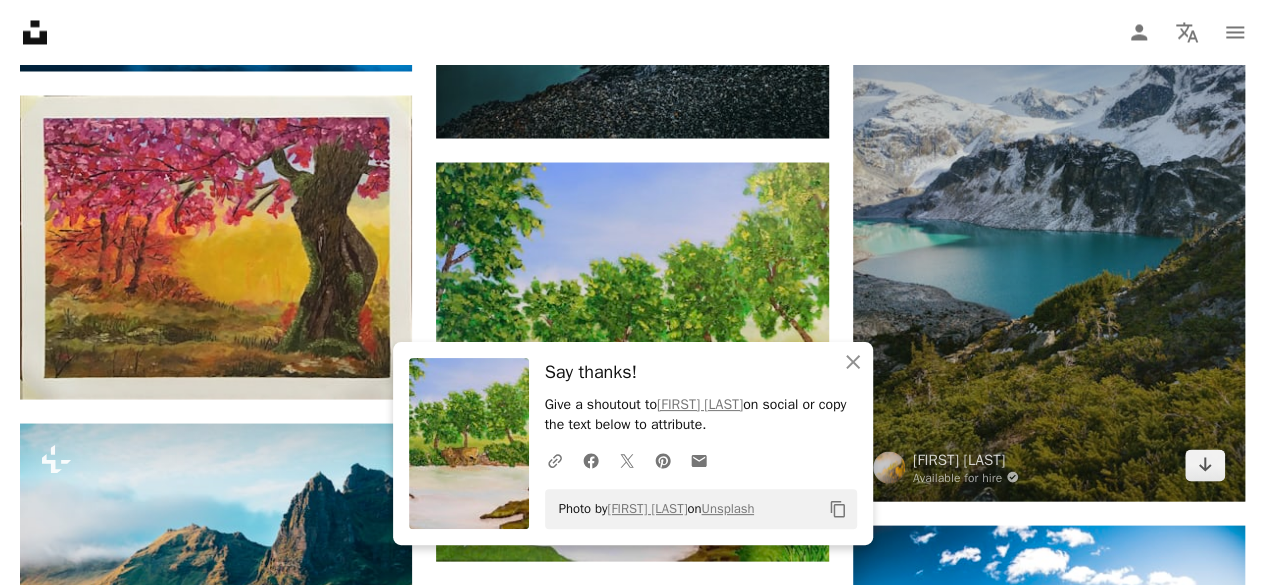click at bounding box center (1049, 239) 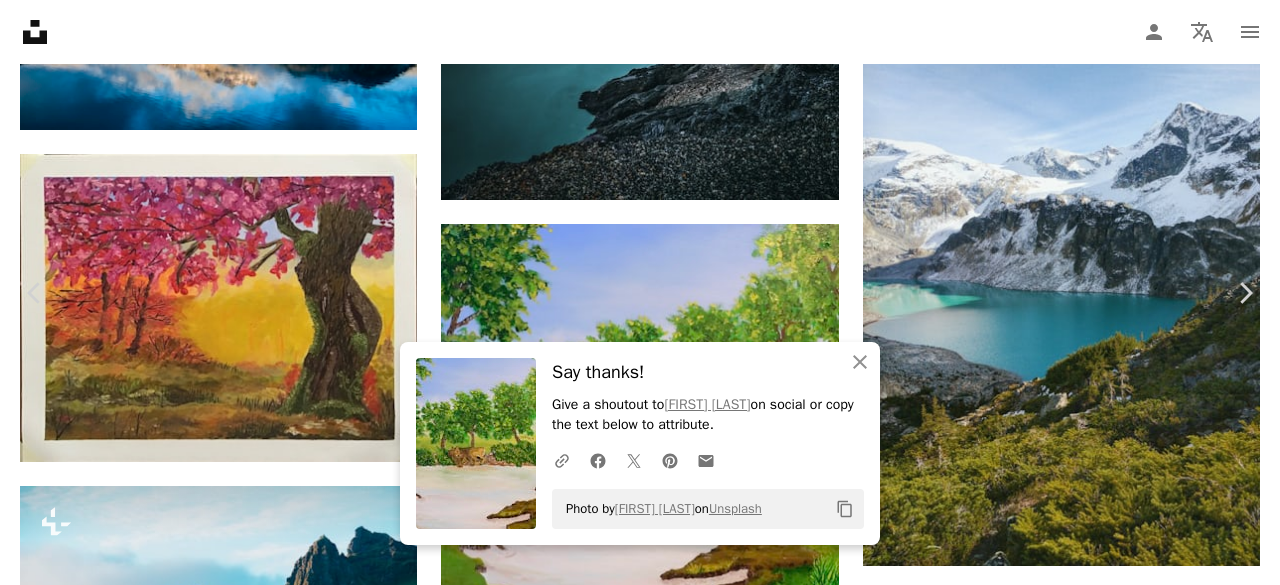 click on "Chevron down" 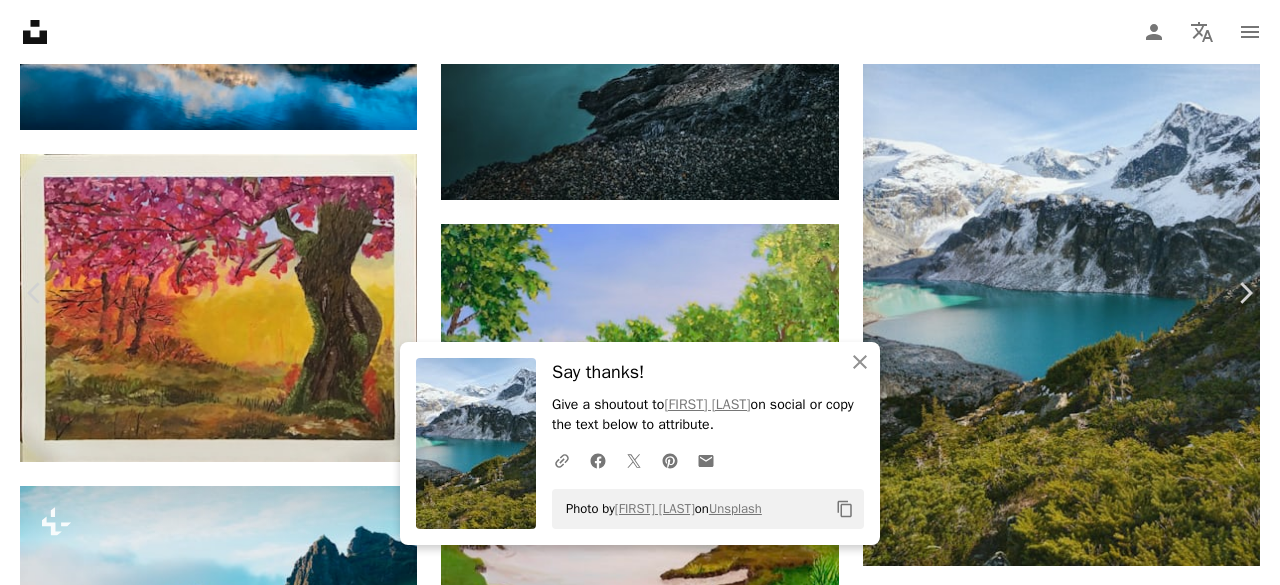 drag, startPoint x: 20, startPoint y: 17, endPoint x: 46, endPoint y: 30, distance: 29.068884 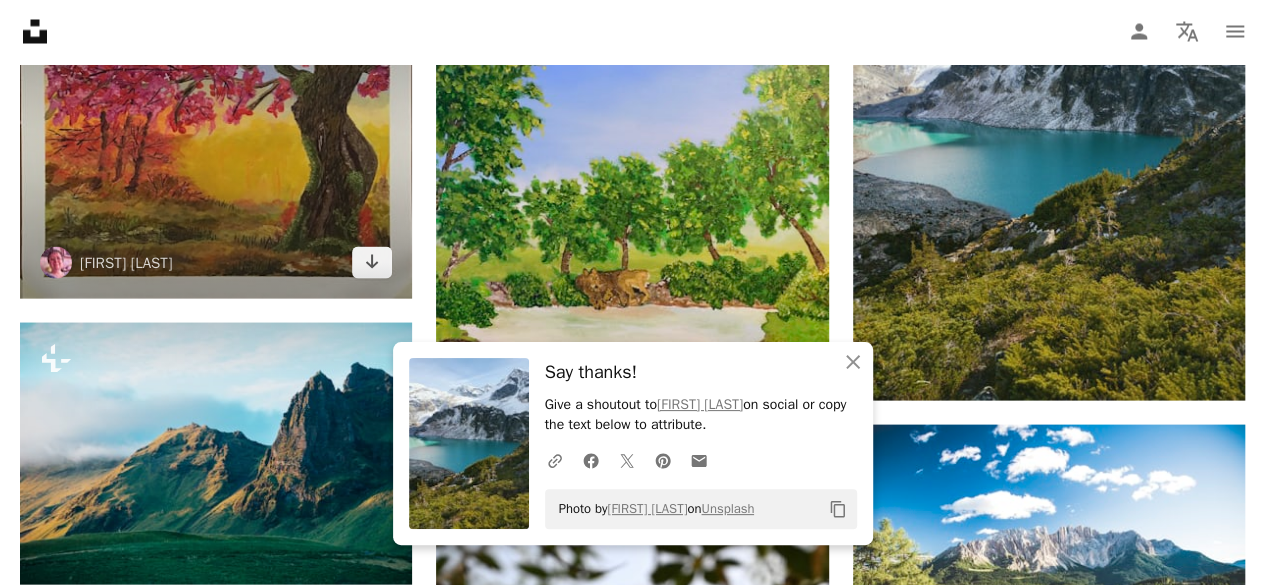 scroll, scrollTop: 6000, scrollLeft: 0, axis: vertical 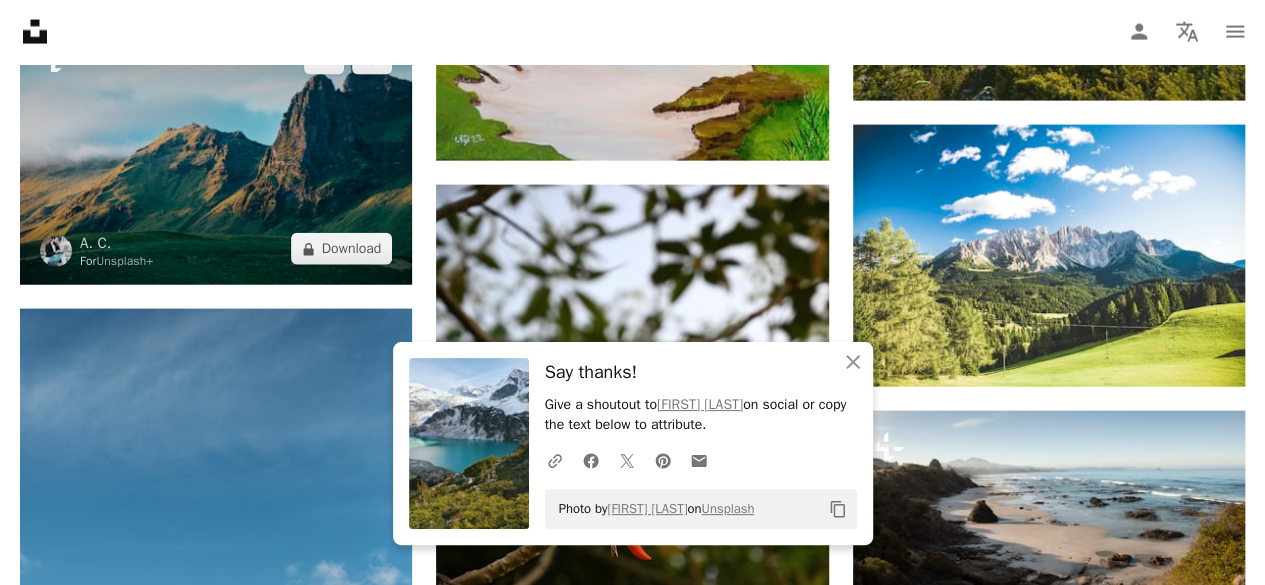 click at bounding box center [216, 154] 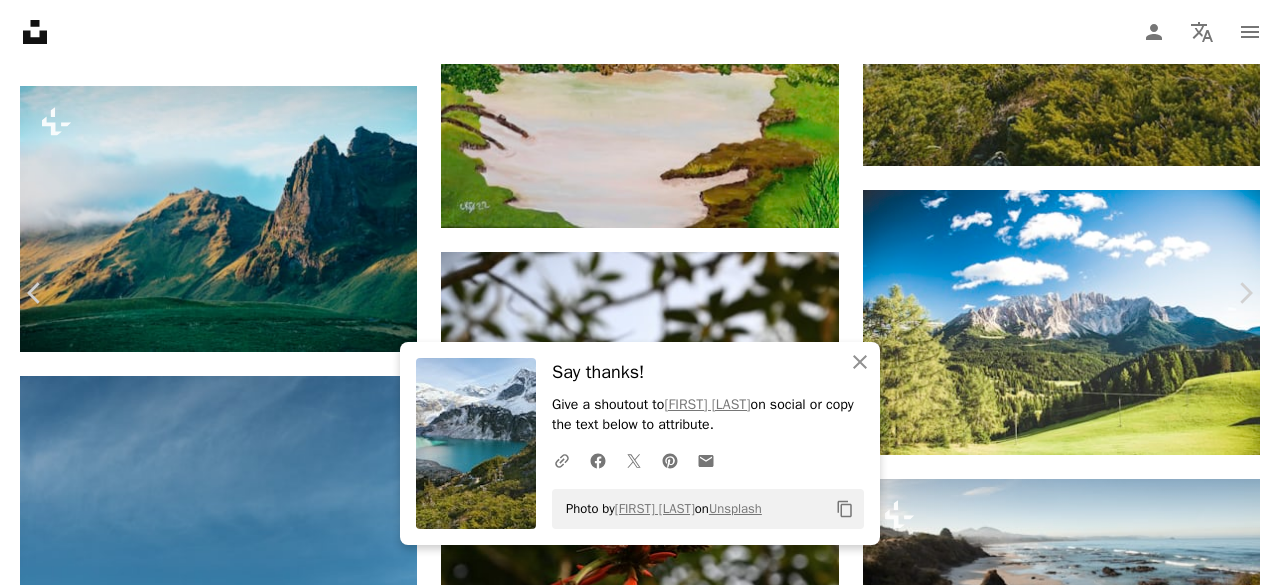 click on "An X shape" at bounding box center (20, 20) 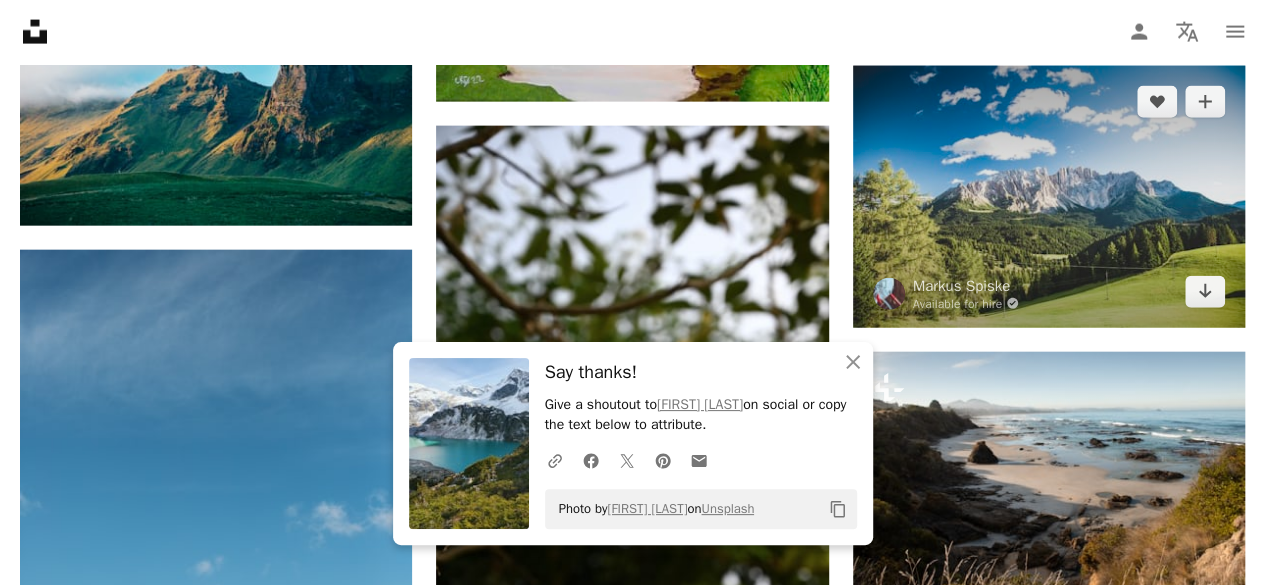 scroll, scrollTop: 6100, scrollLeft: 0, axis: vertical 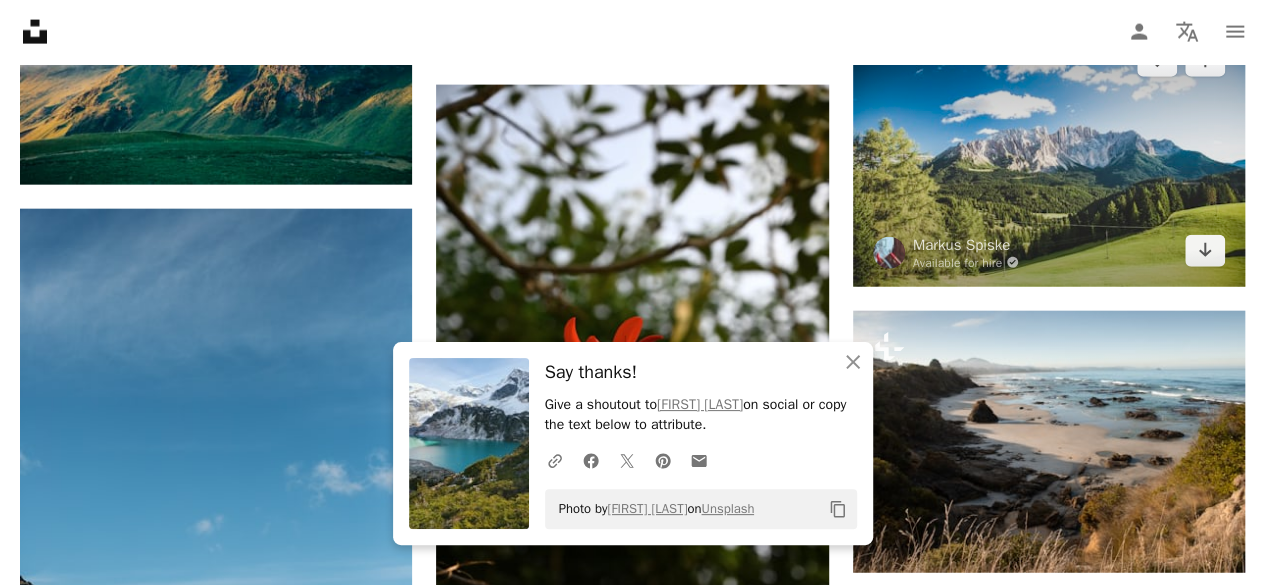click at bounding box center (1049, 156) 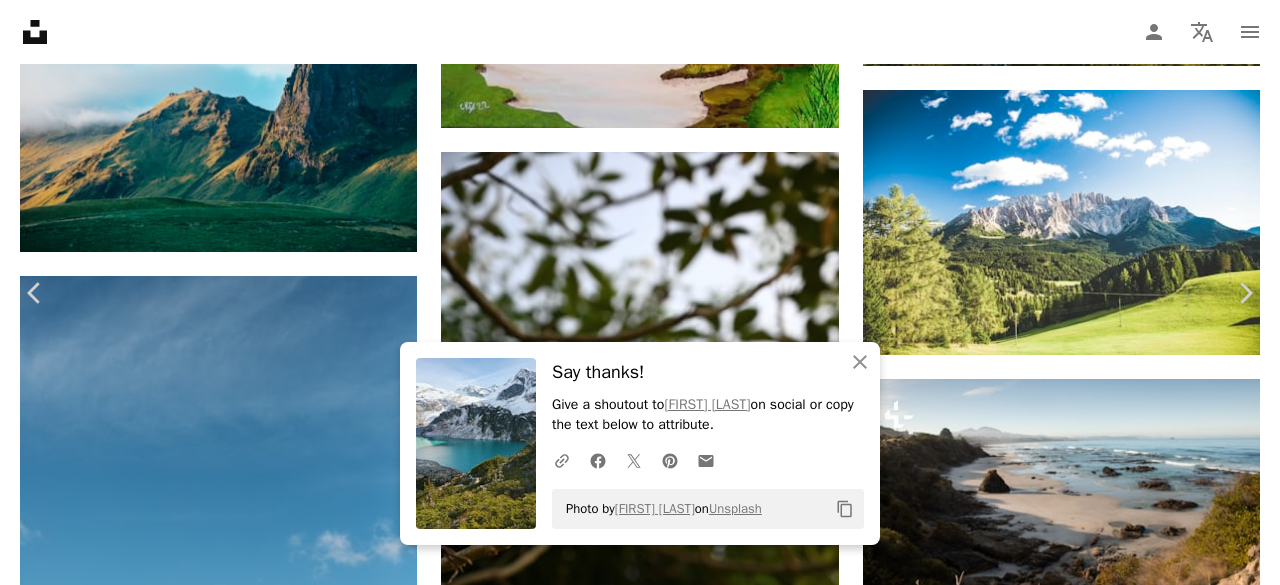 click on "Chevron down" at bounding box center [1158, 3741] 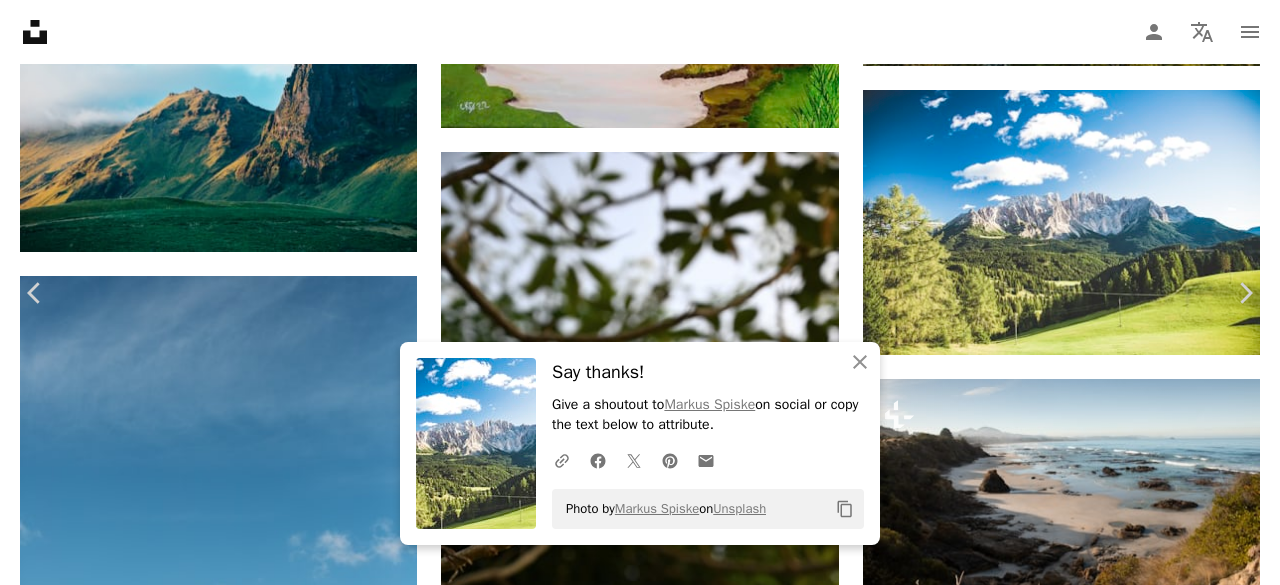 click on "An X shape" at bounding box center [20, 20] 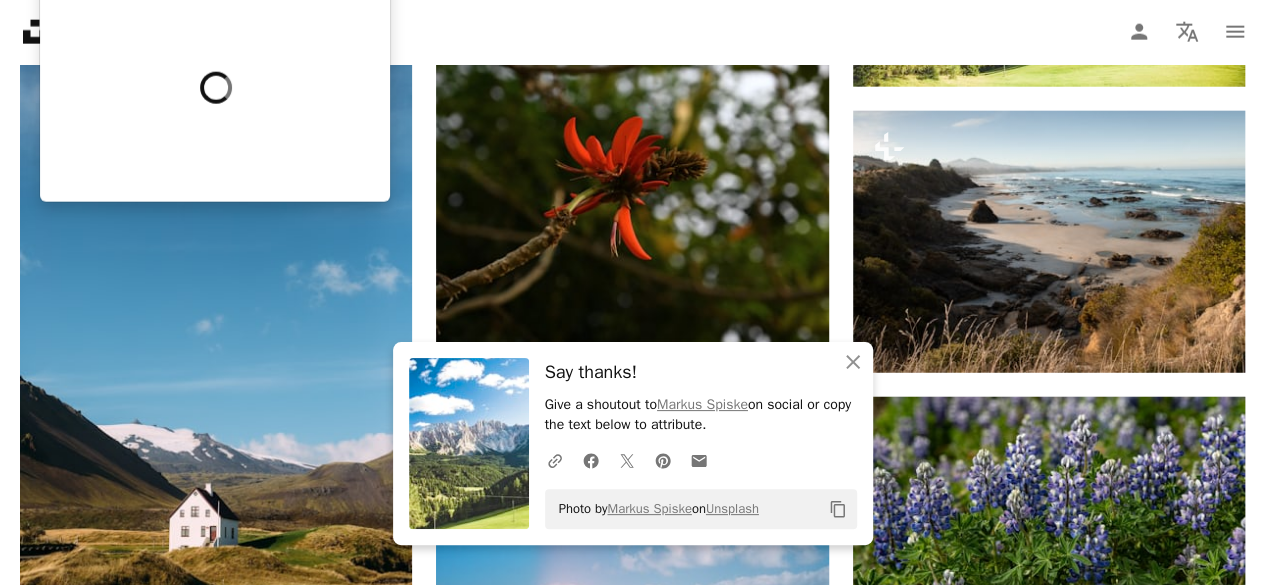 scroll, scrollTop: 6400, scrollLeft: 0, axis: vertical 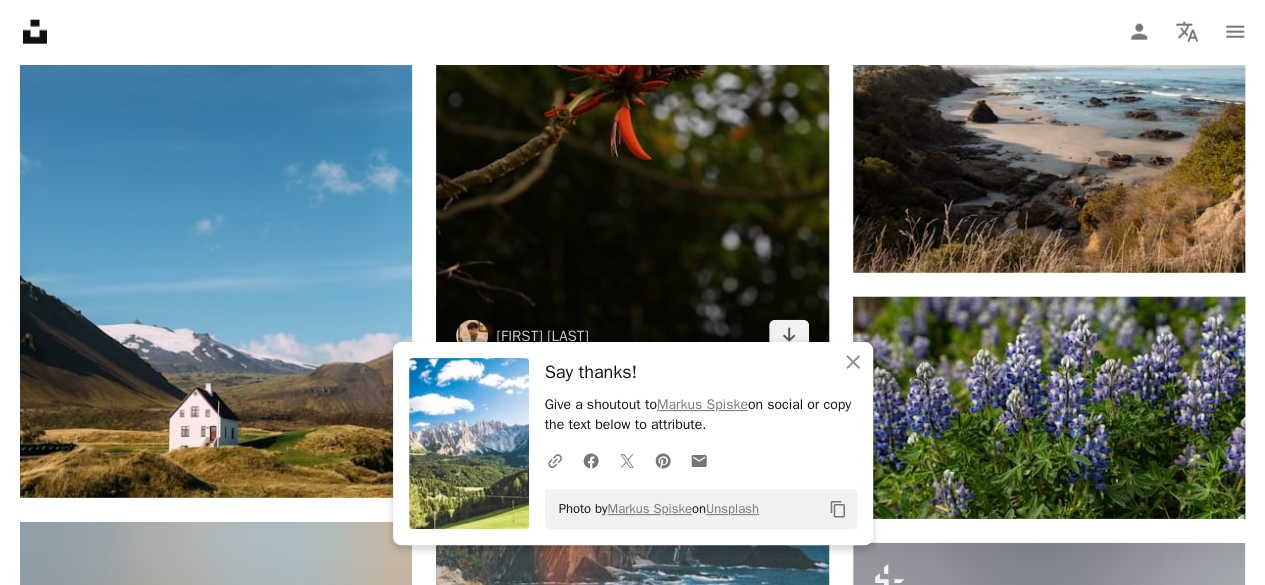 click at bounding box center (632, 79) 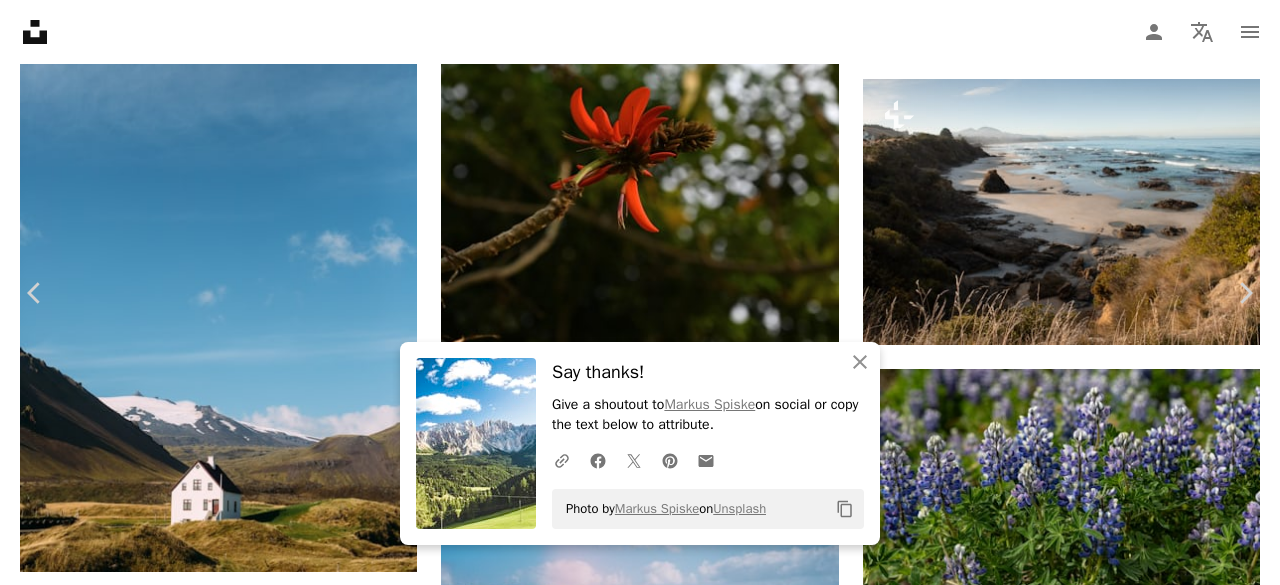 click on "Chevron down" 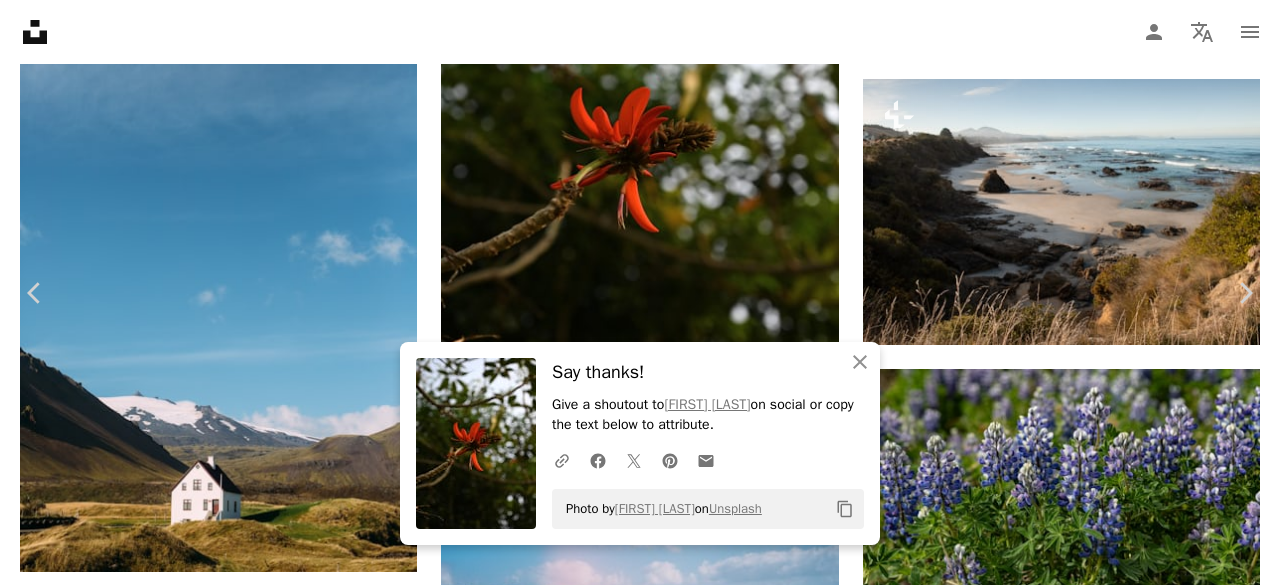 click on "An X shape" at bounding box center (20, 20) 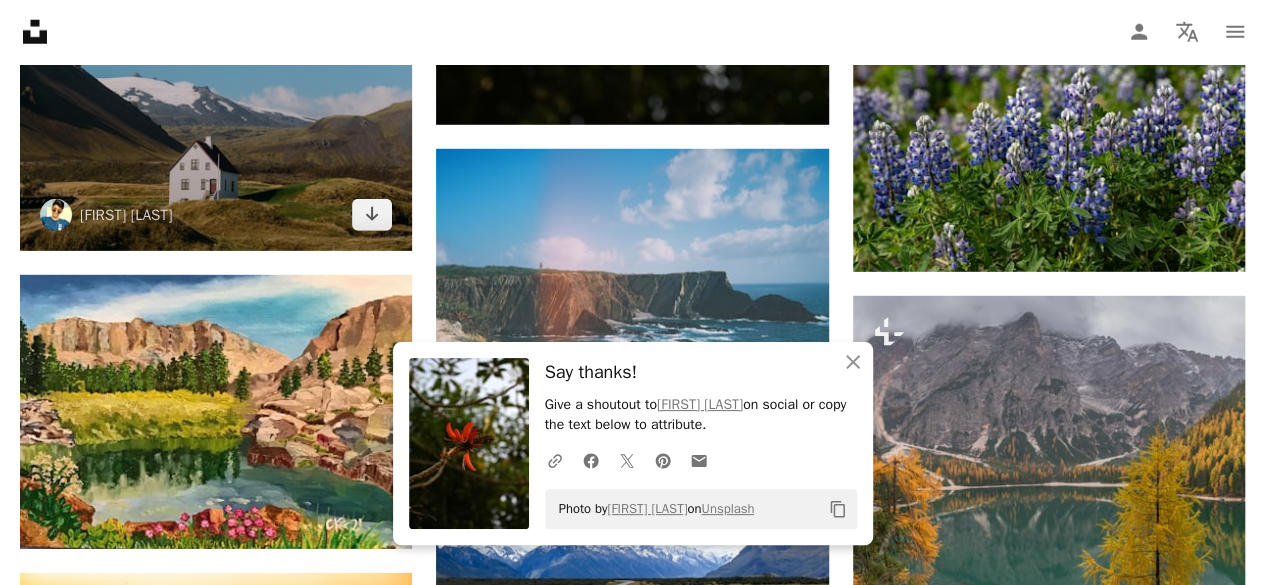 scroll, scrollTop: 6700, scrollLeft: 0, axis: vertical 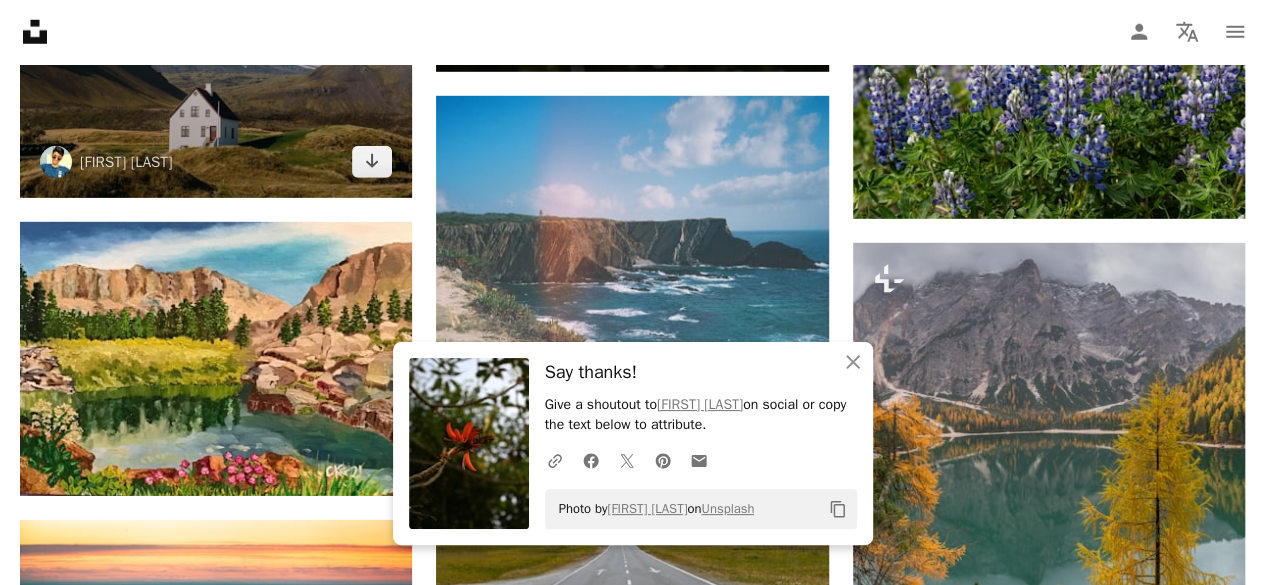 click at bounding box center [216, -97] 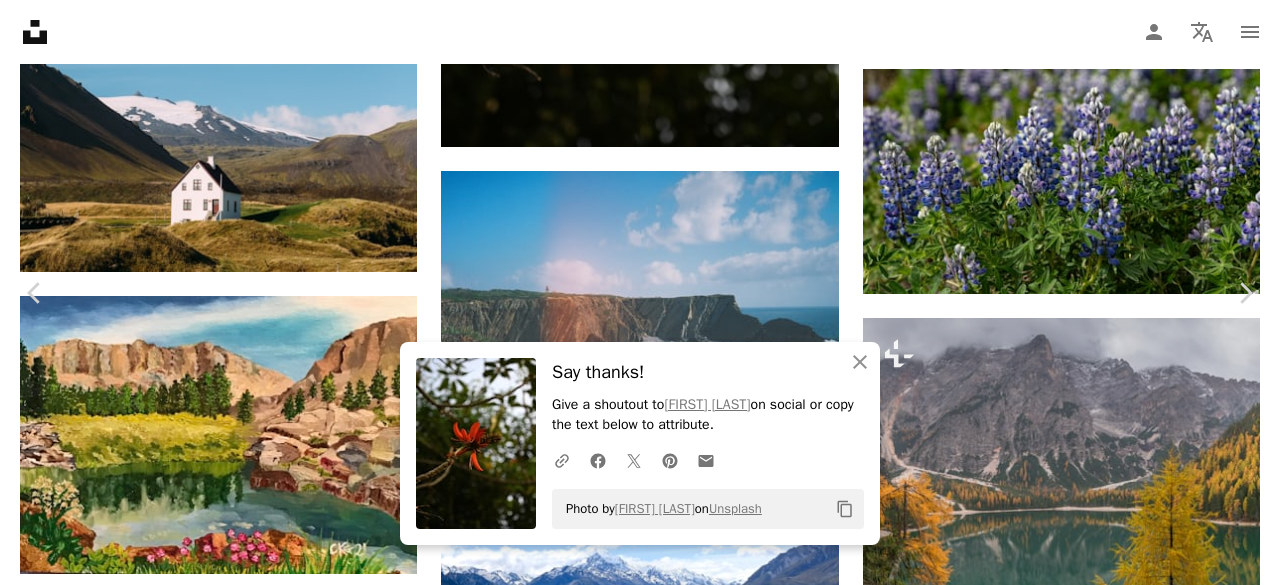 click on "Chevron down" 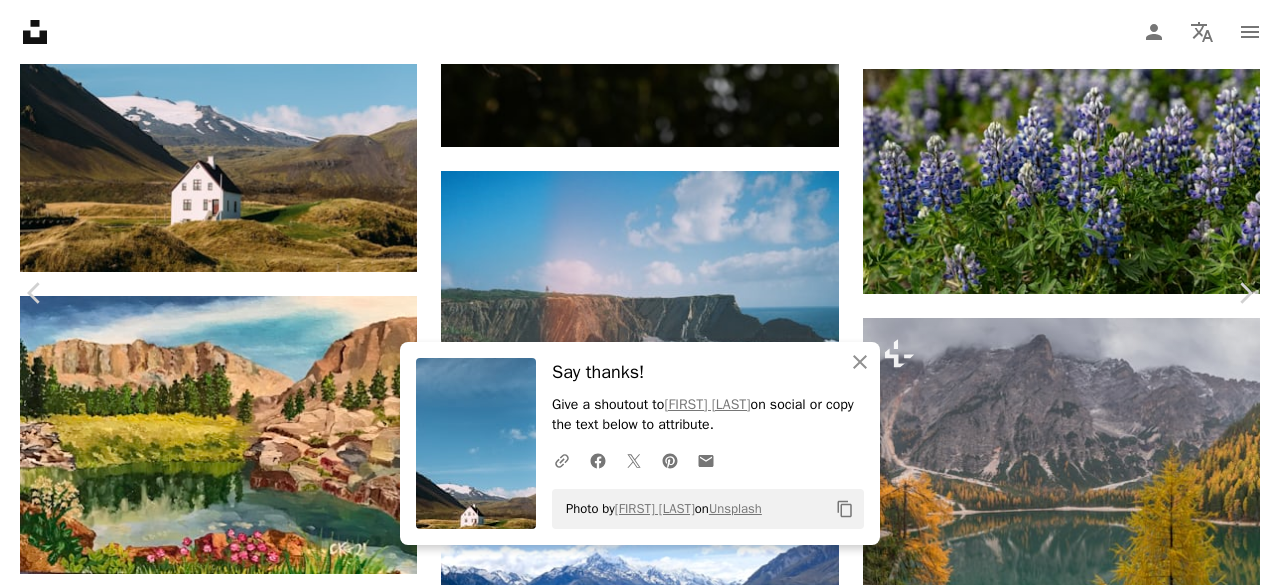 drag, startPoint x: 21, startPoint y: 18, endPoint x: 51, endPoint y: 27, distance: 31.320919 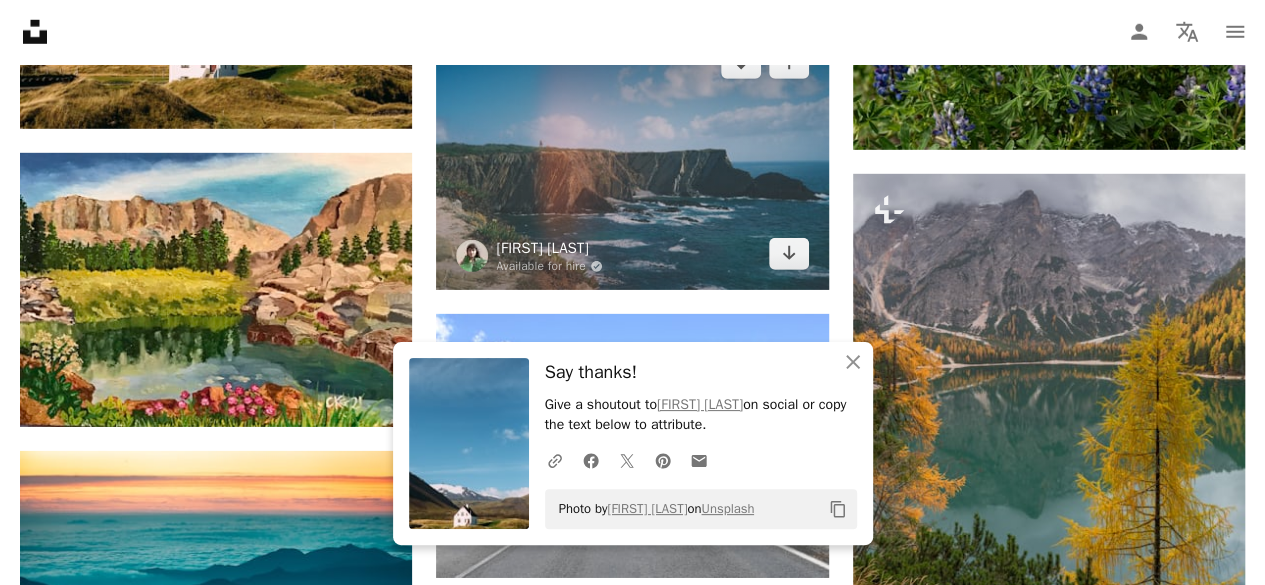 scroll, scrollTop: 6800, scrollLeft: 0, axis: vertical 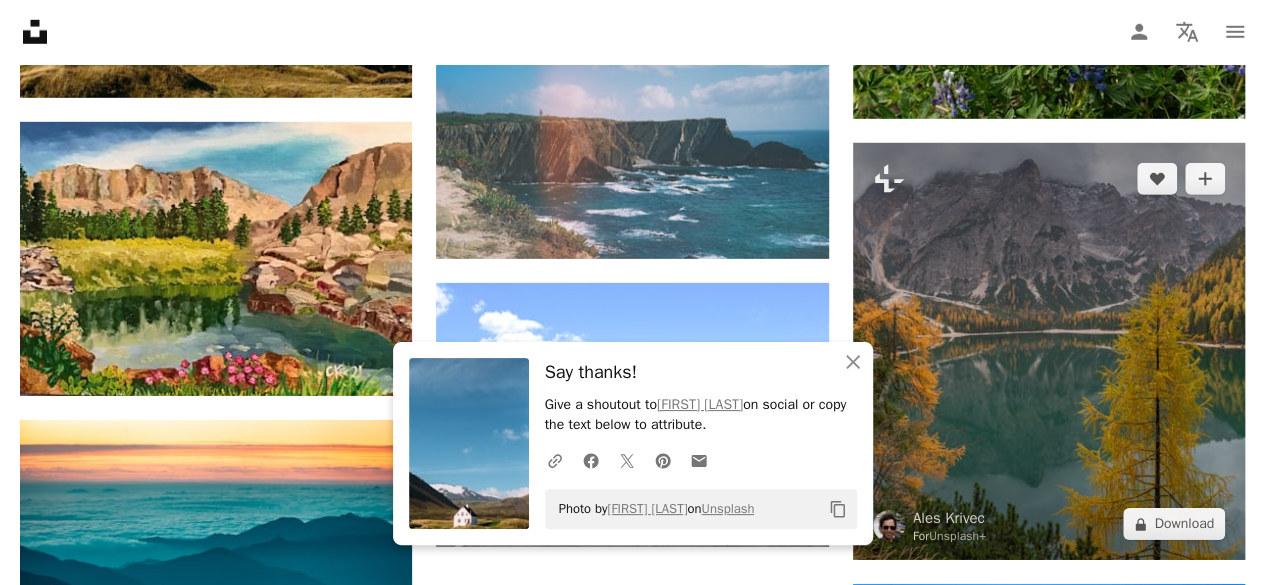 click at bounding box center (1049, 351) 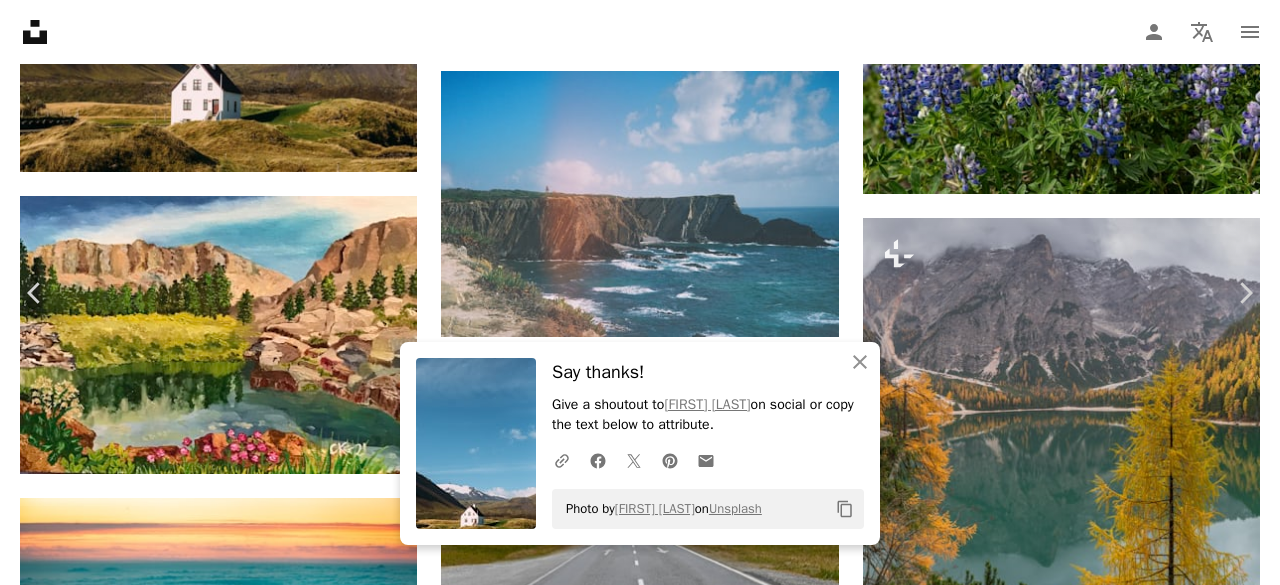 click on "An X shape" at bounding box center (20, 20) 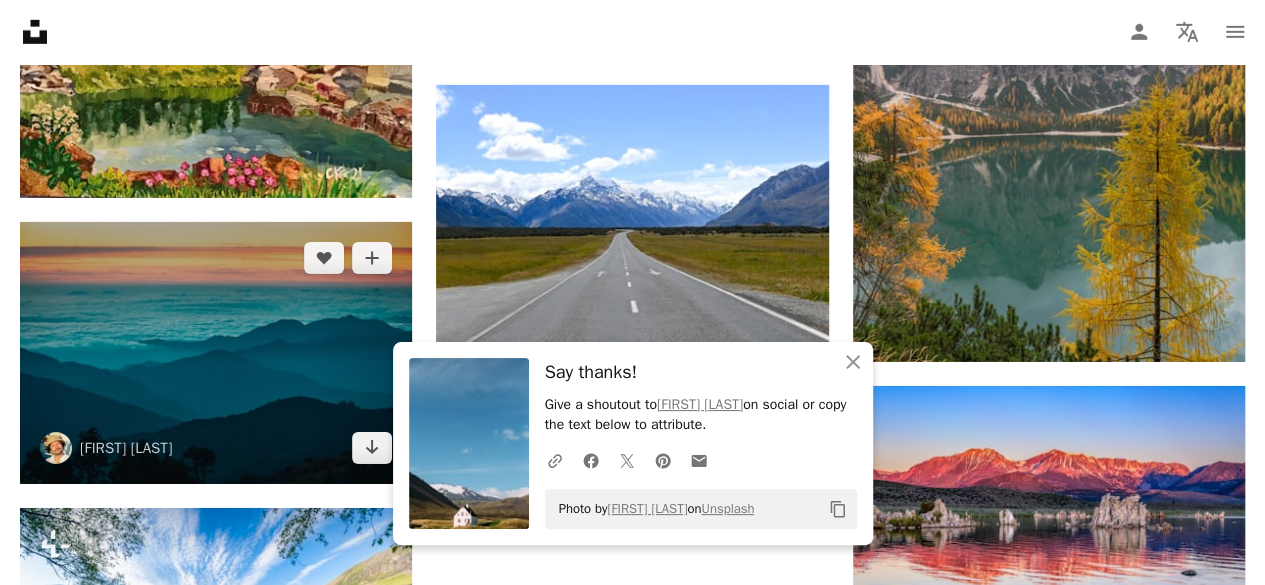 scroll, scrollTop: 7000, scrollLeft: 0, axis: vertical 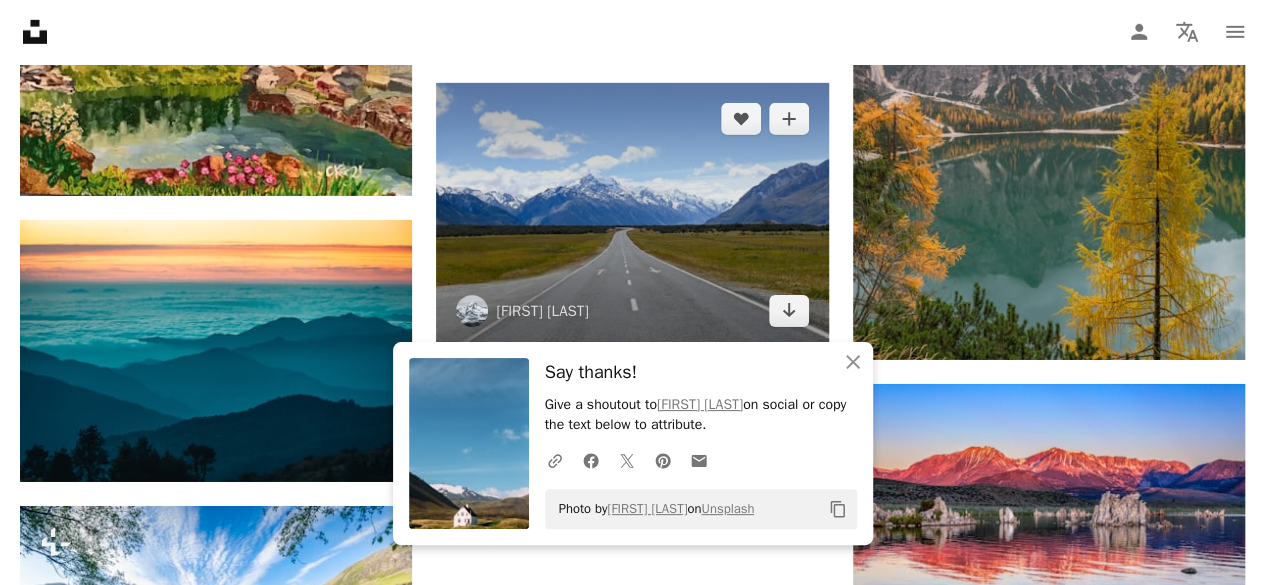 click at bounding box center (632, 215) 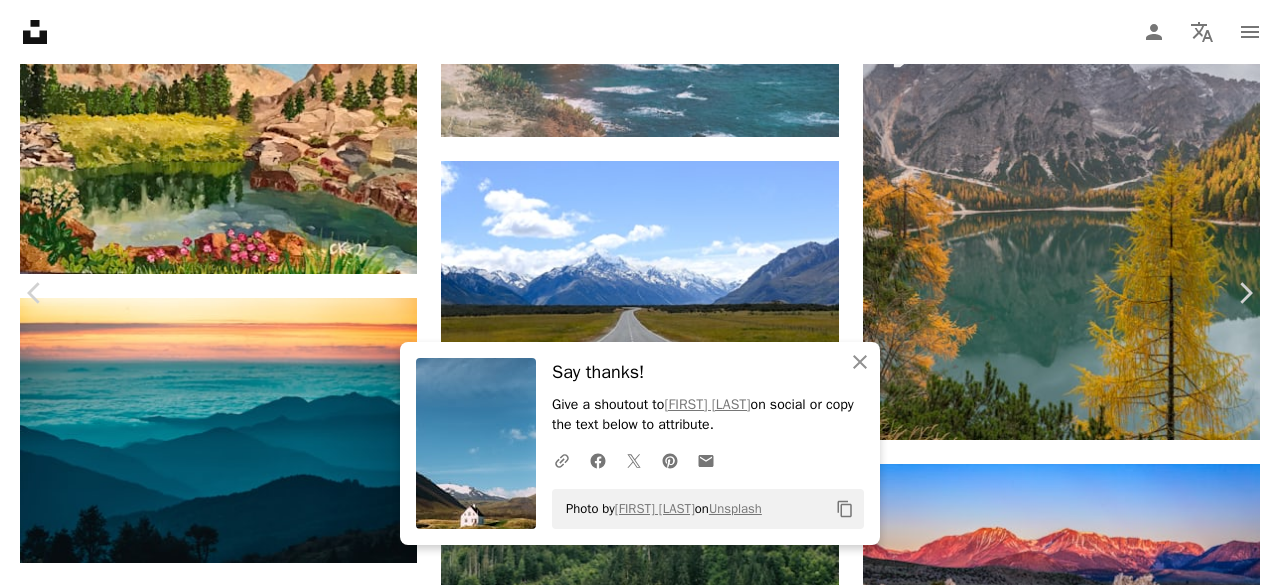 click on "Chevron down" 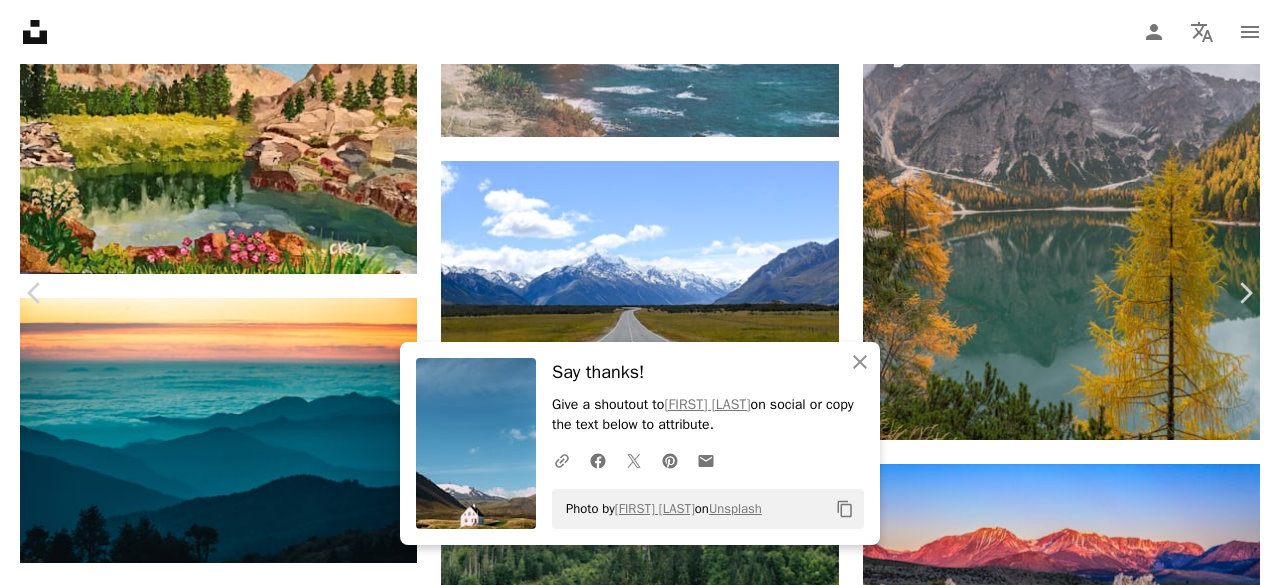 click on "Small   ( 640 x 431 )" at bounding box center (1062, 5291) 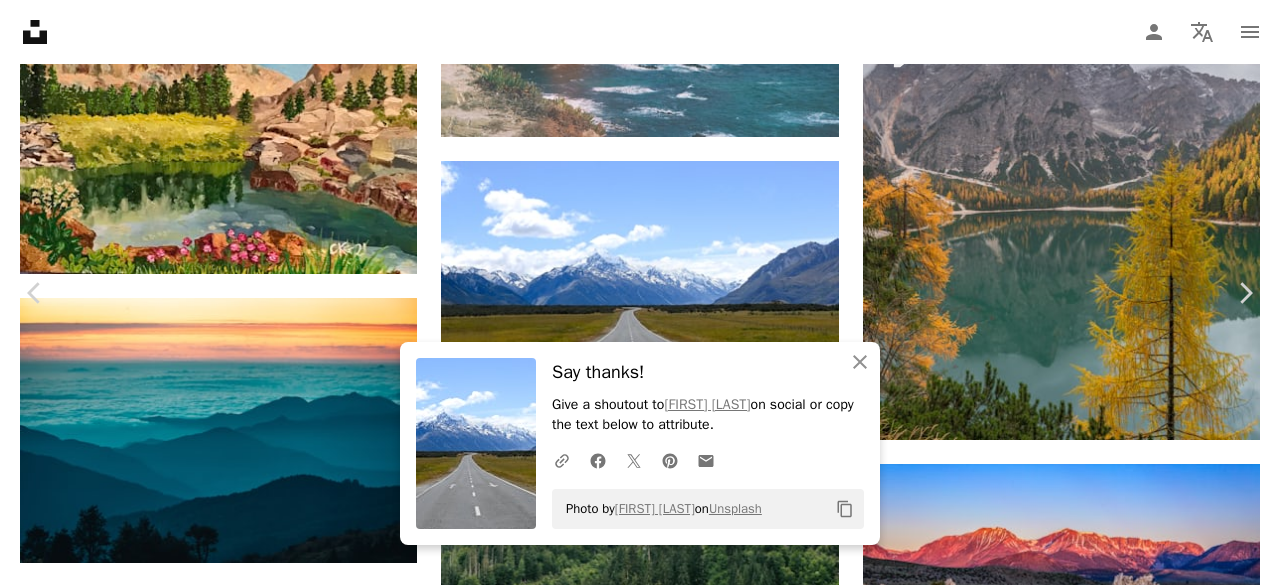click on "An X shape" at bounding box center [20, 20] 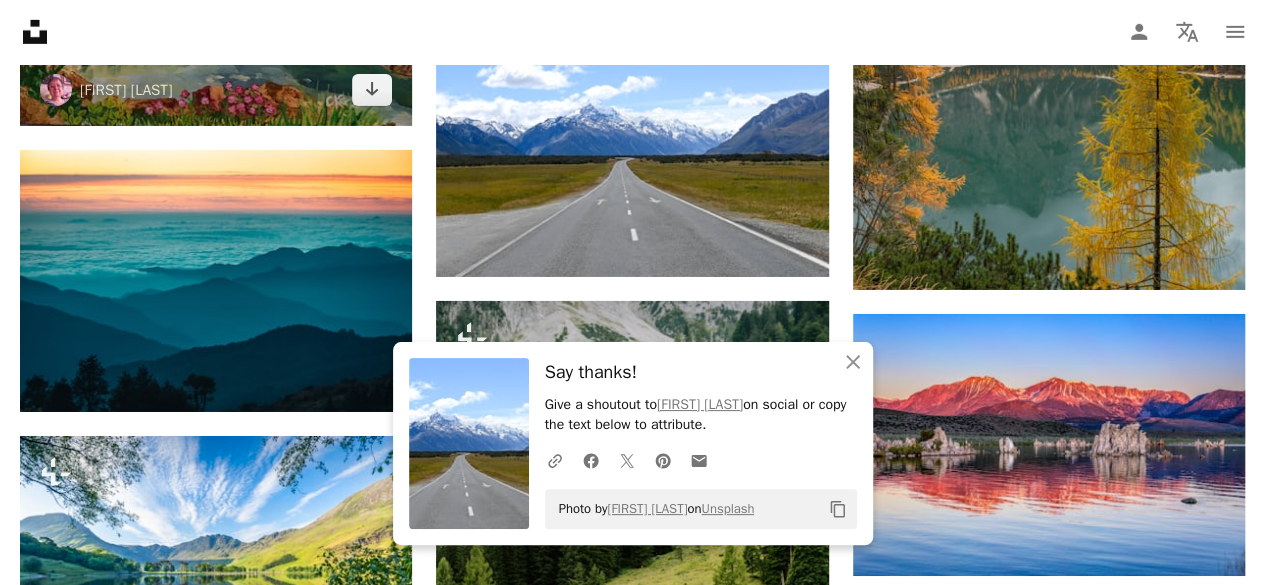 scroll, scrollTop: 7100, scrollLeft: 0, axis: vertical 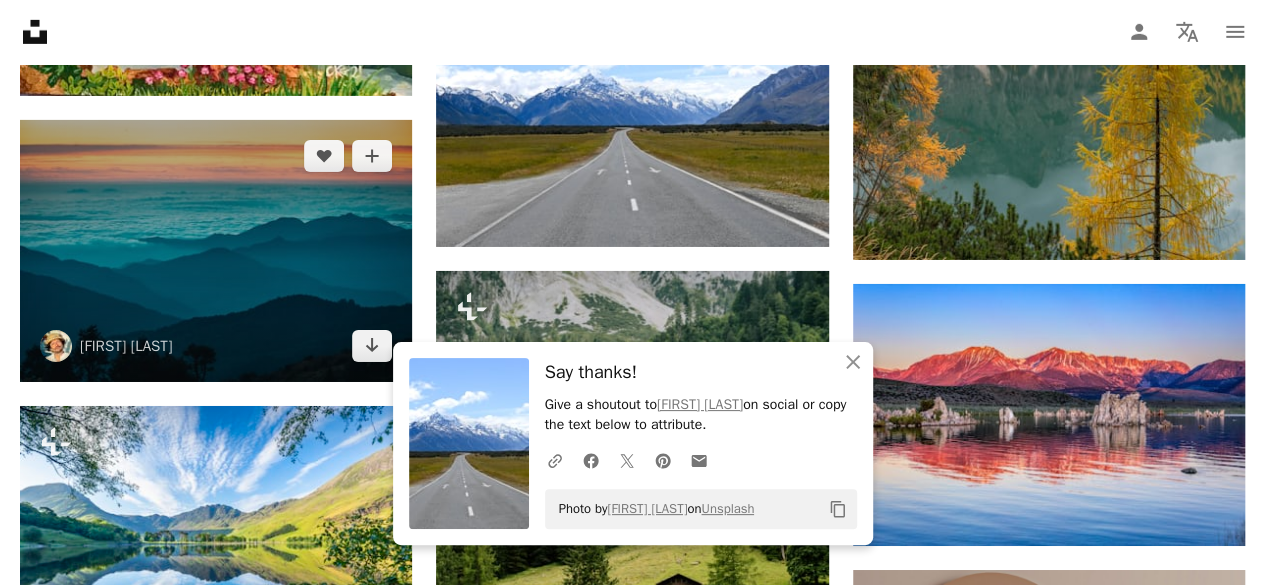 click at bounding box center (216, 251) 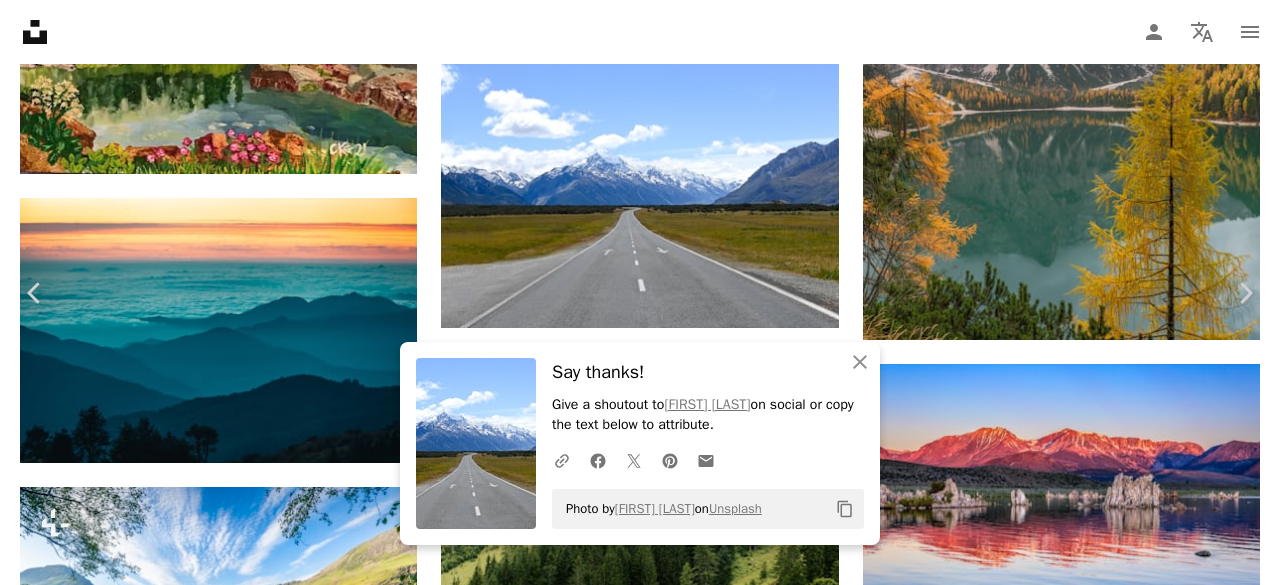 click on "Chevron down" 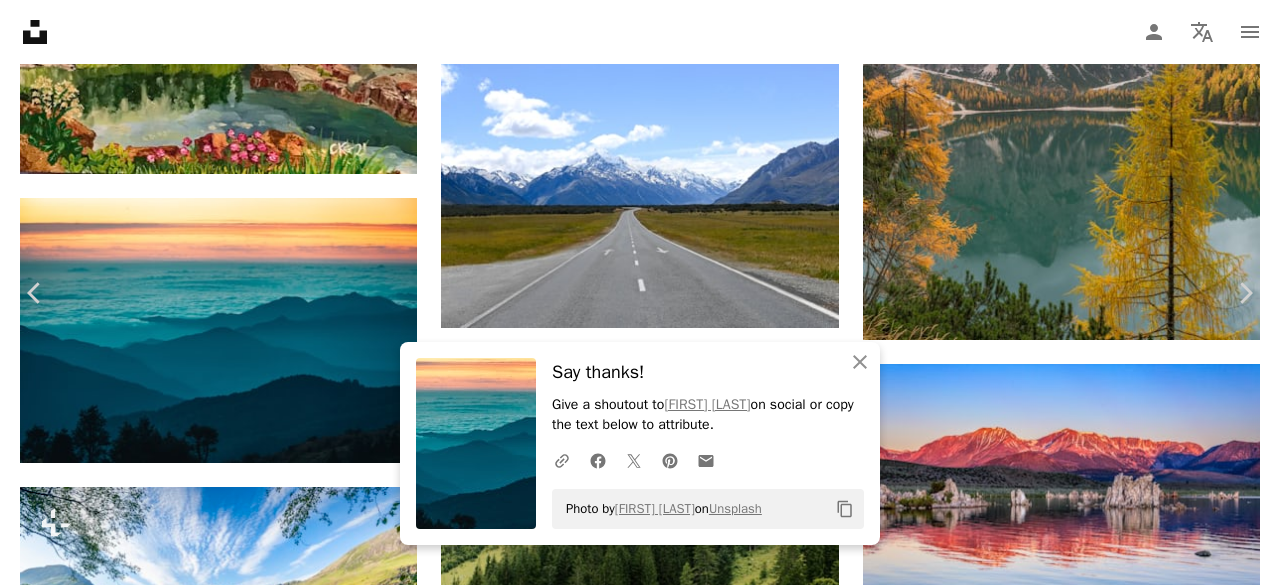 click on "An X shape" at bounding box center (20, 20) 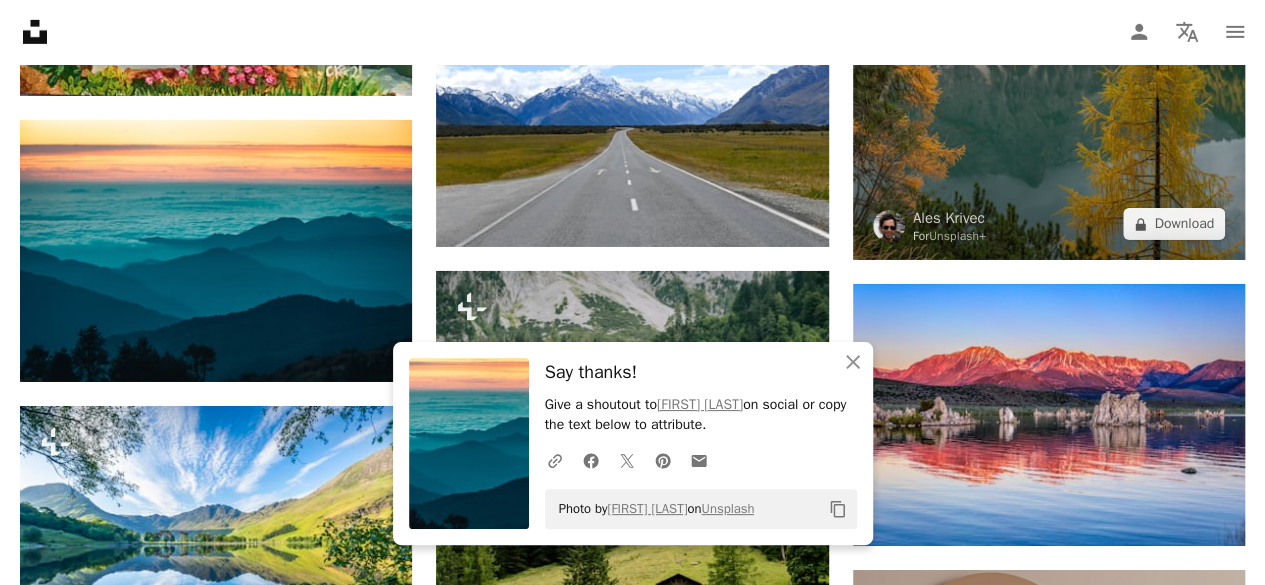 click at bounding box center [1049, 51] 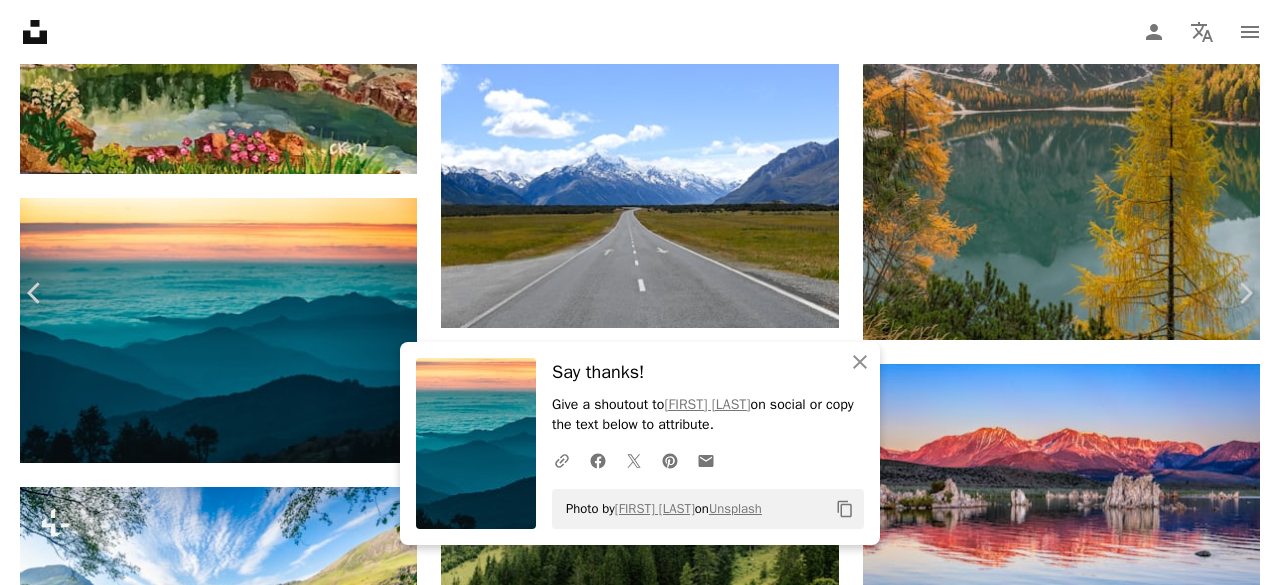 click on "An X shape" at bounding box center [20, 20] 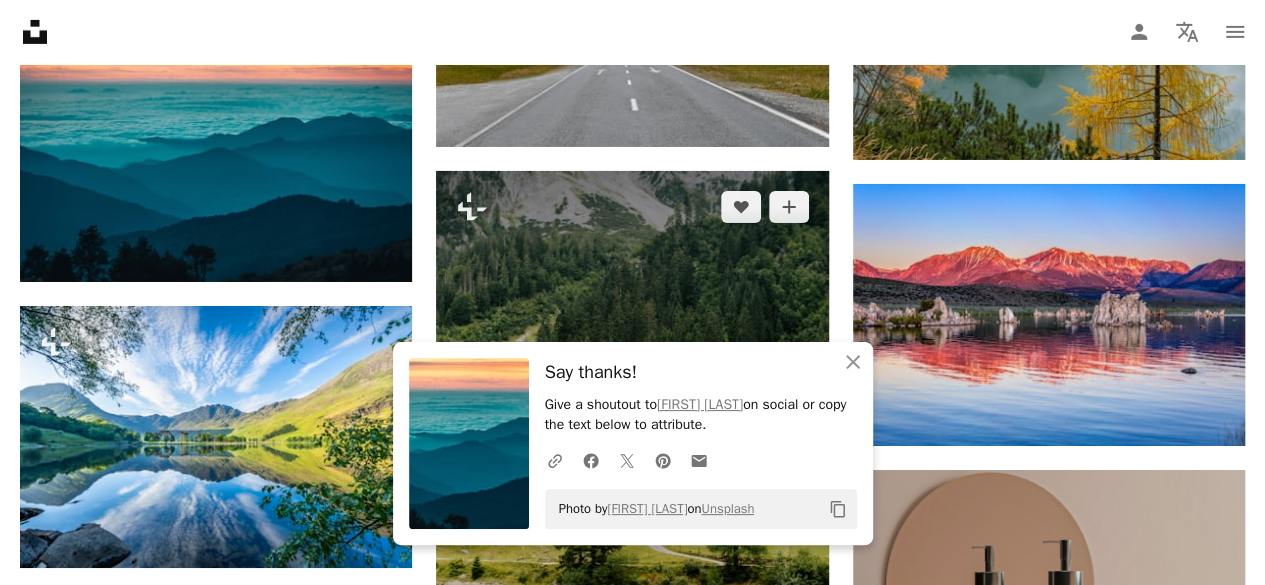 scroll, scrollTop: 7400, scrollLeft: 0, axis: vertical 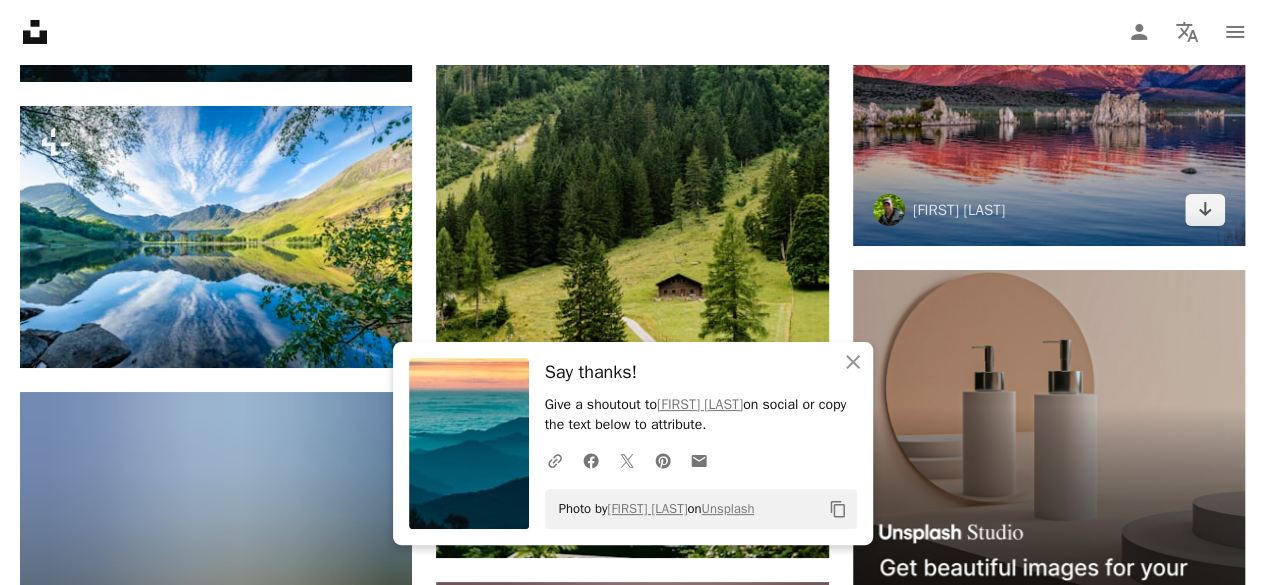 click at bounding box center (1049, 115) 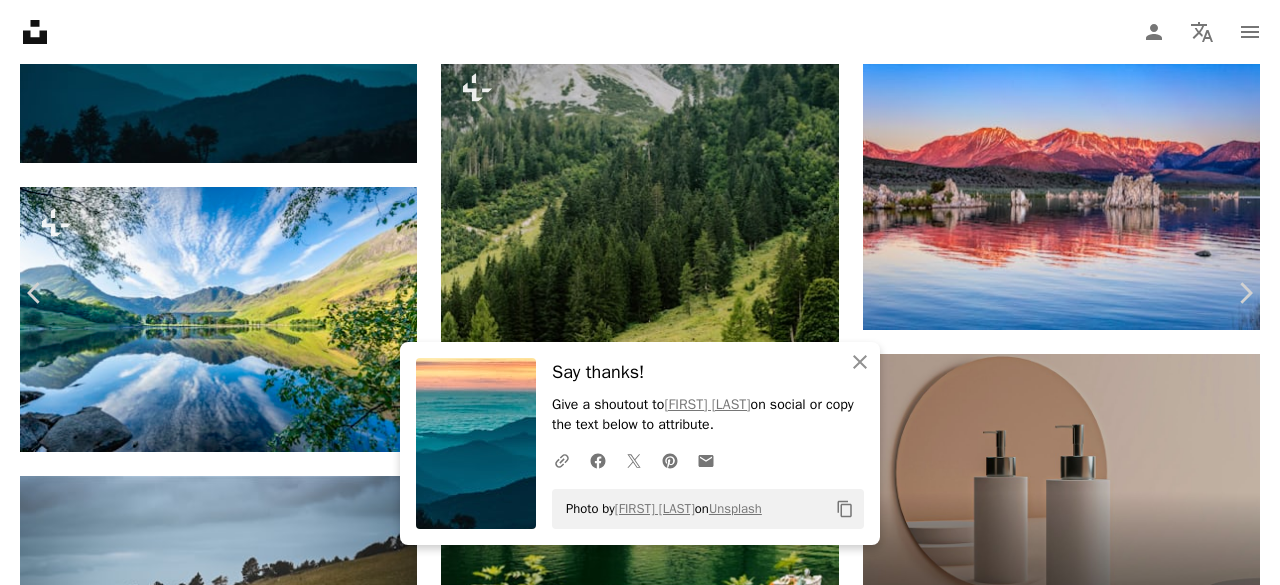 click on "Chevron down" 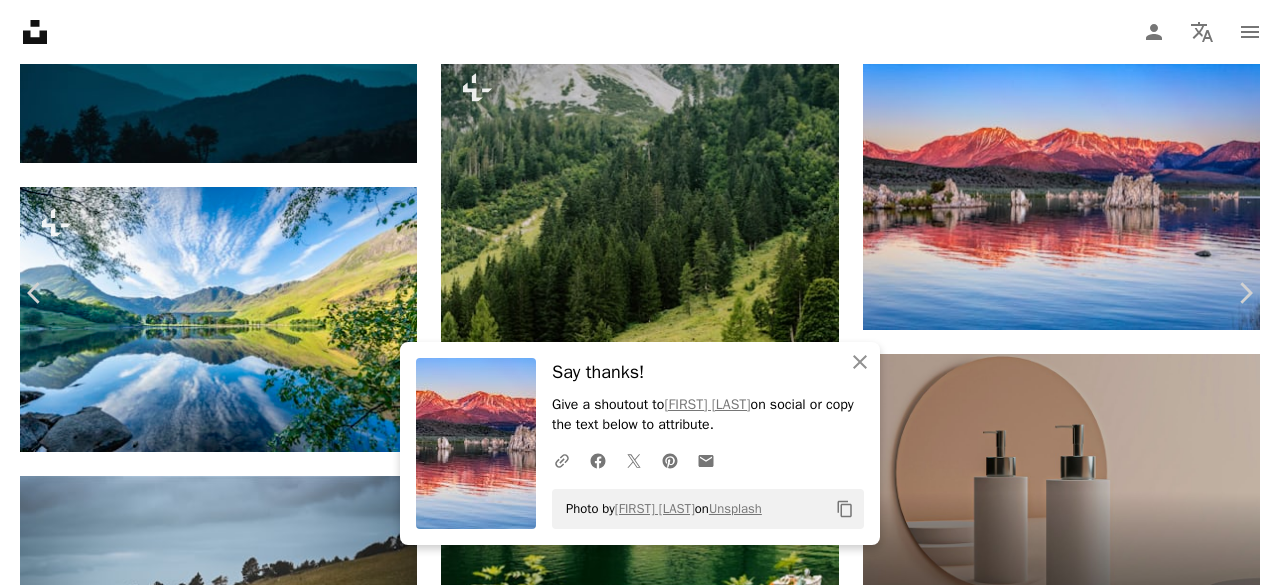 click on "An X shape" at bounding box center [20, 20] 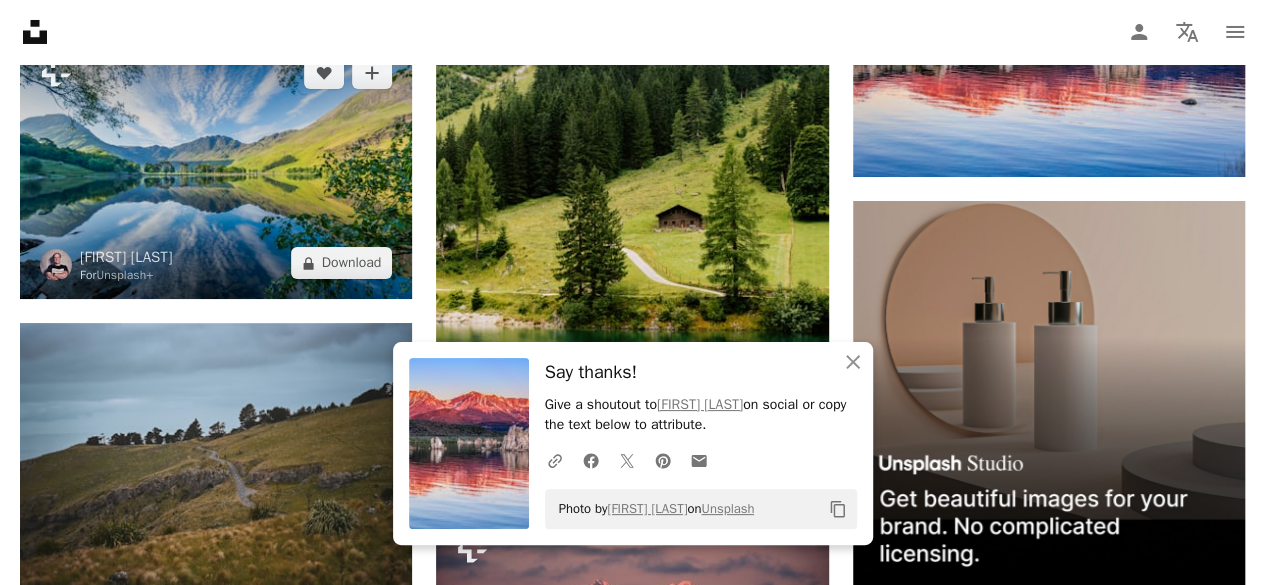scroll, scrollTop: 7500, scrollLeft: 0, axis: vertical 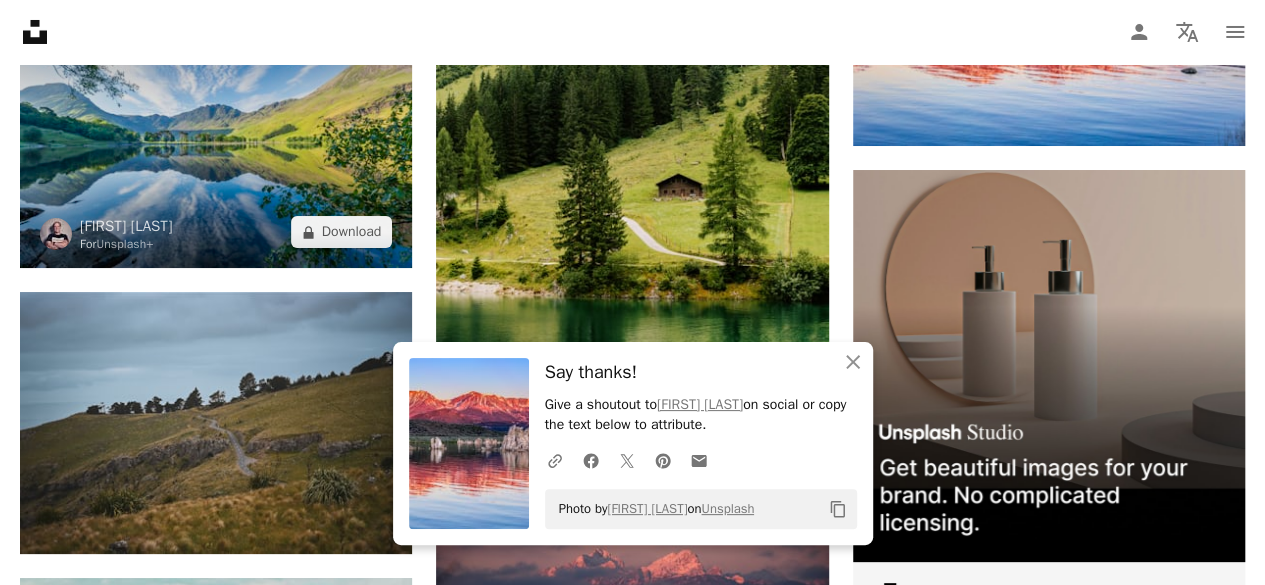 click at bounding box center (216, 137) 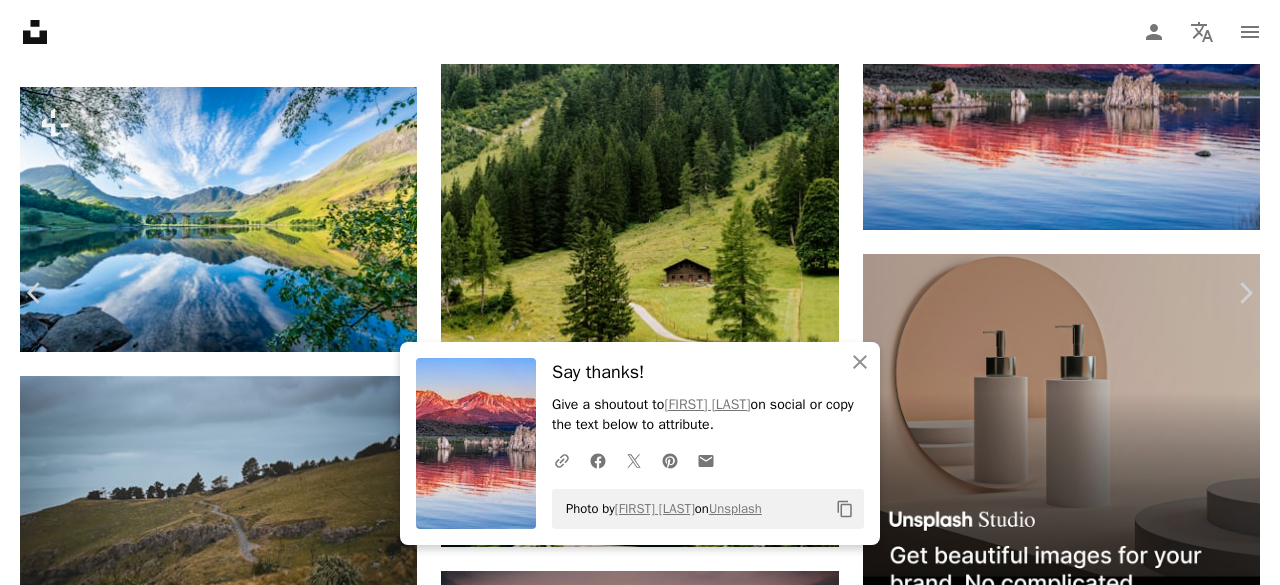 click on "An X shape" at bounding box center (20, 20) 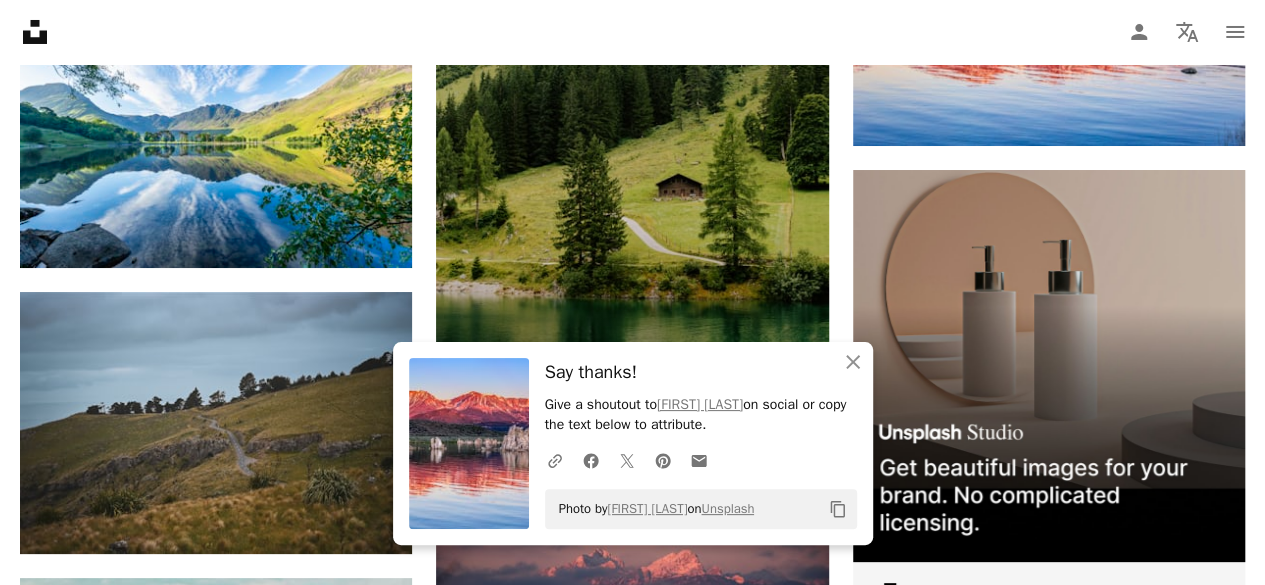 click at bounding box center (632, 165) 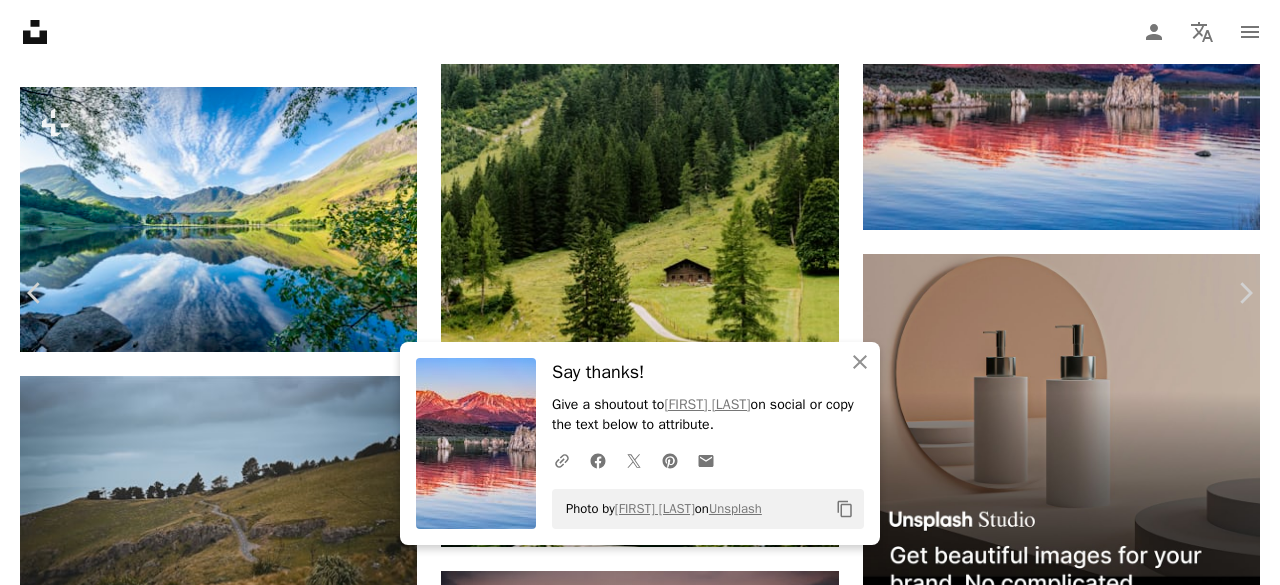 click on "An X shape" at bounding box center [20, 20] 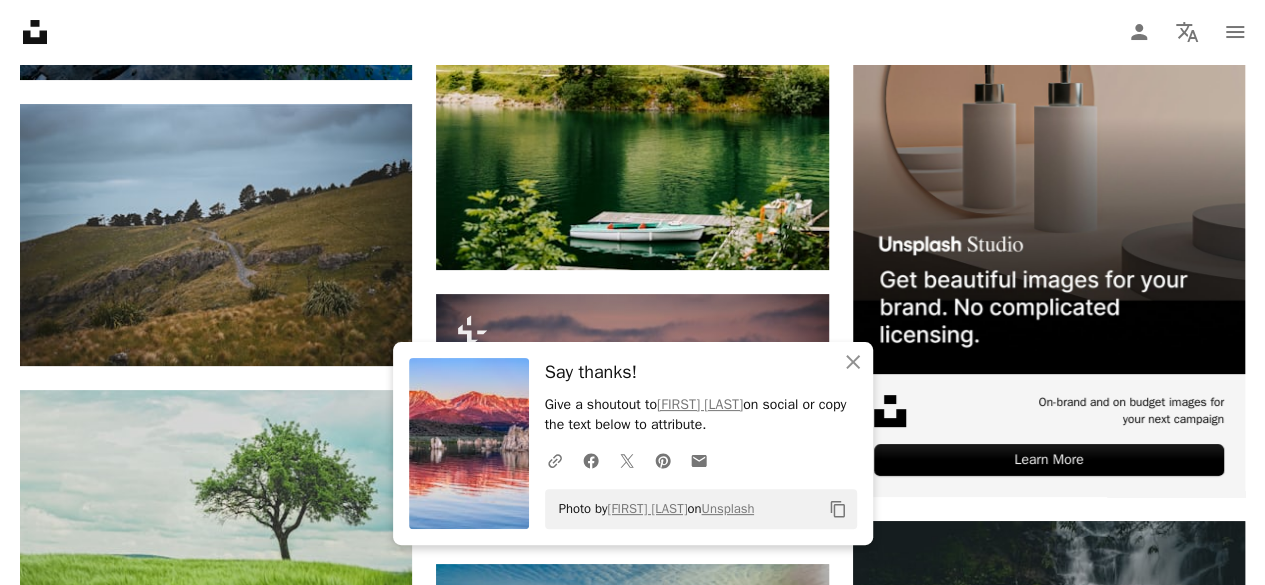 scroll, scrollTop: 7700, scrollLeft: 0, axis: vertical 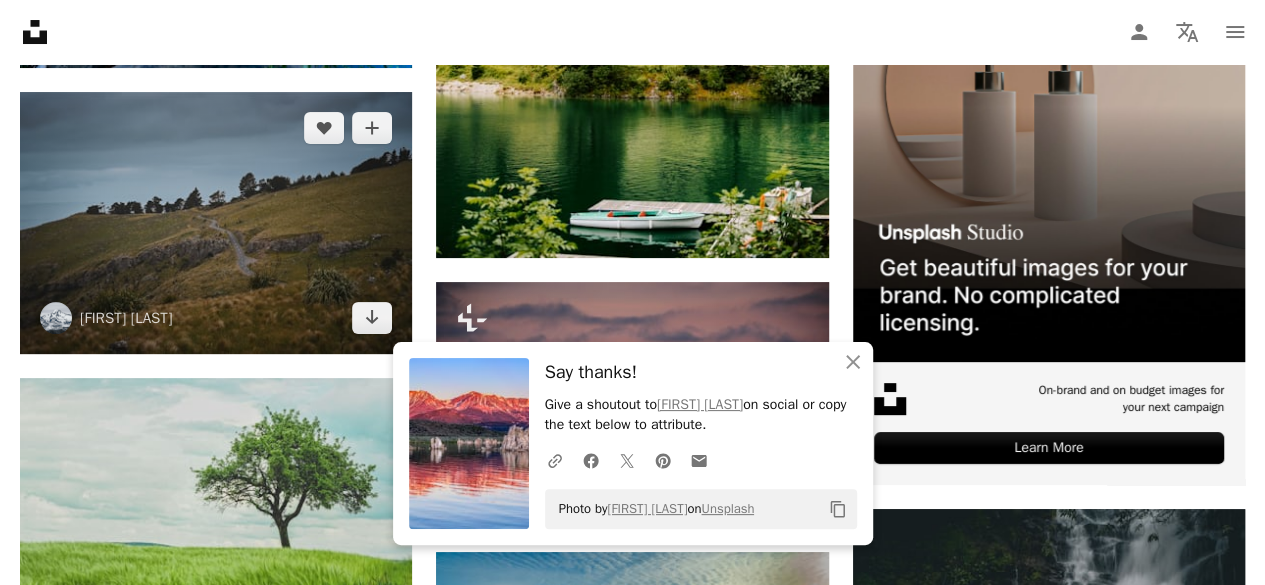 click at bounding box center [216, 223] 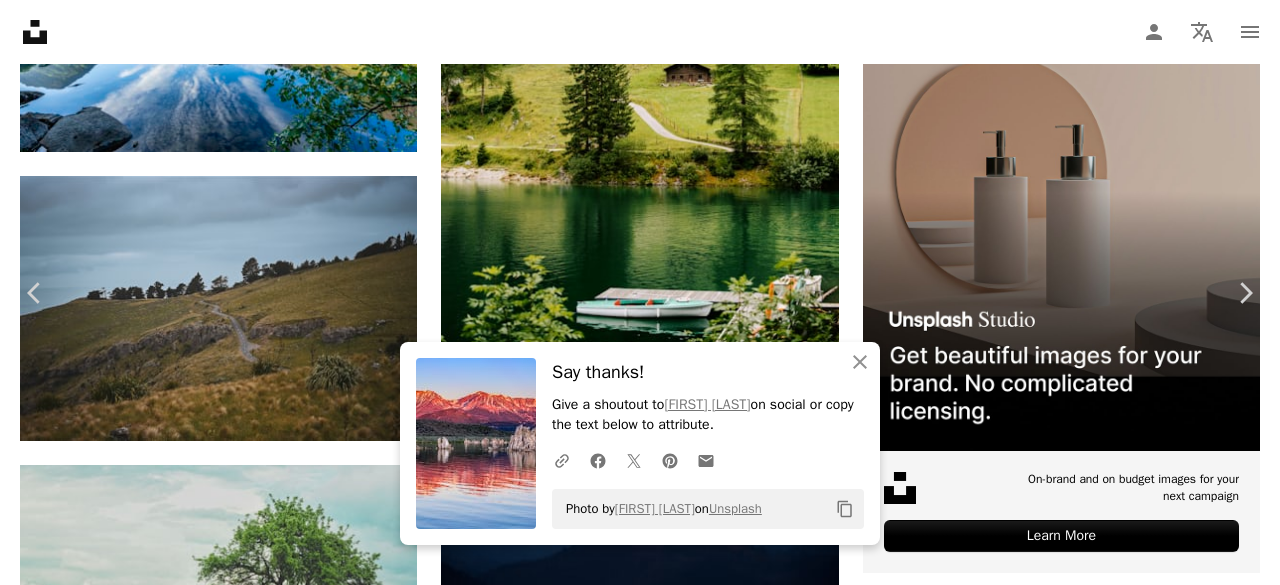 click on "Chevron down" 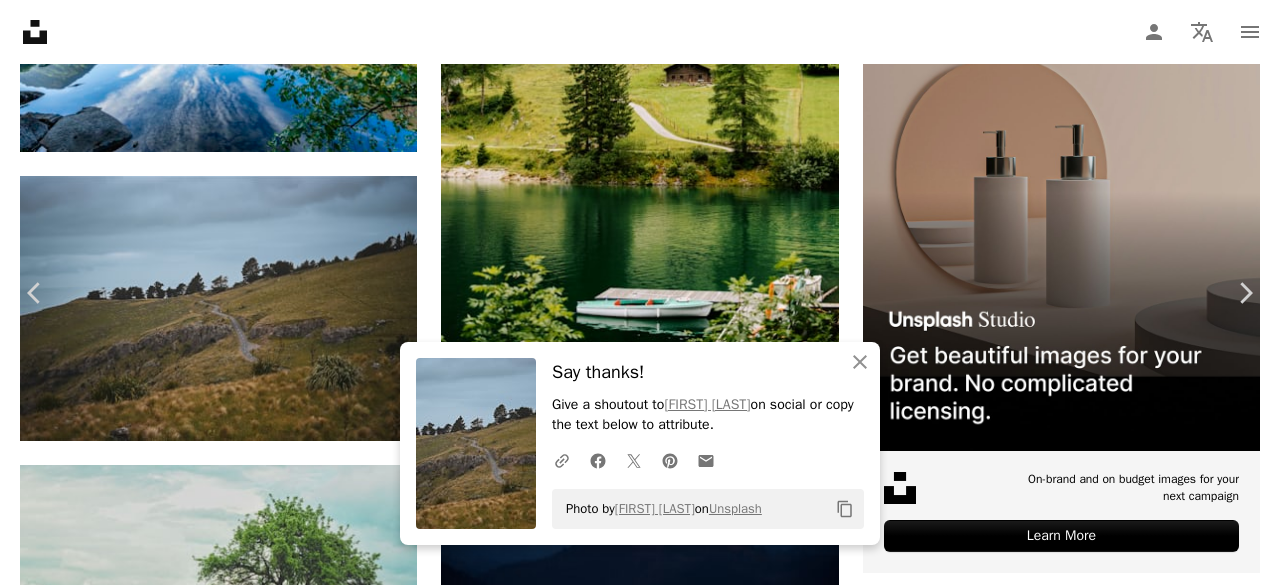 click on "An X shape" at bounding box center (20, 20) 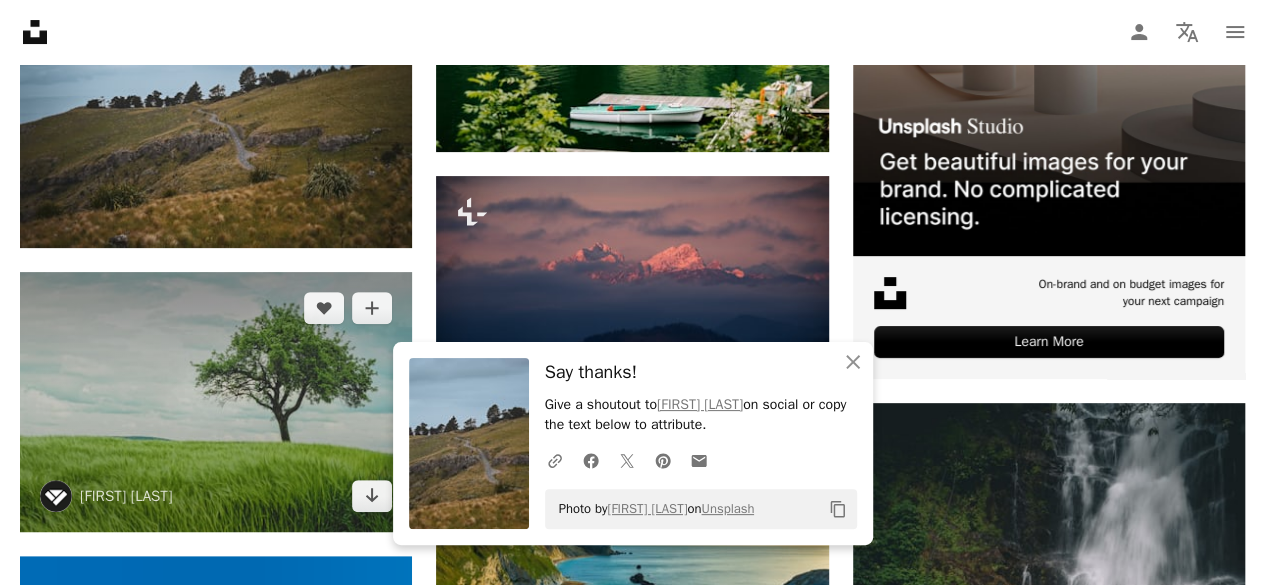 scroll, scrollTop: 7900, scrollLeft: 0, axis: vertical 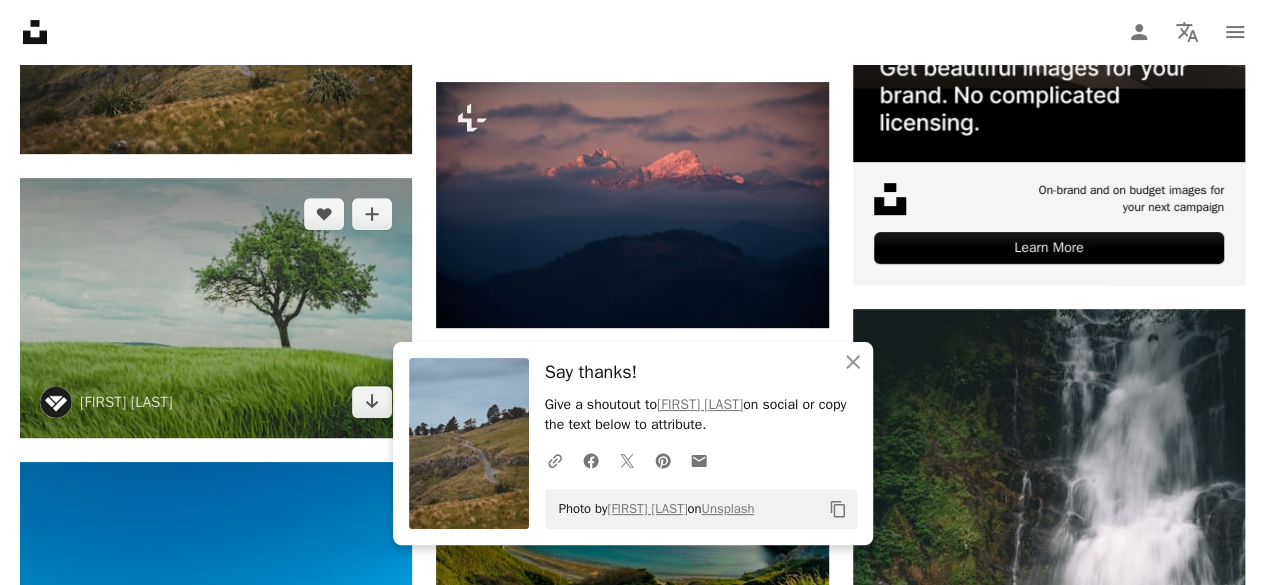 click at bounding box center (216, 308) 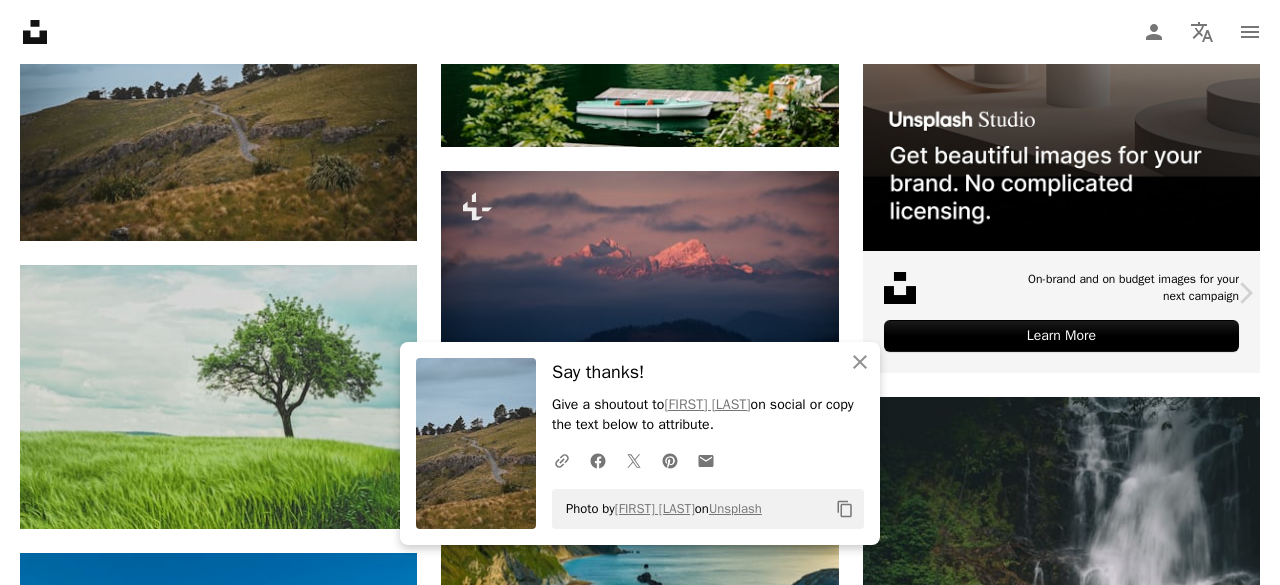 click on "Chevron down" 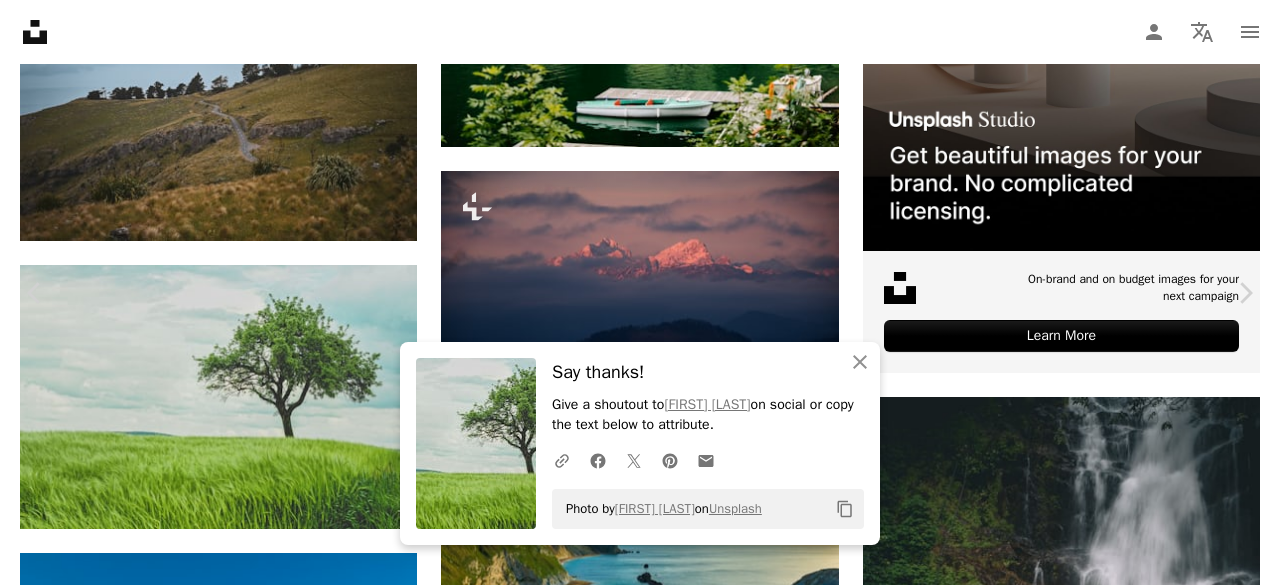 click on "An X shape" at bounding box center (20, 20) 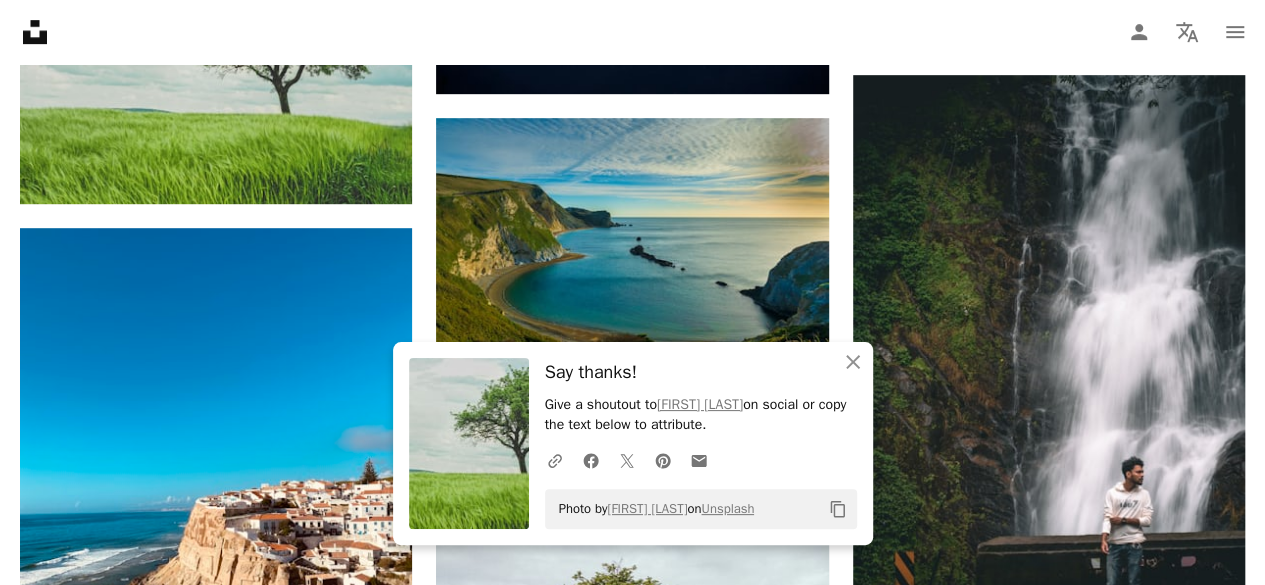 scroll, scrollTop: 8200, scrollLeft: 0, axis: vertical 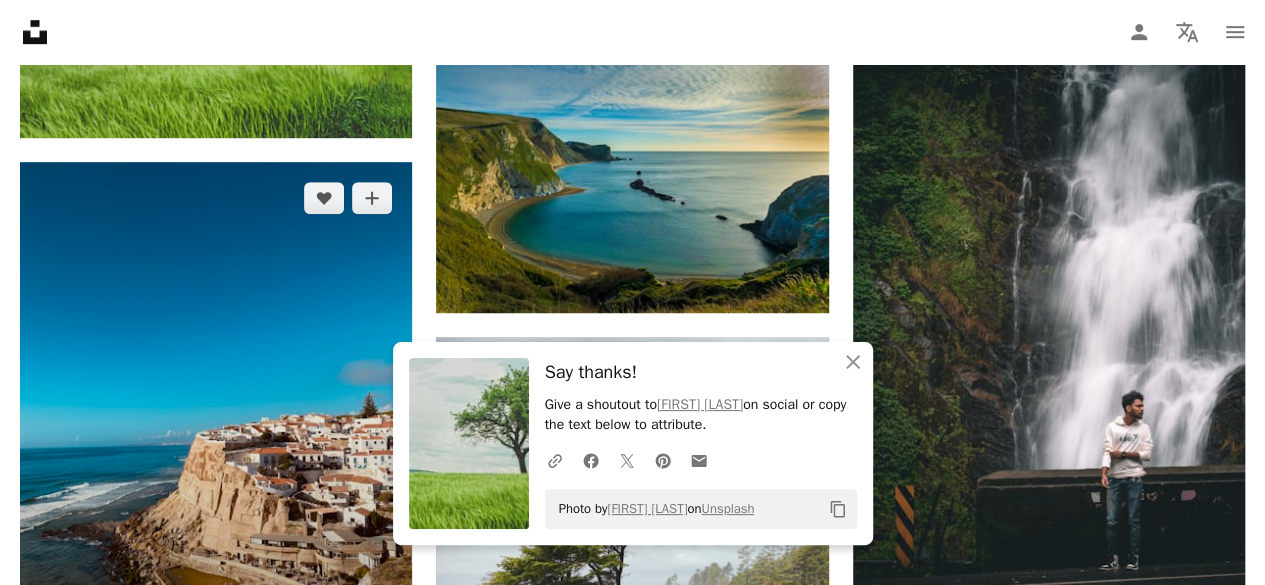click at bounding box center (216, 423) 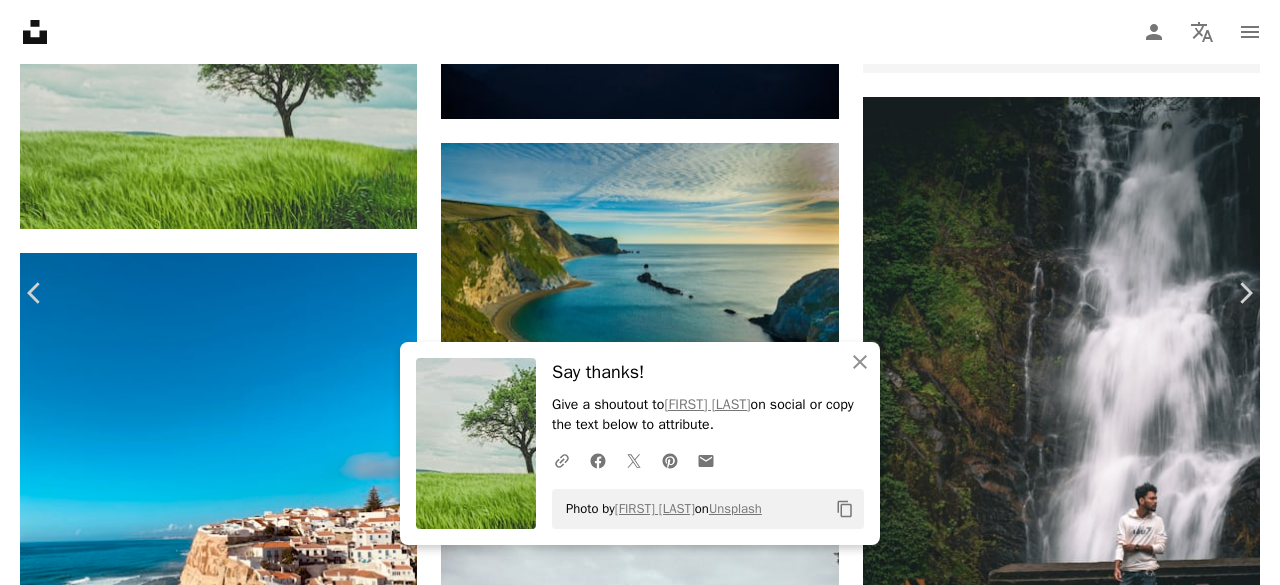 click on "Chevron down" 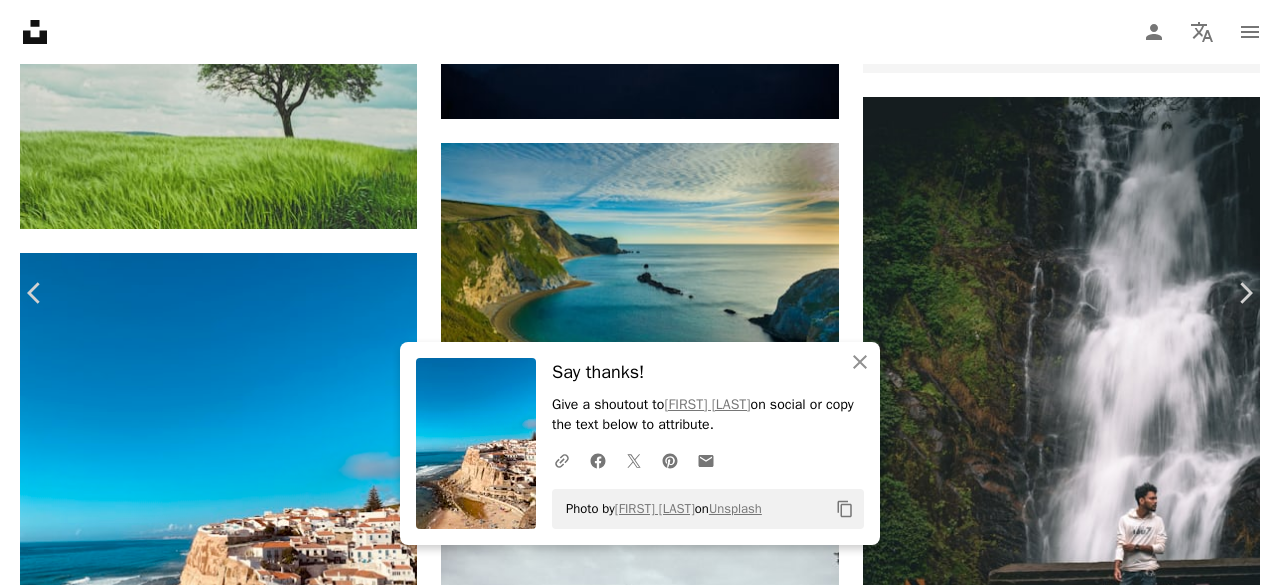 click on "An X shape" at bounding box center (20, 20) 